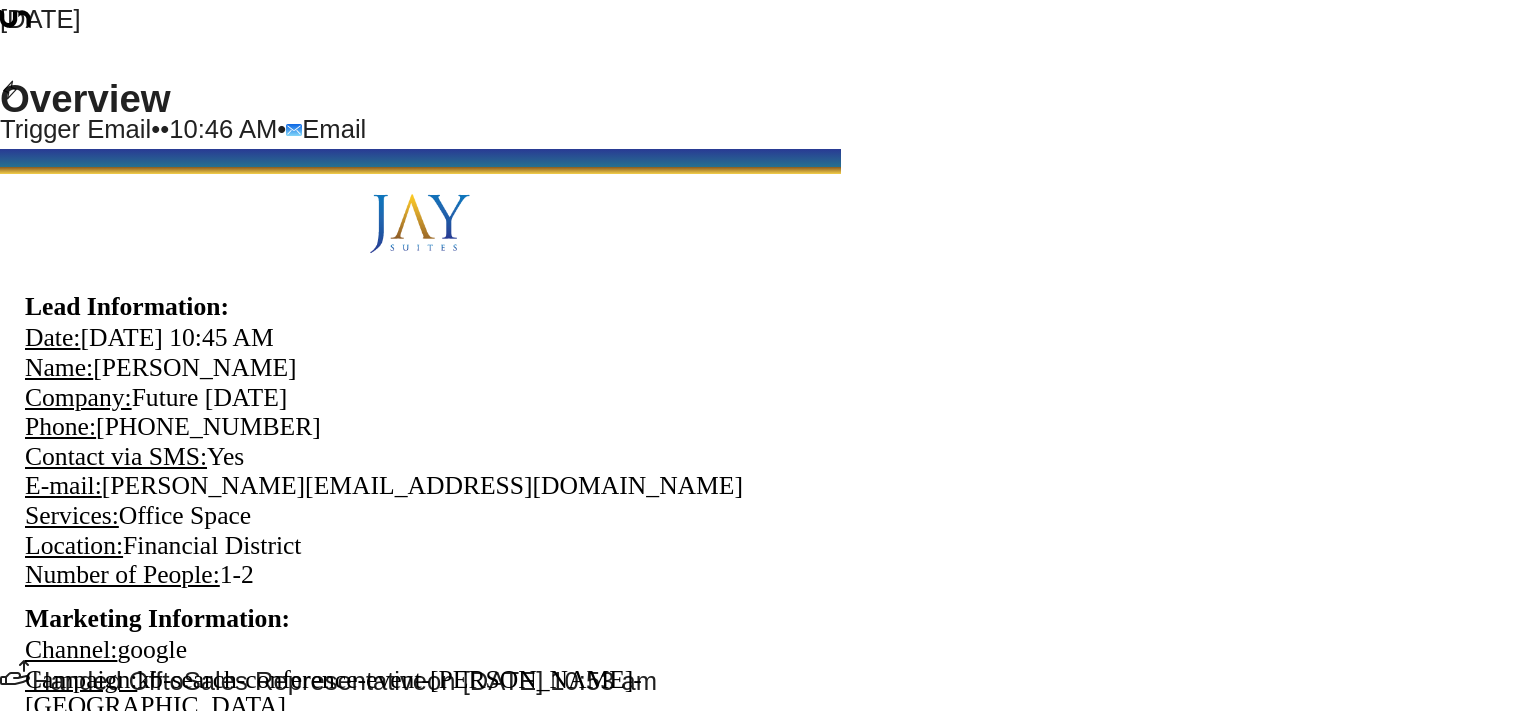 scroll, scrollTop: 0, scrollLeft: 0, axis: both 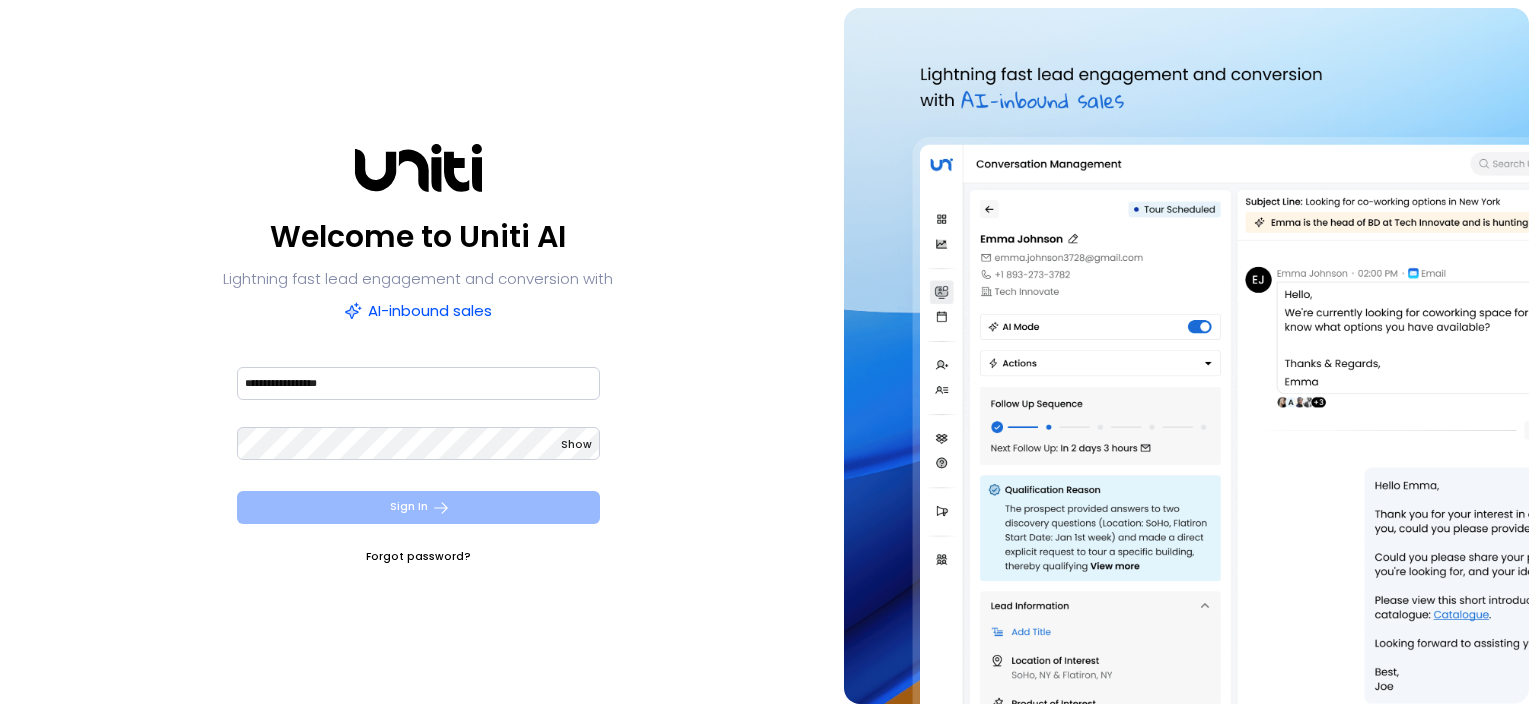 click on "Sign In" at bounding box center (418, 507) 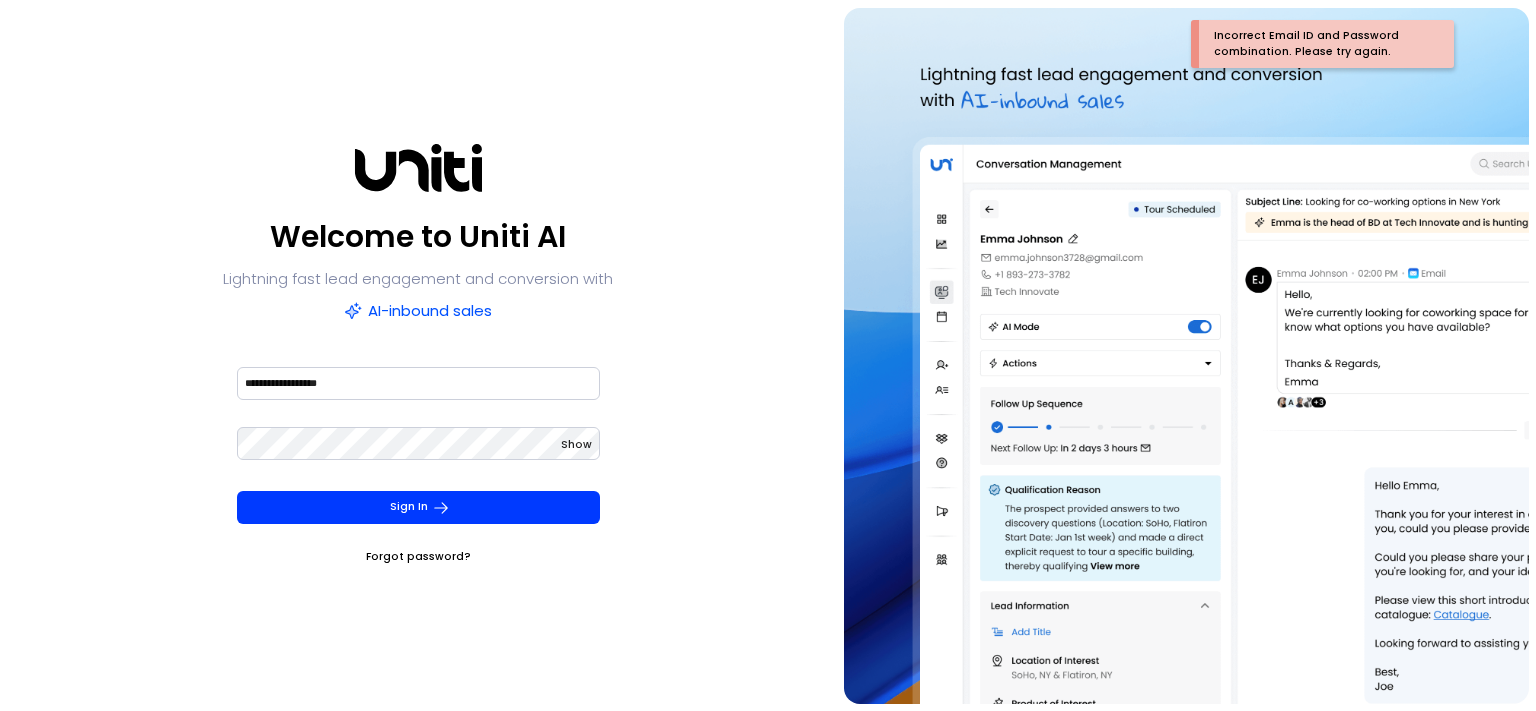 click on "Show" at bounding box center [576, 444] 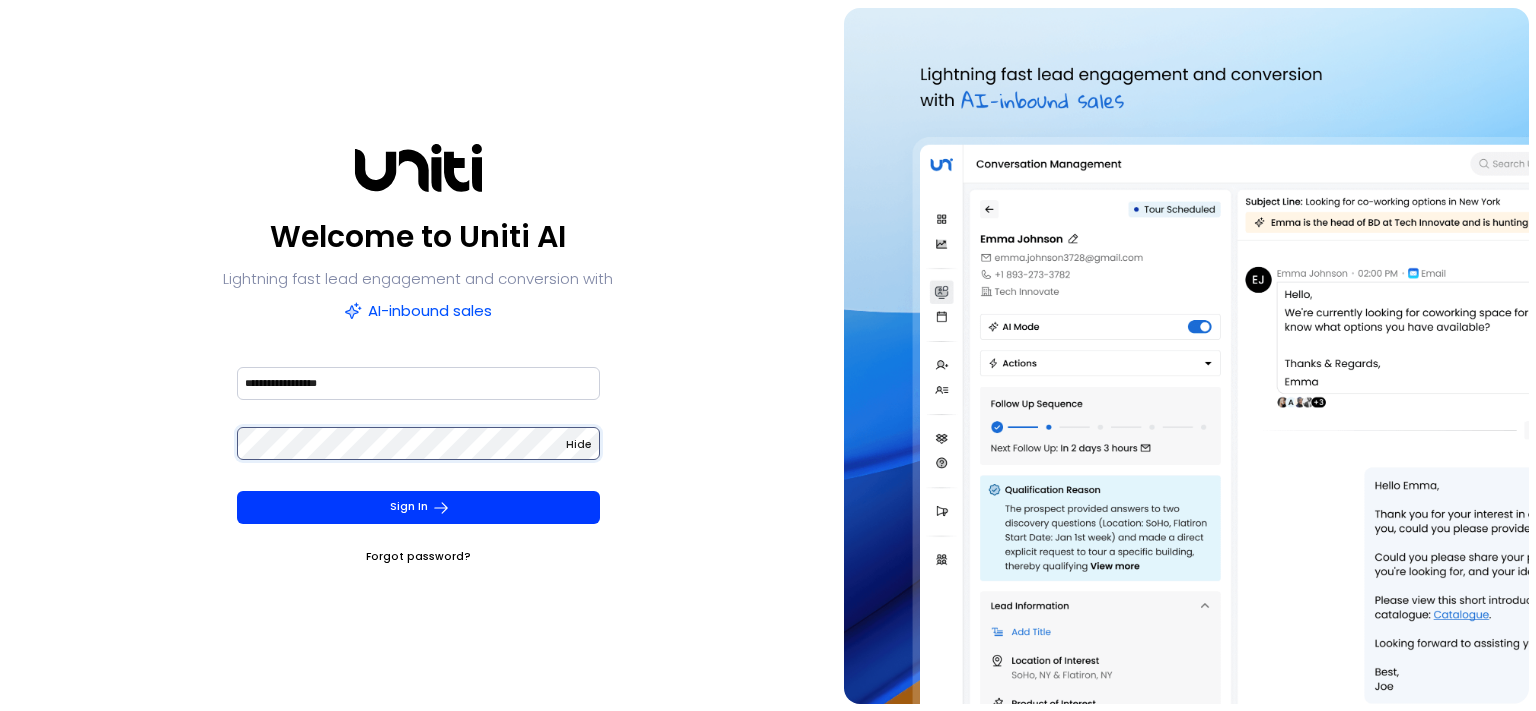 click on "Sign In" at bounding box center (418, 507) 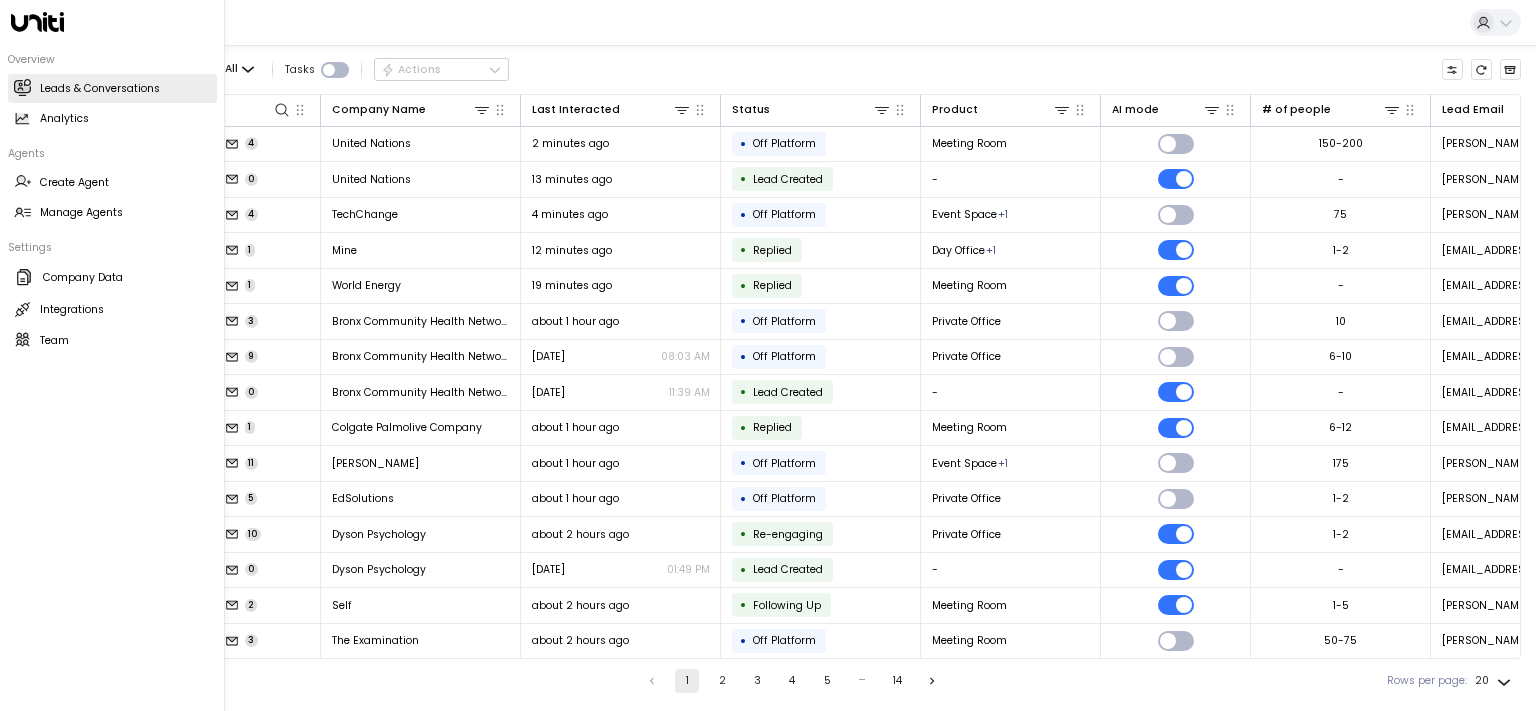 click 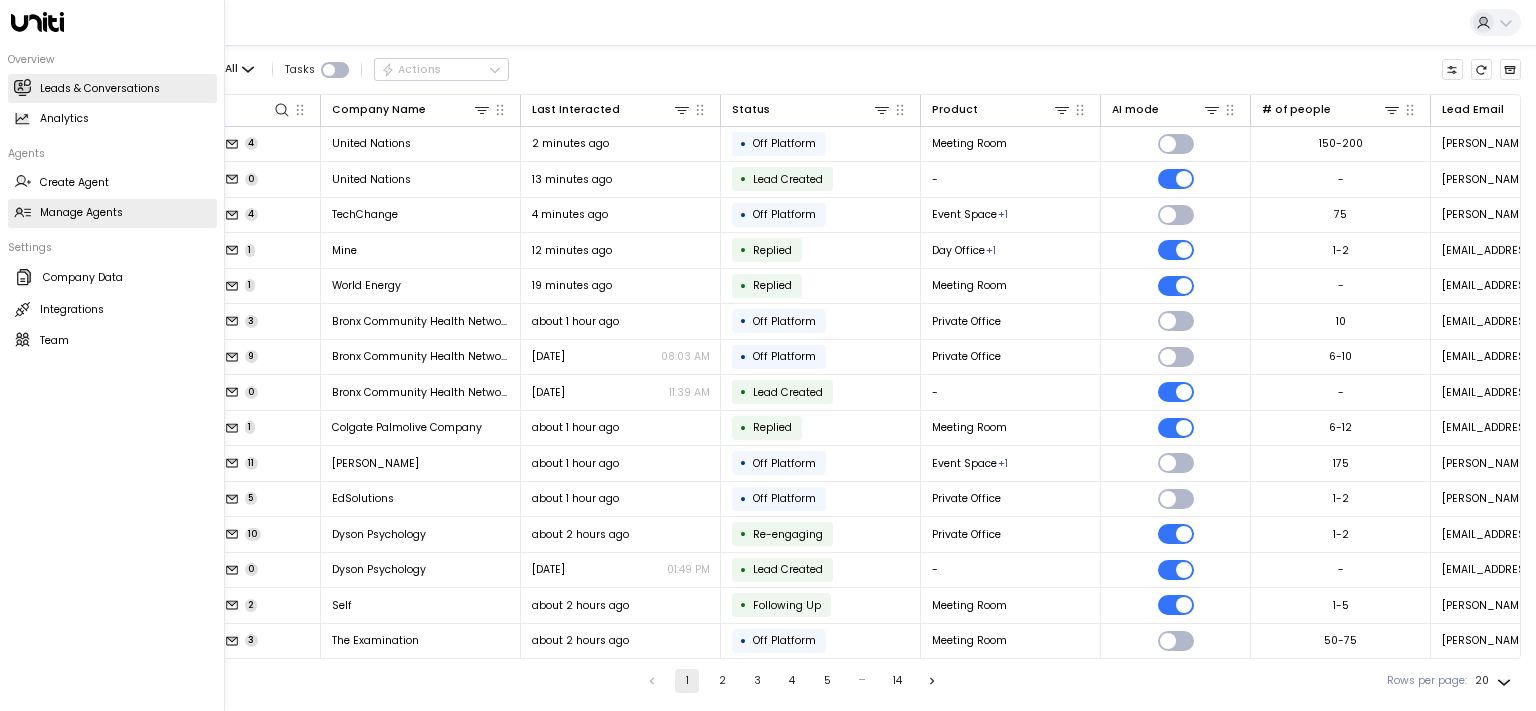 click on "Manage Agents" at bounding box center [81, 213] 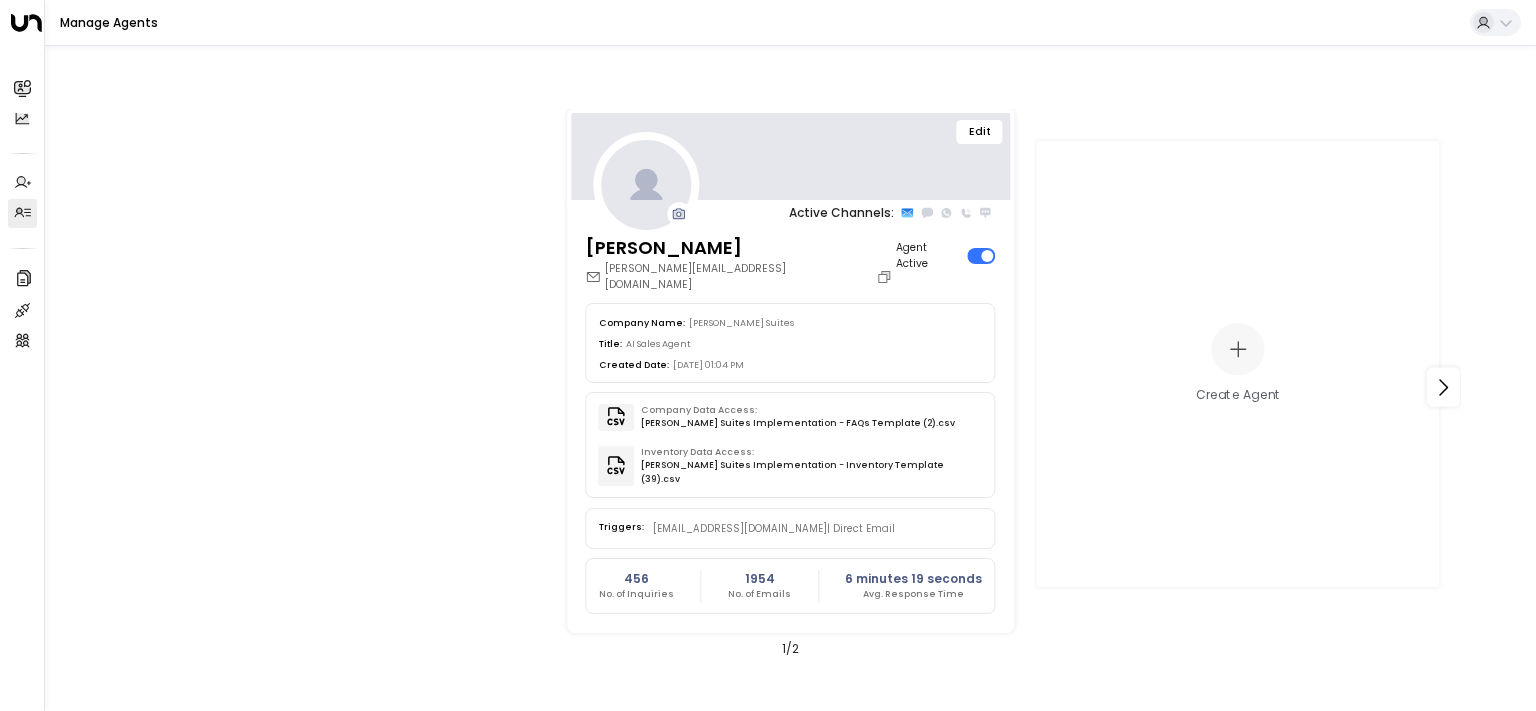 click on "Edit" at bounding box center (980, 132) 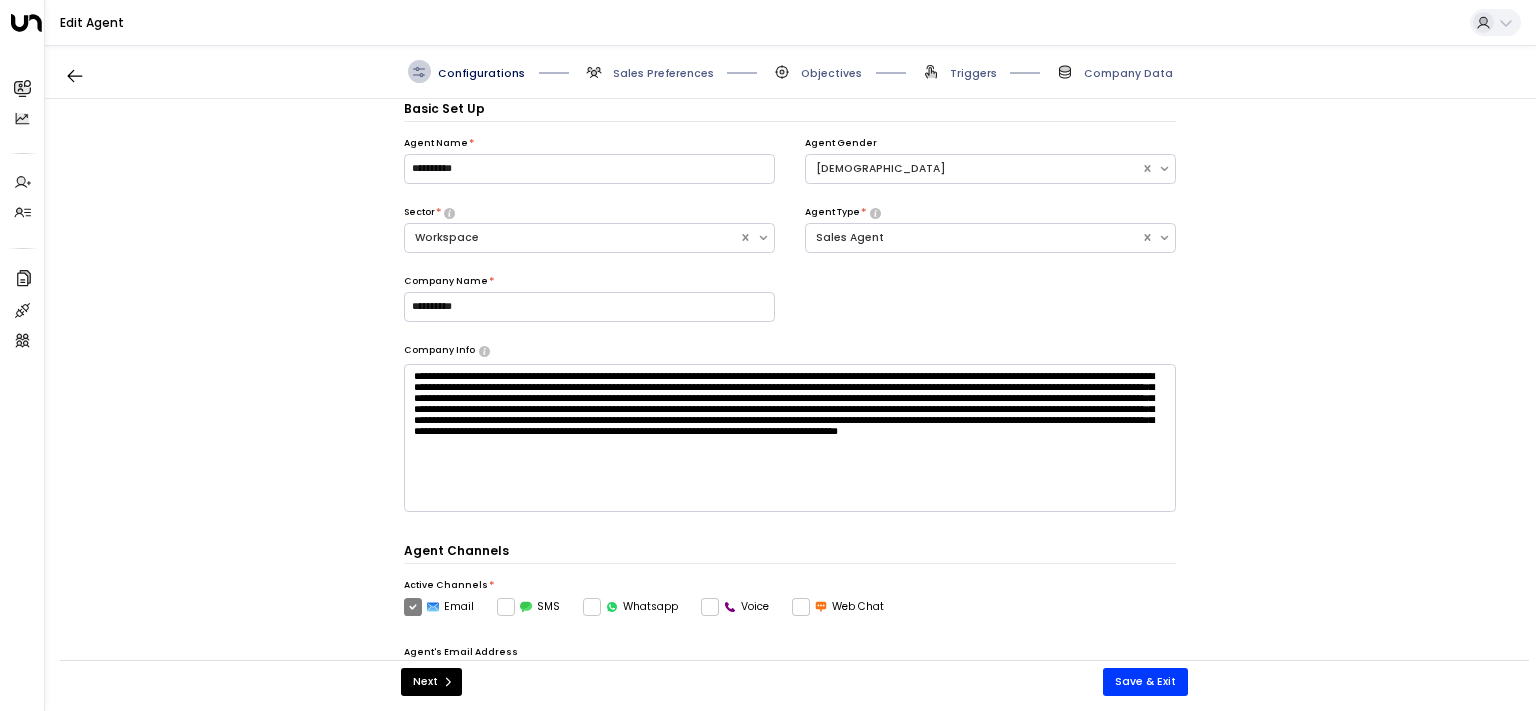 scroll, scrollTop: 22, scrollLeft: 0, axis: vertical 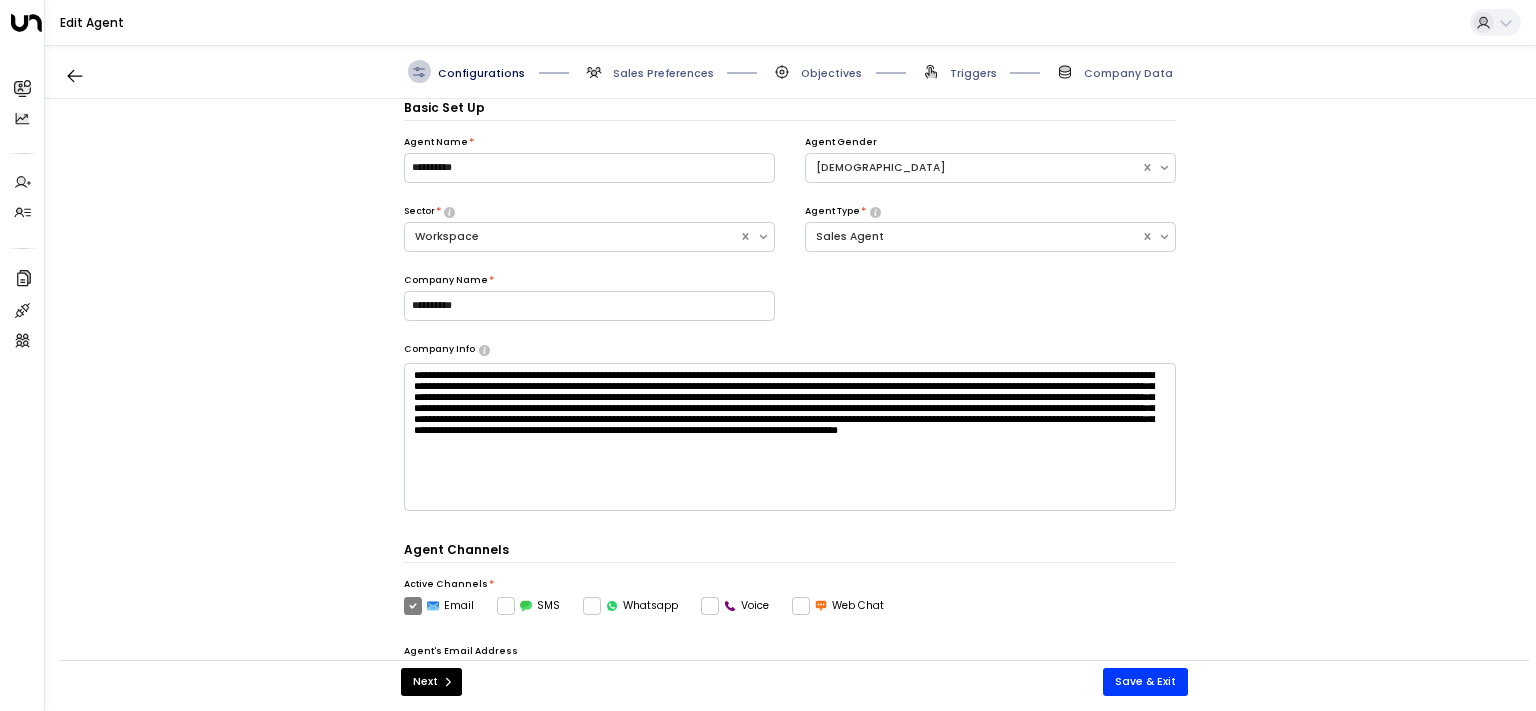 click on "Sales Preferences" at bounding box center (663, 73) 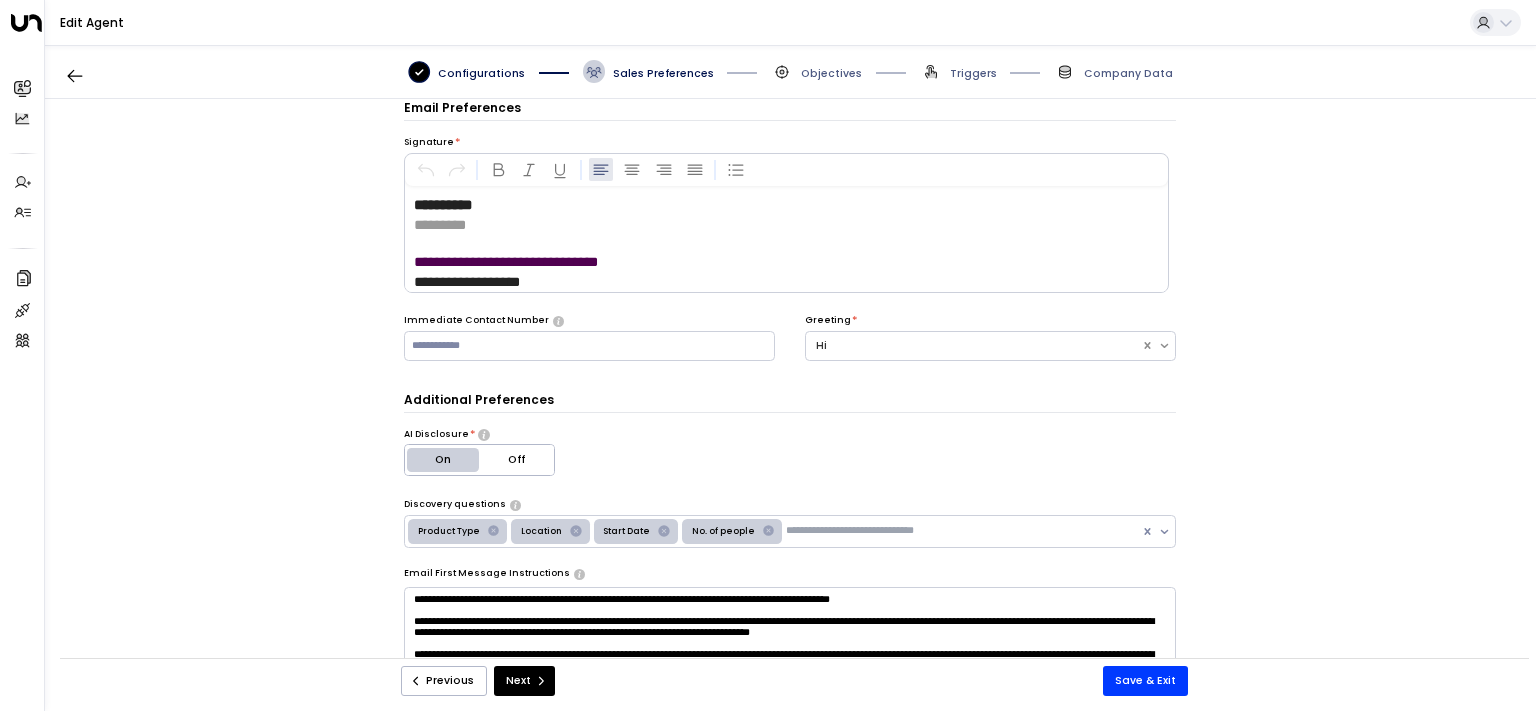 click on "Sales Preferences" at bounding box center (663, 73) 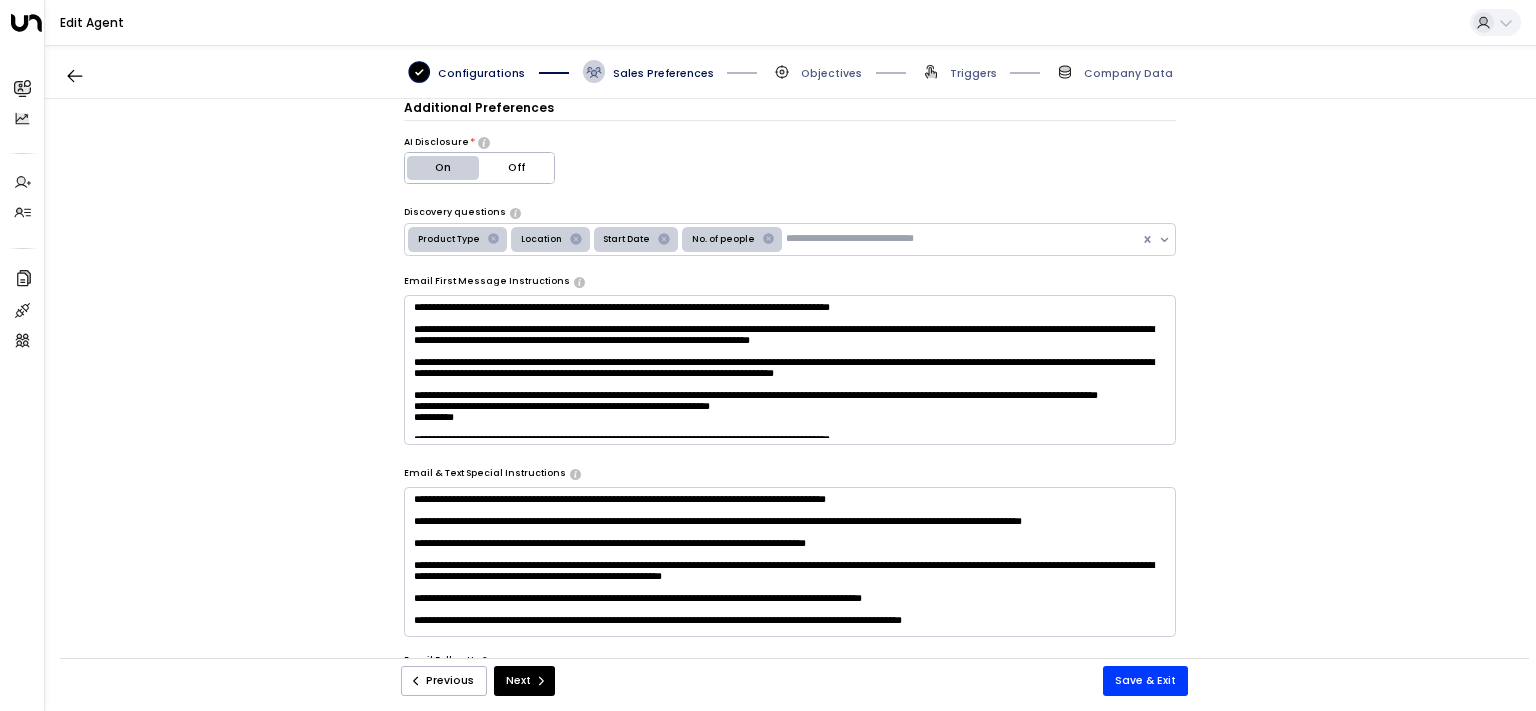 scroll, scrollTop: 426, scrollLeft: 0, axis: vertical 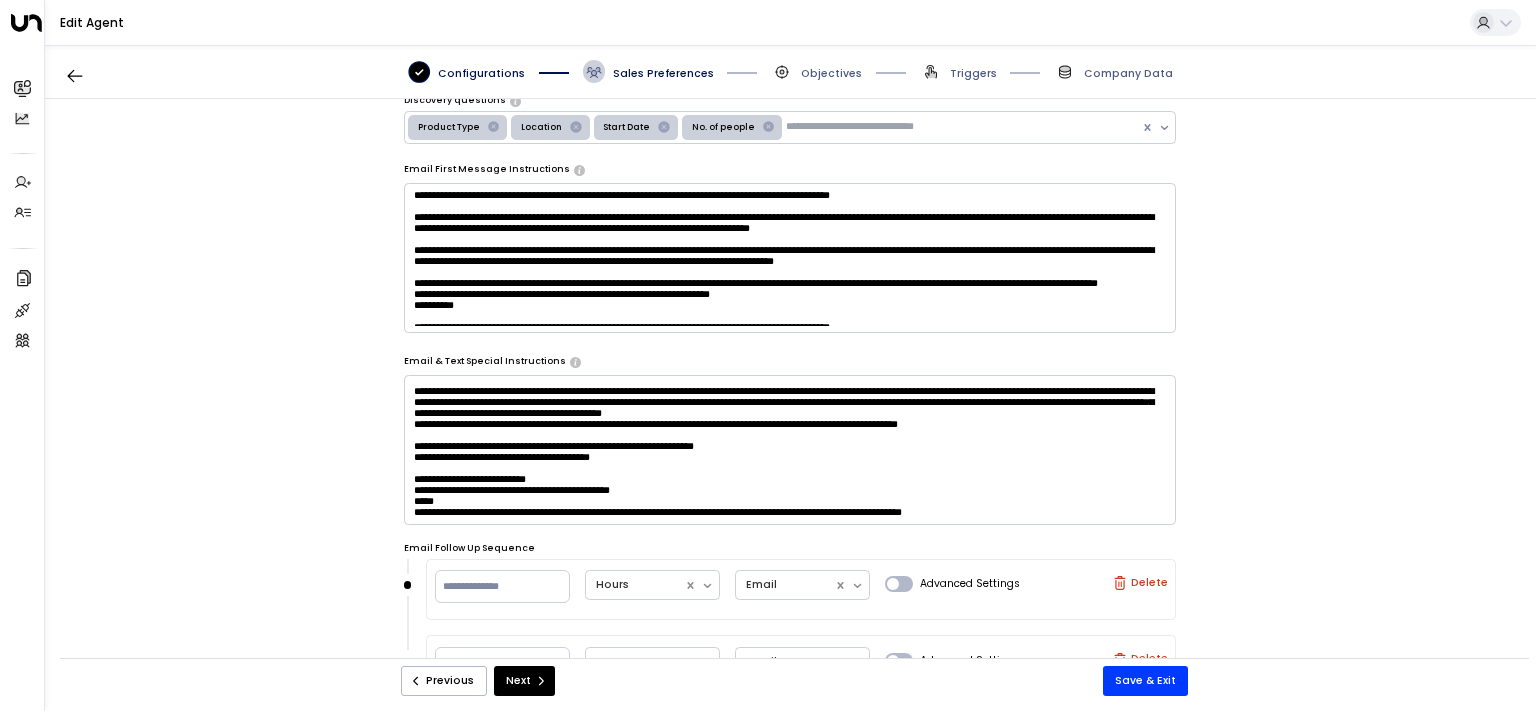 click at bounding box center [790, 450] 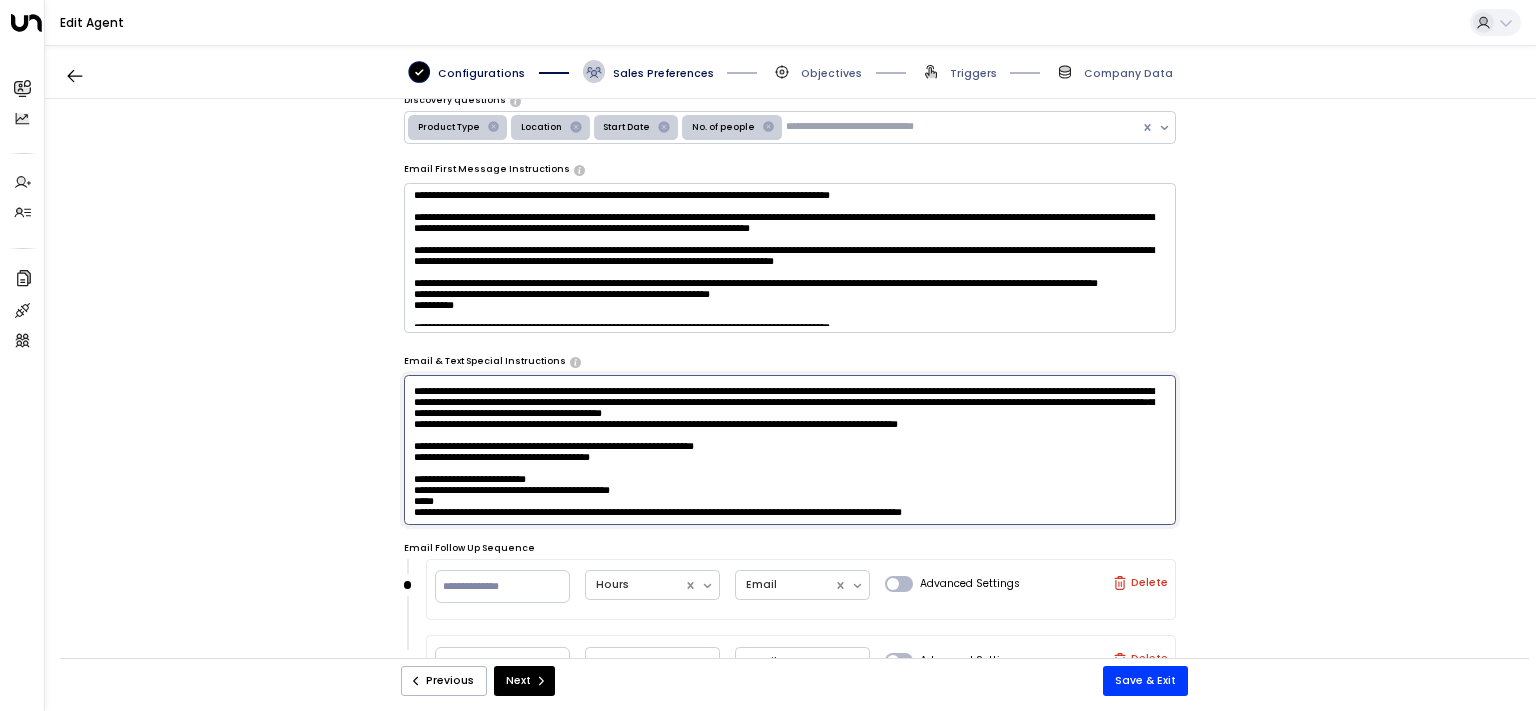 drag, startPoint x: 570, startPoint y: 509, endPoint x: 546, endPoint y: 507, distance: 24.083189 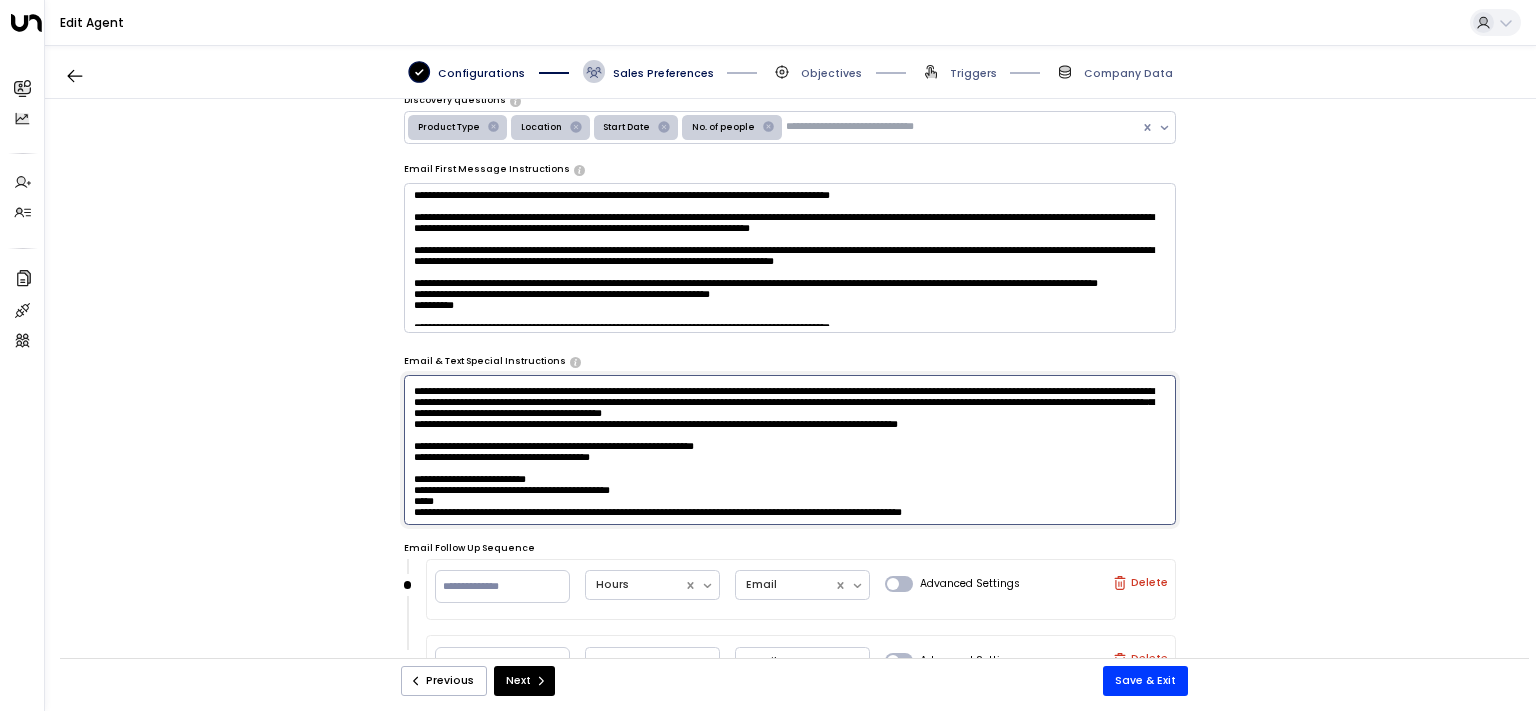 click at bounding box center [790, 450] 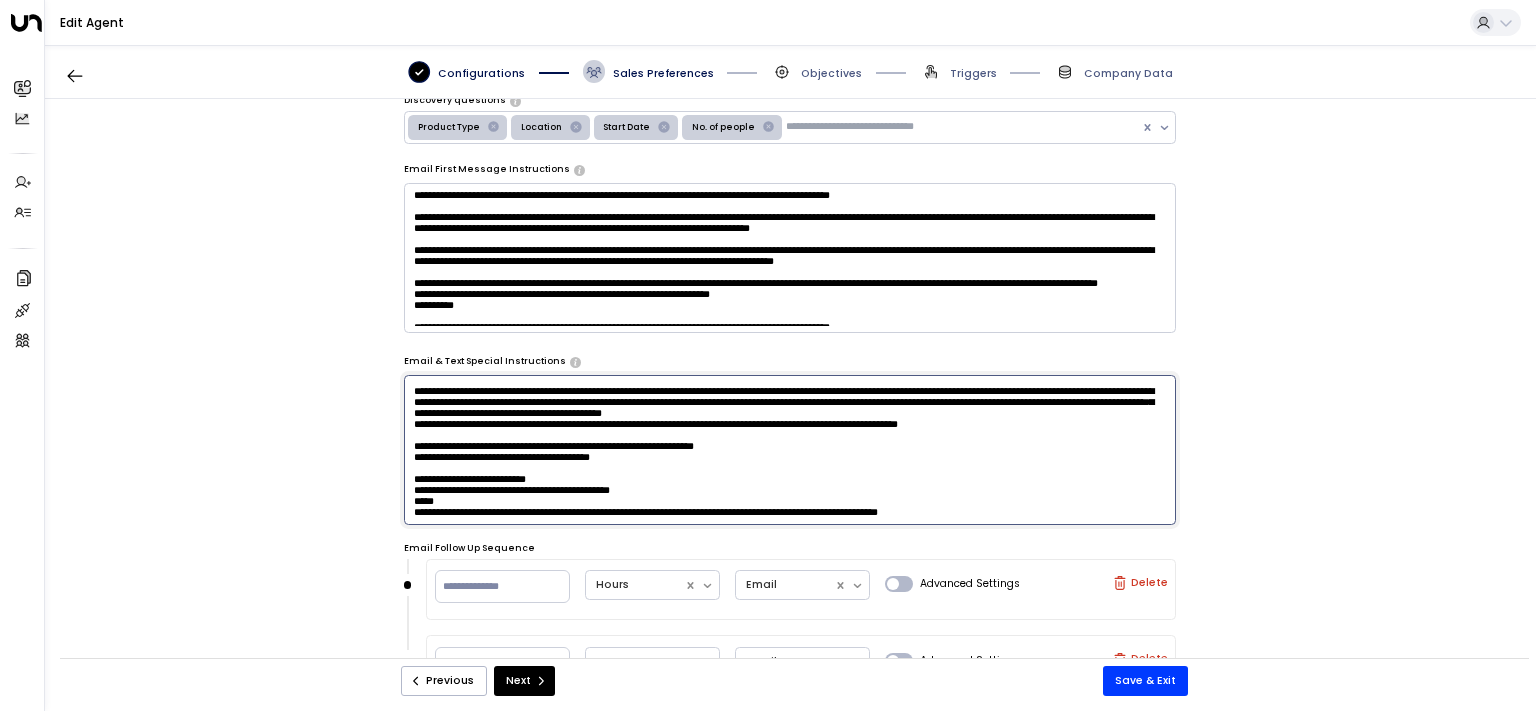 click at bounding box center (790, 450) 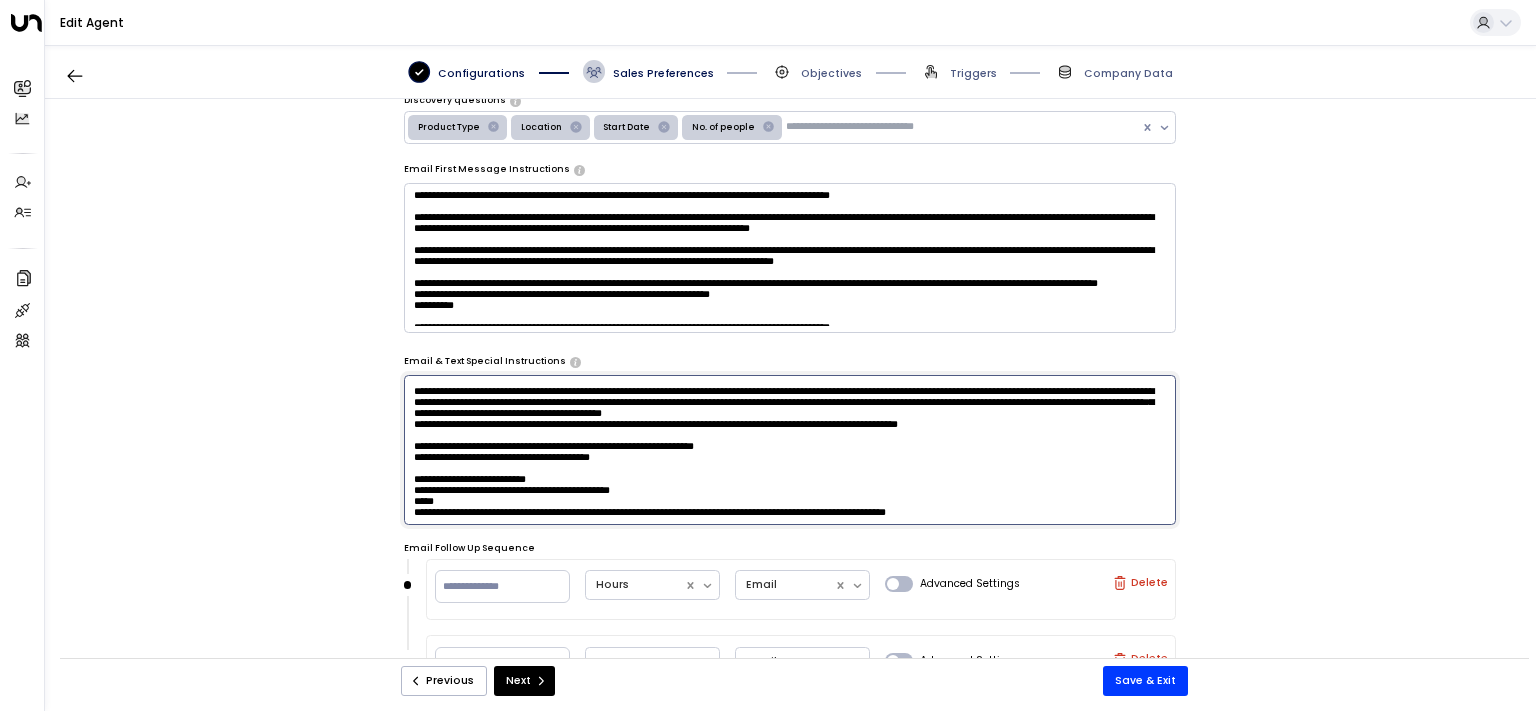 paste on "**********" 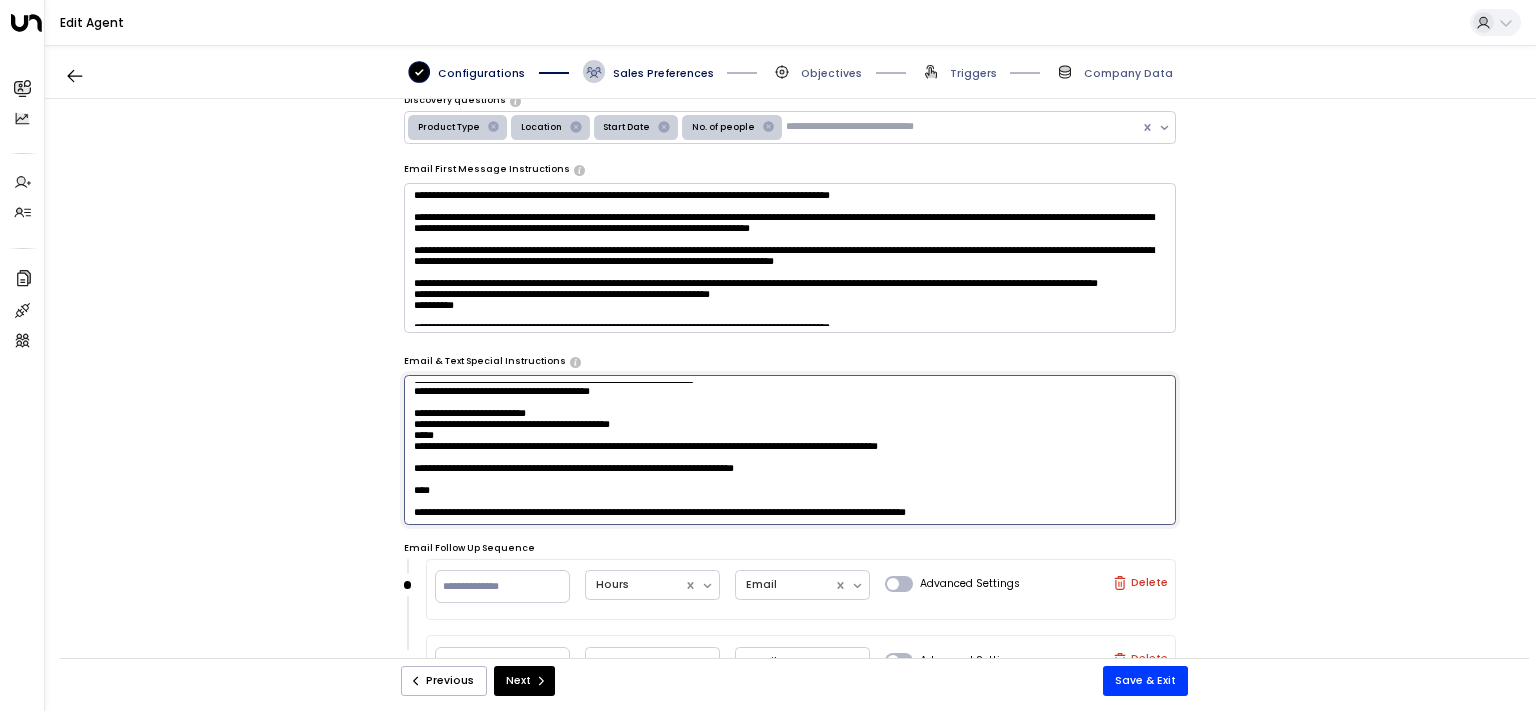 scroll, scrollTop: 2467, scrollLeft: 0, axis: vertical 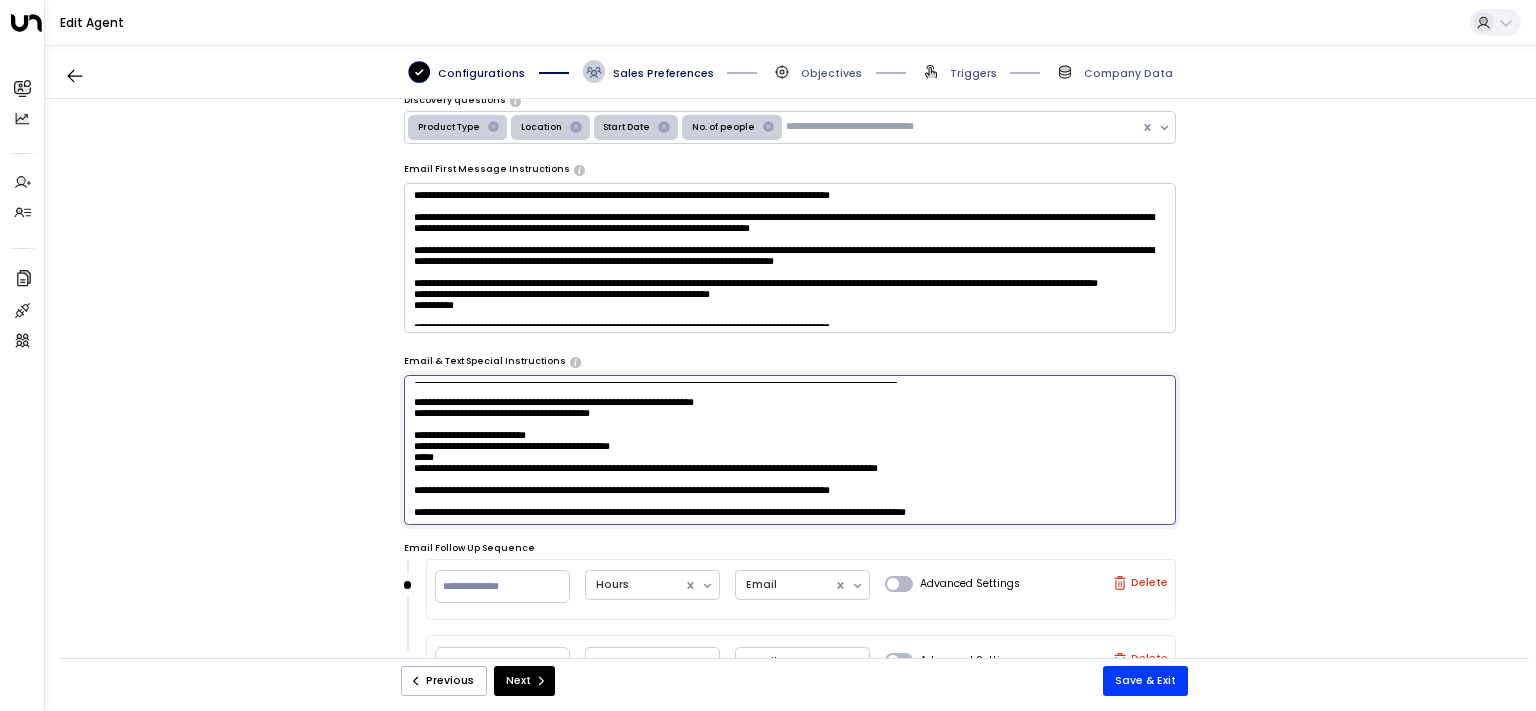 click at bounding box center [790, 450] 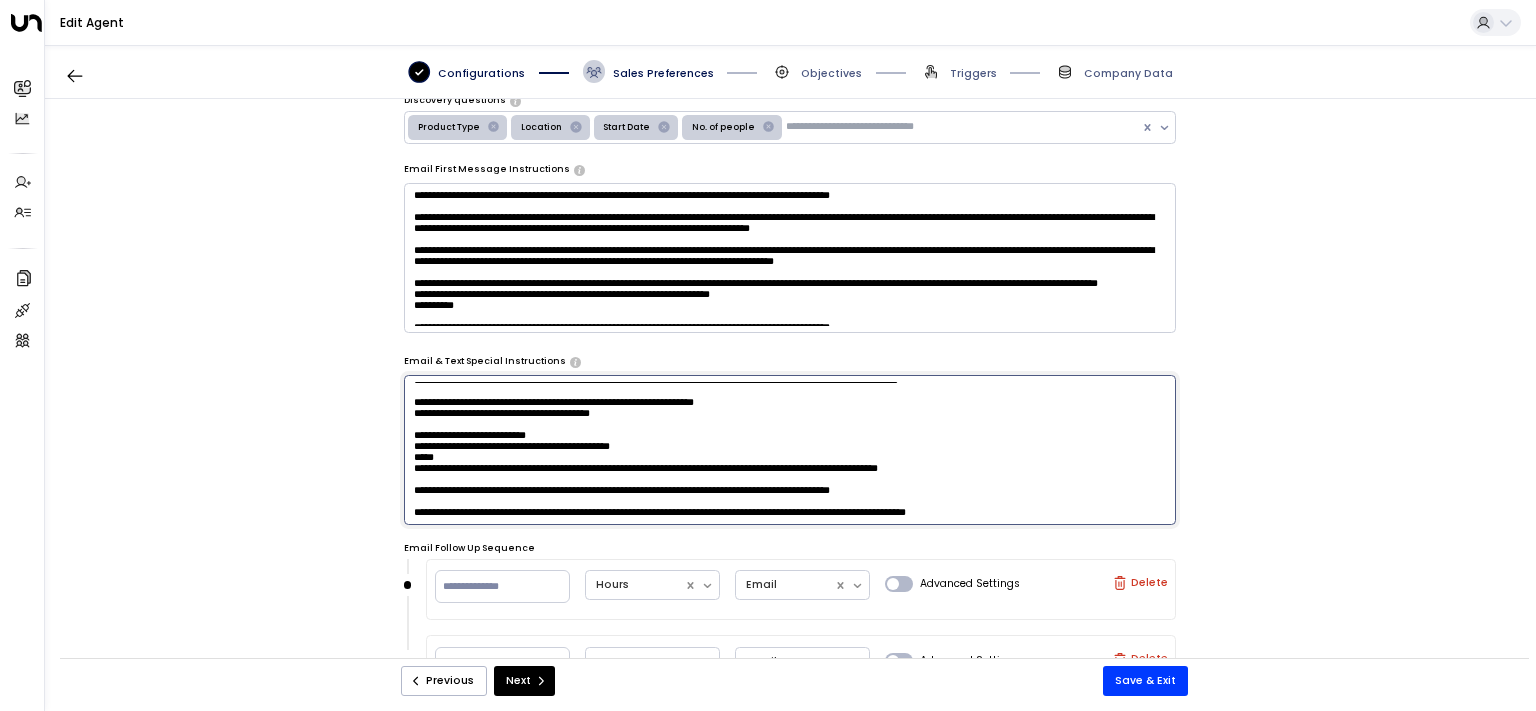 drag, startPoint x: 1047, startPoint y: 508, endPoint x: 1011, endPoint y: 509, distance: 36.013885 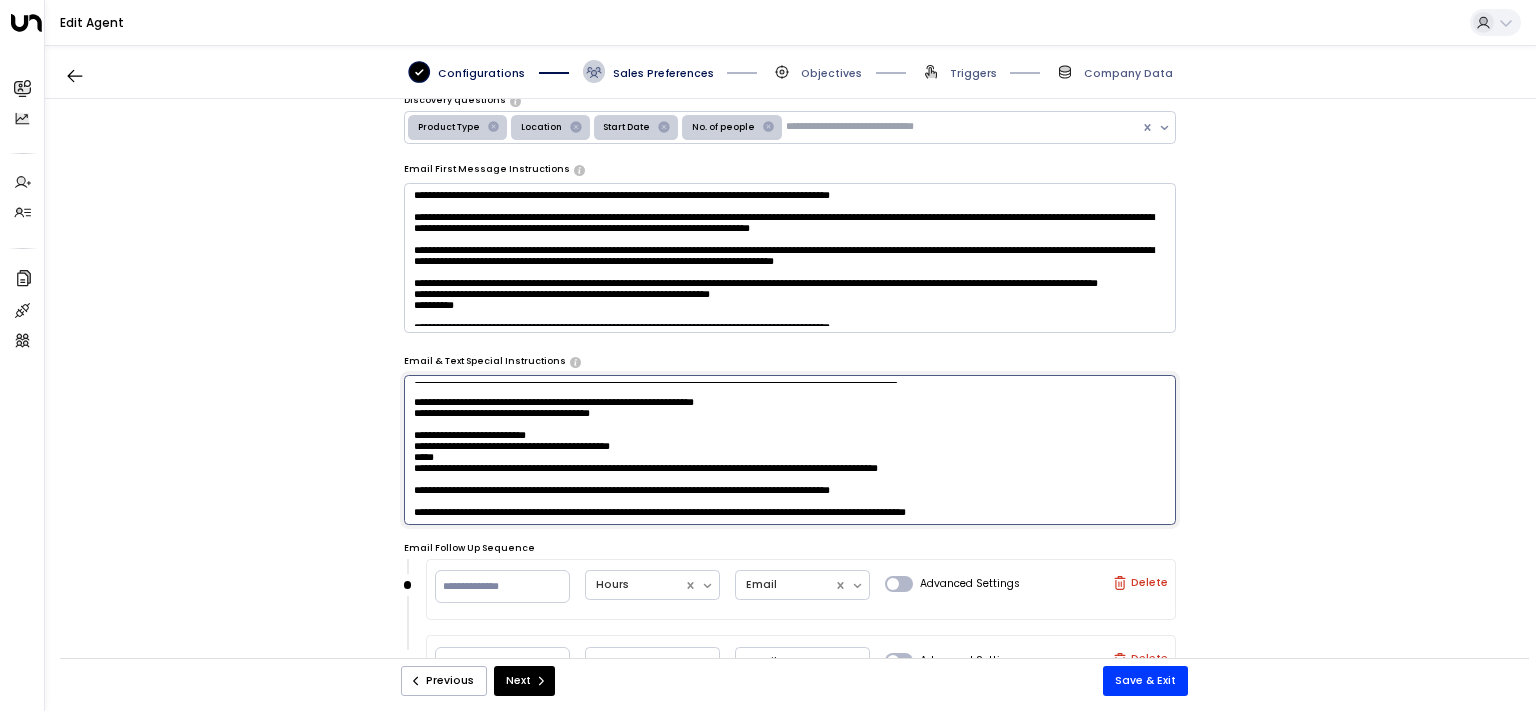 click at bounding box center (790, 450) 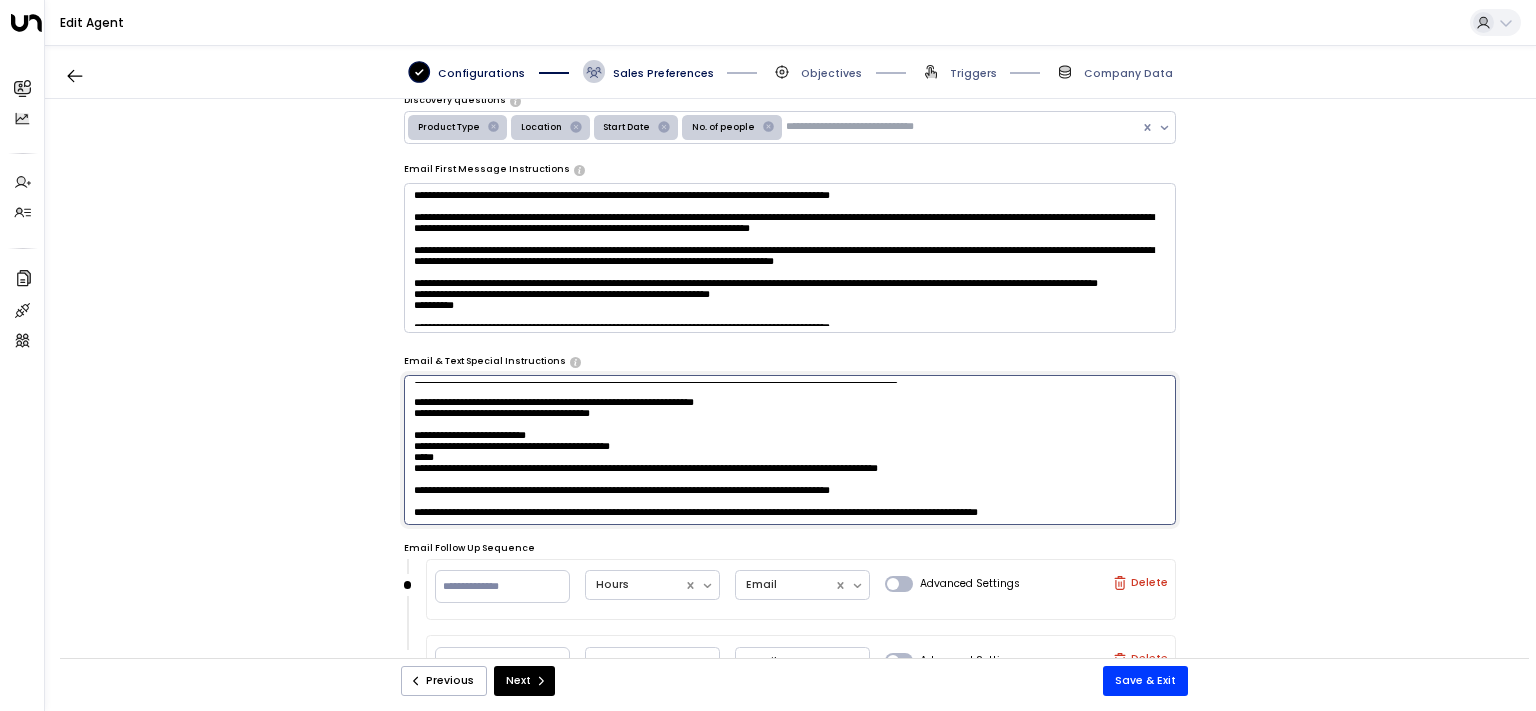 scroll, scrollTop: 2450, scrollLeft: 0, axis: vertical 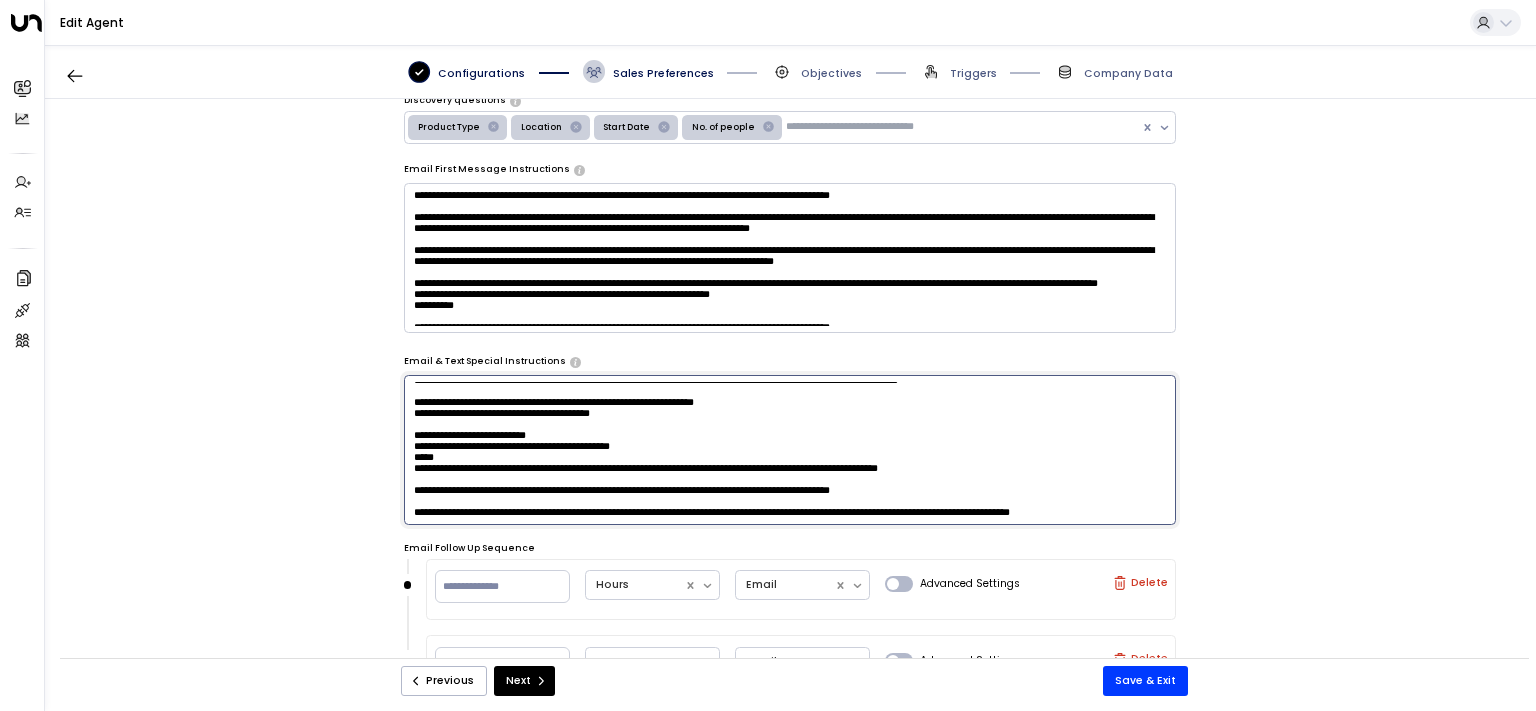 click at bounding box center (790, 450) 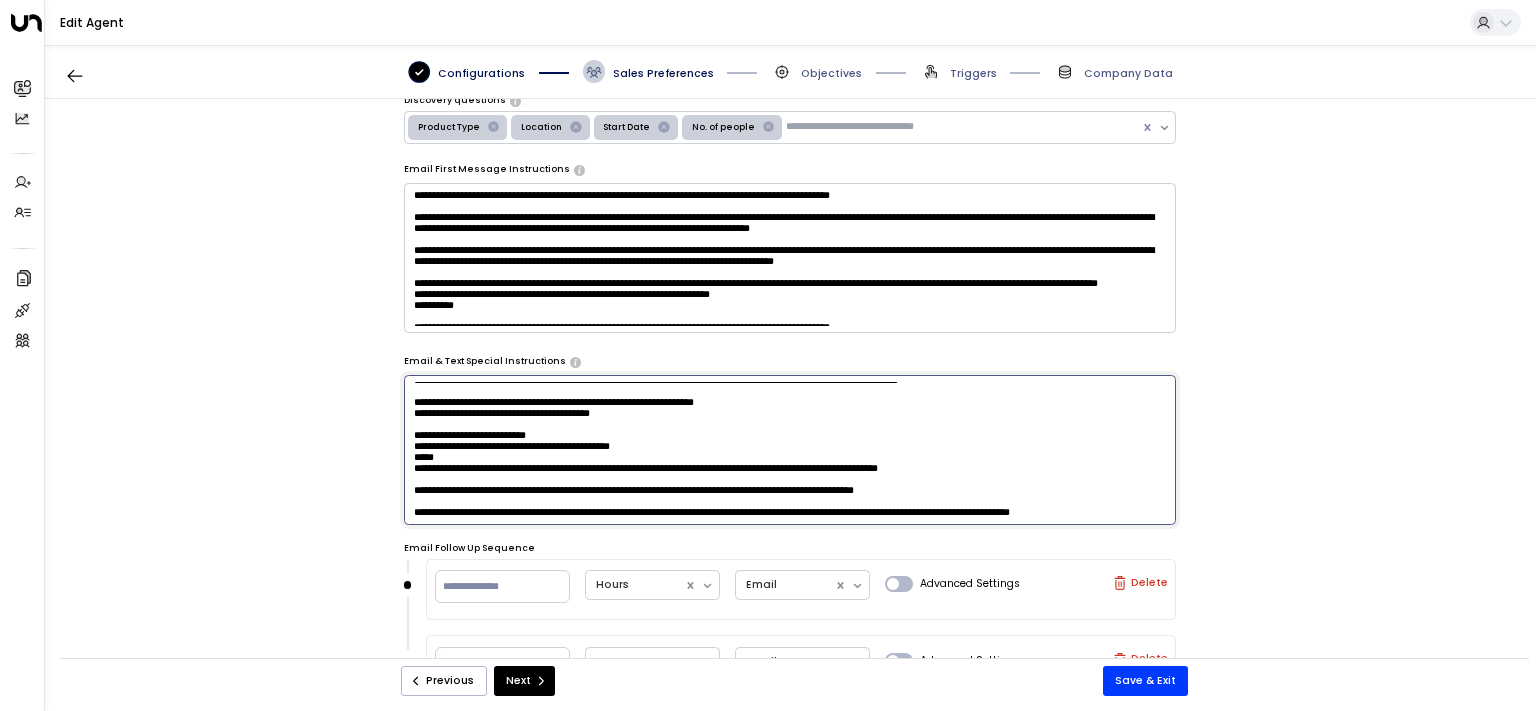 click at bounding box center [790, 450] 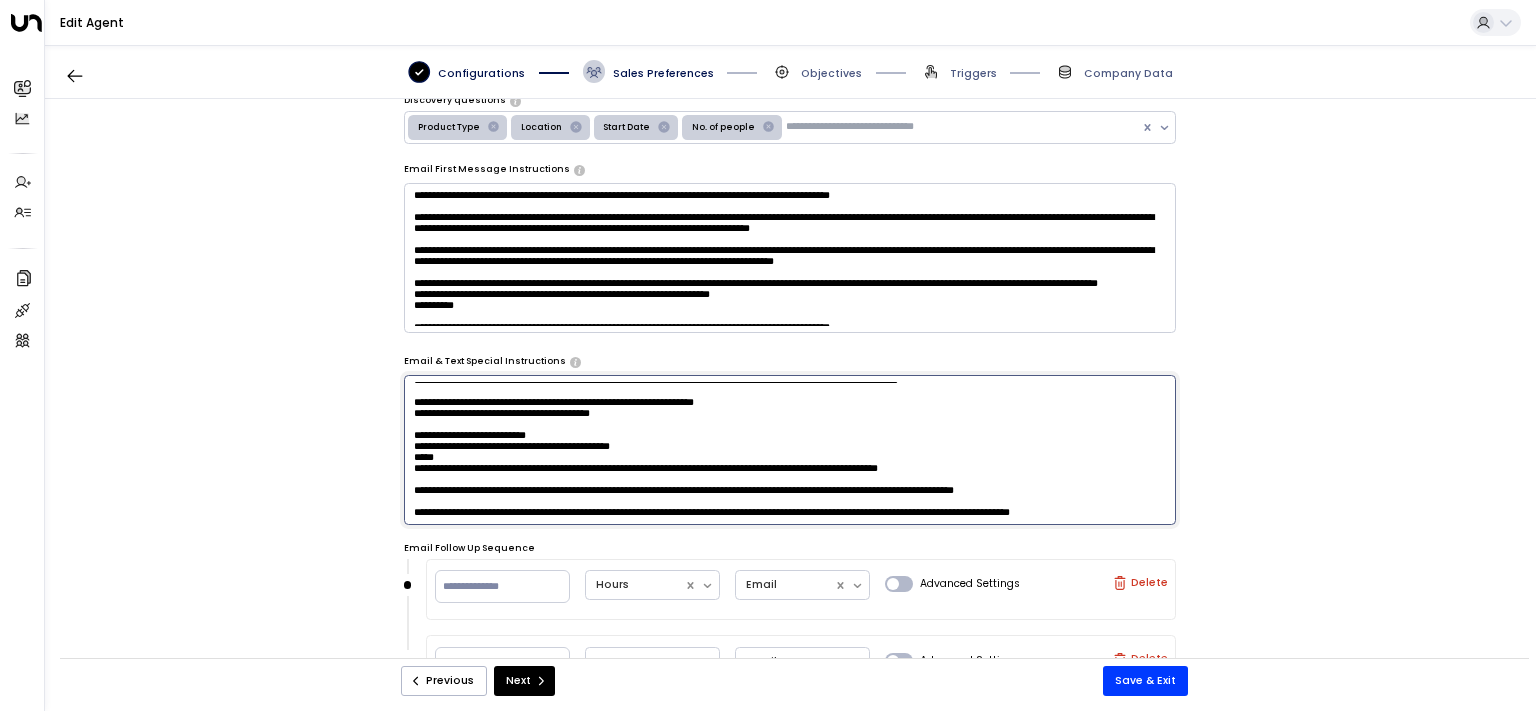 click at bounding box center [790, 450] 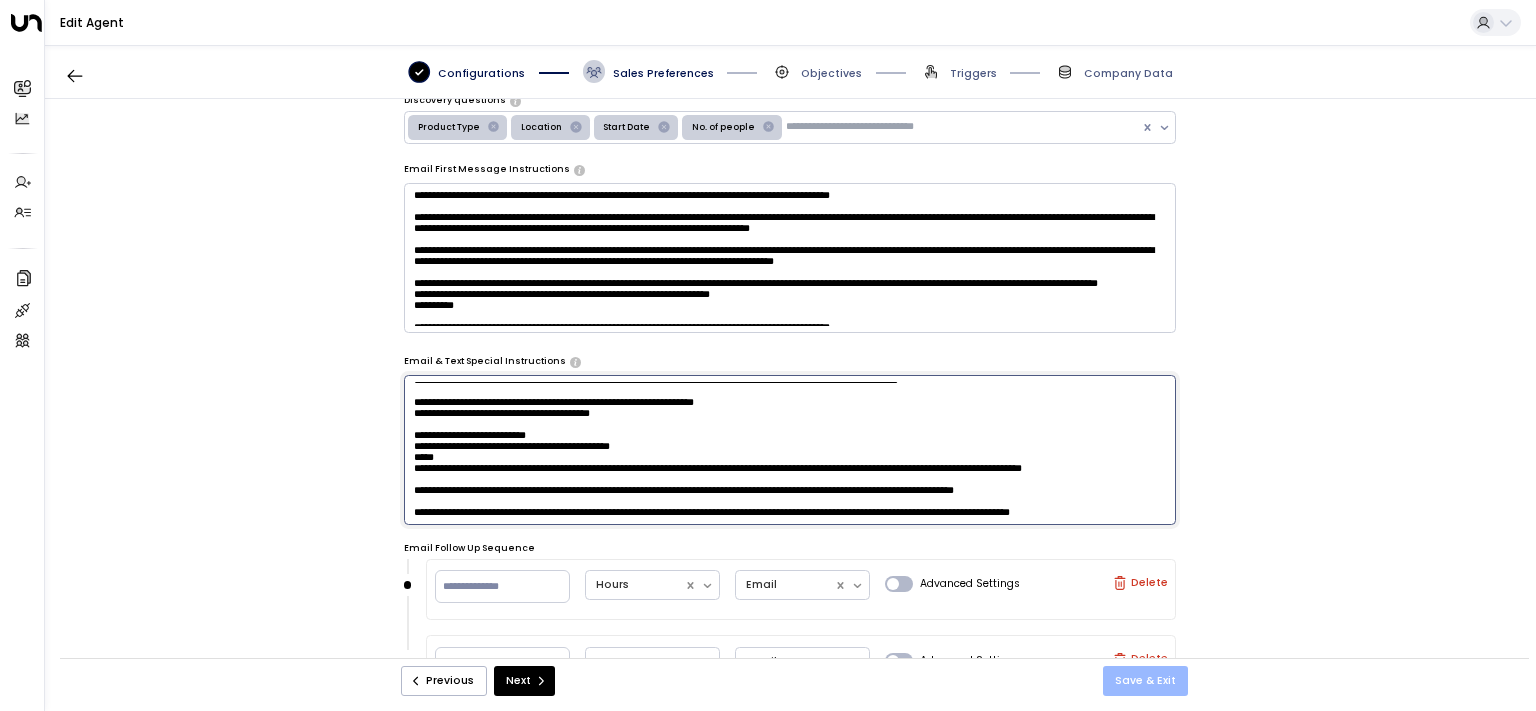 type on "**********" 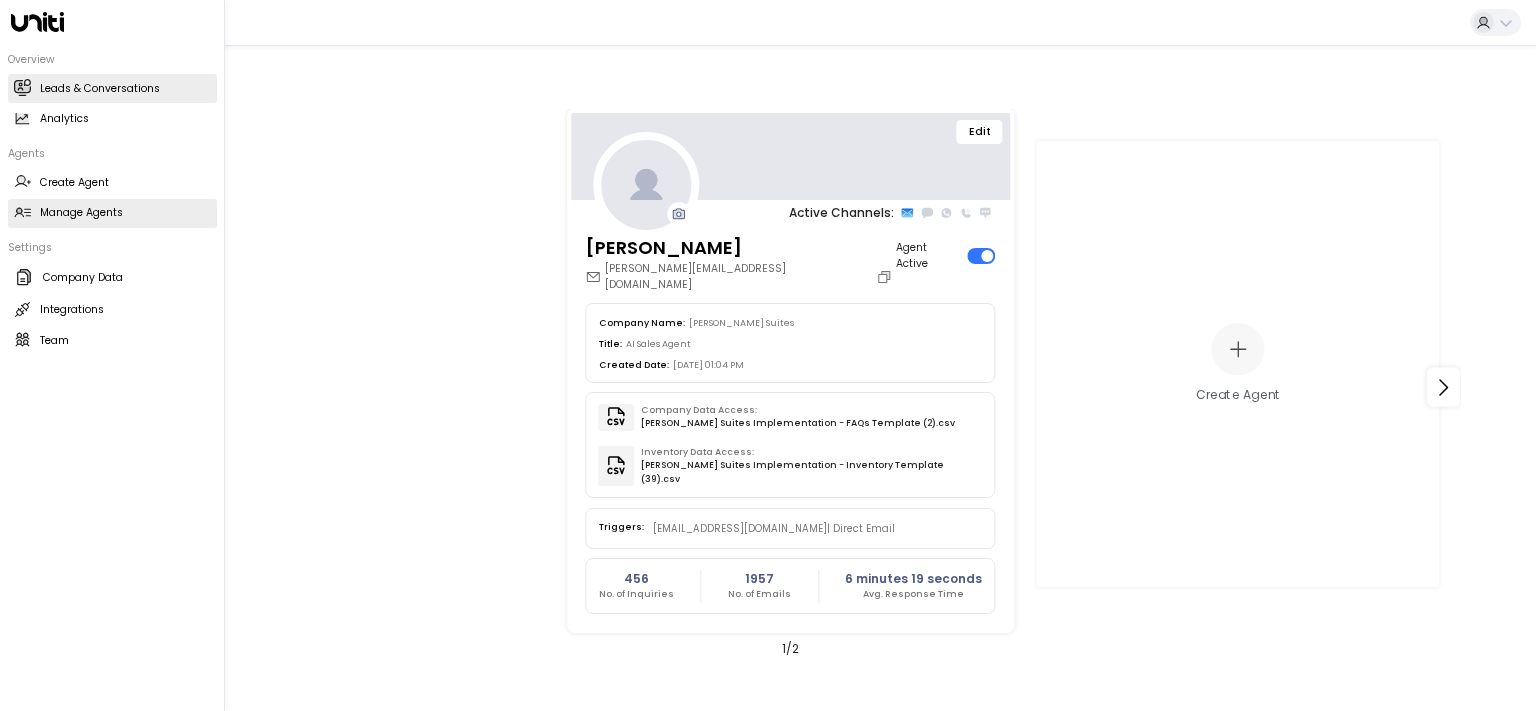click on "Leads & Conversations Leads & Conversations" at bounding box center [112, 88] 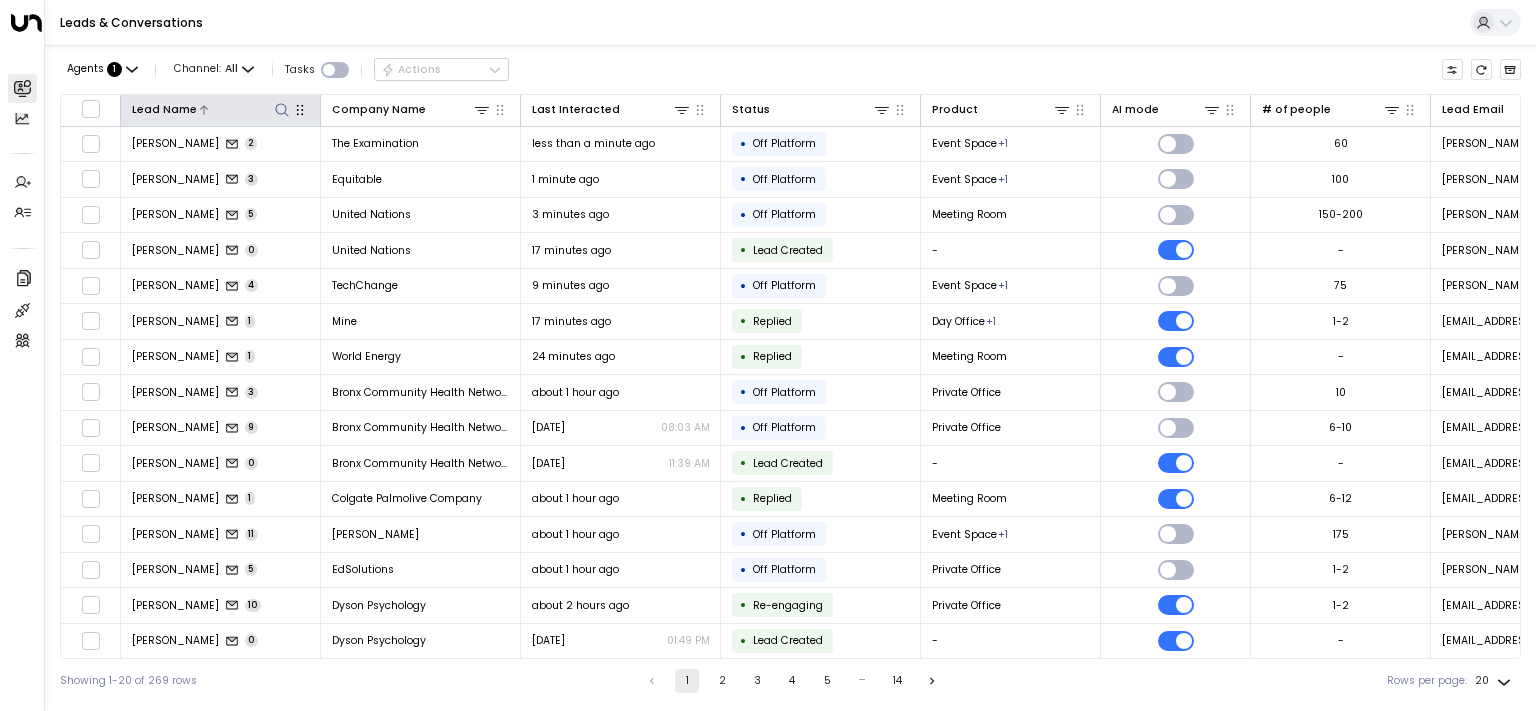 click 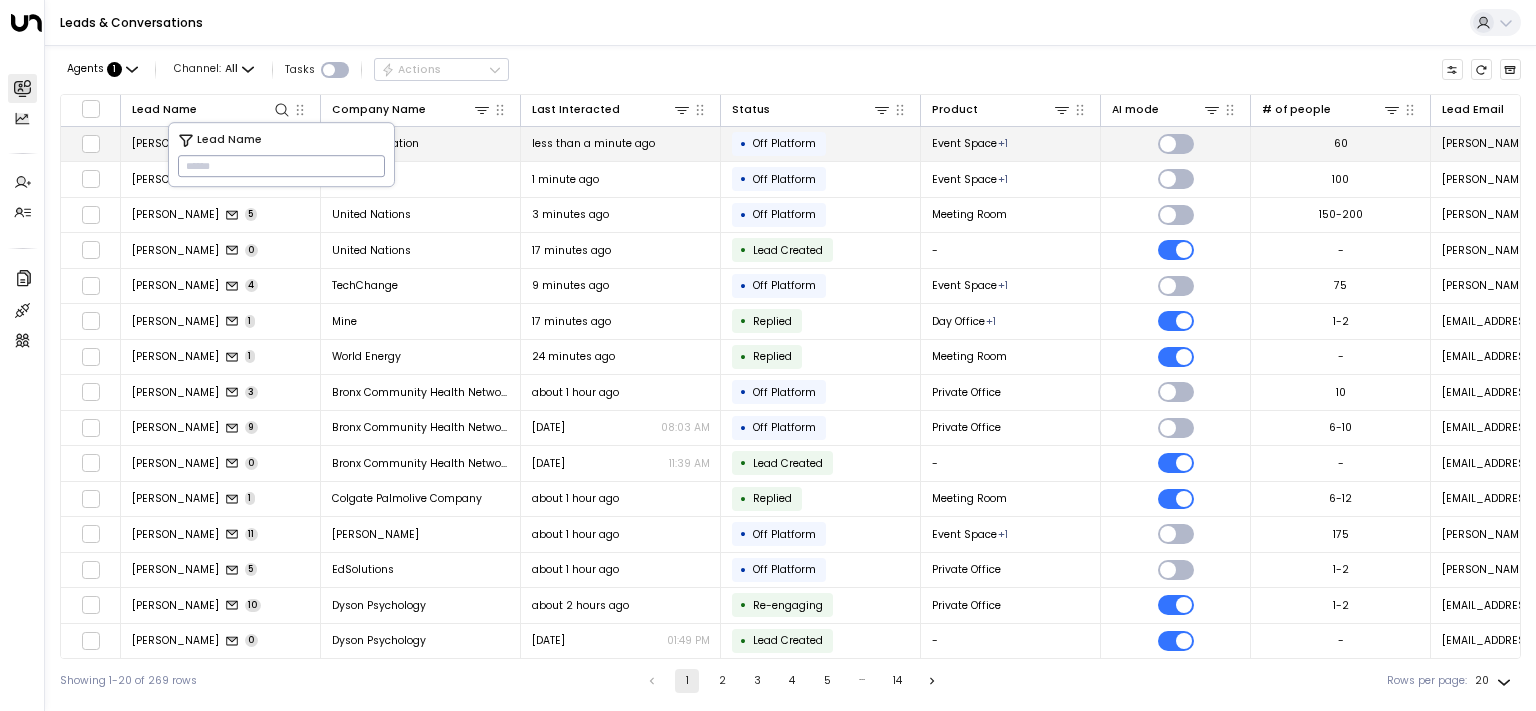 click on "[PERSON_NAME]" at bounding box center (175, 143) 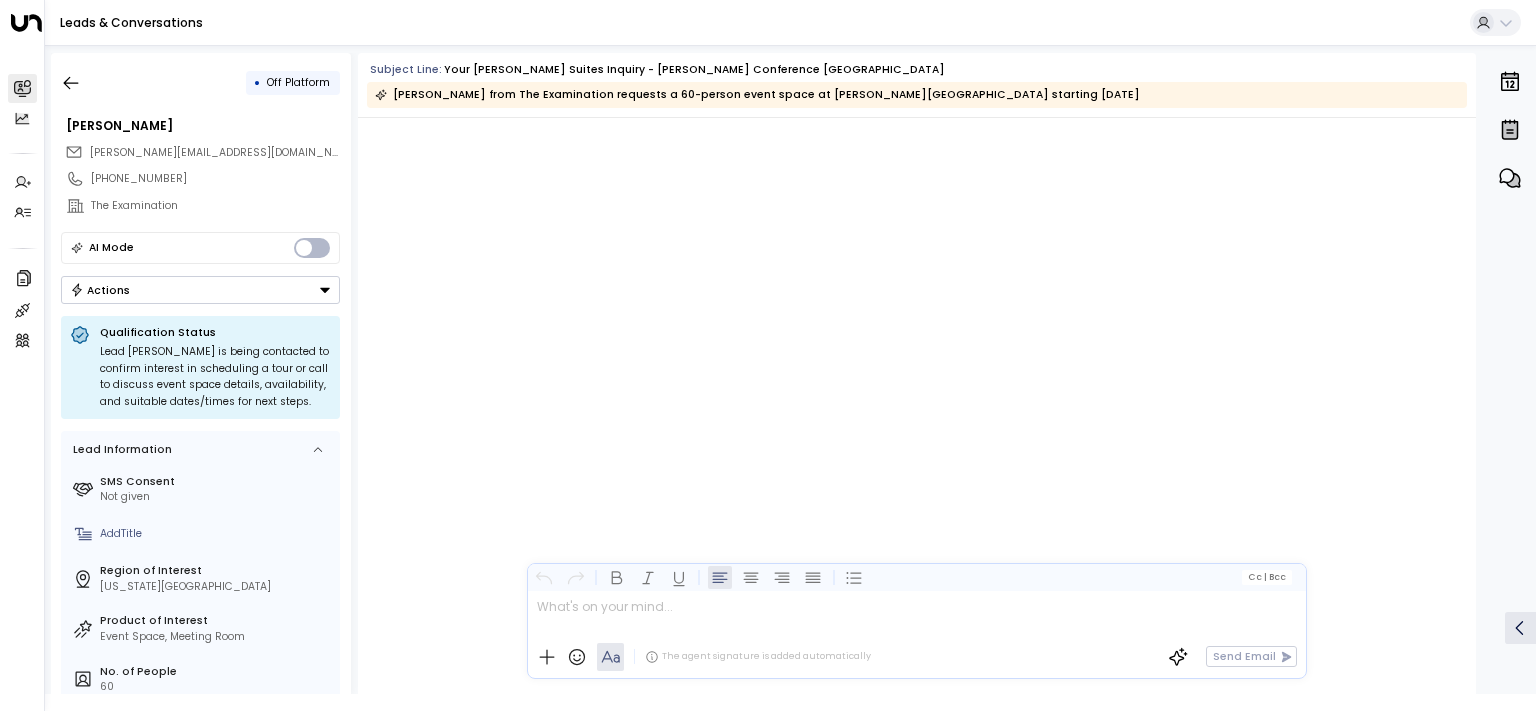scroll, scrollTop: 1975, scrollLeft: 0, axis: vertical 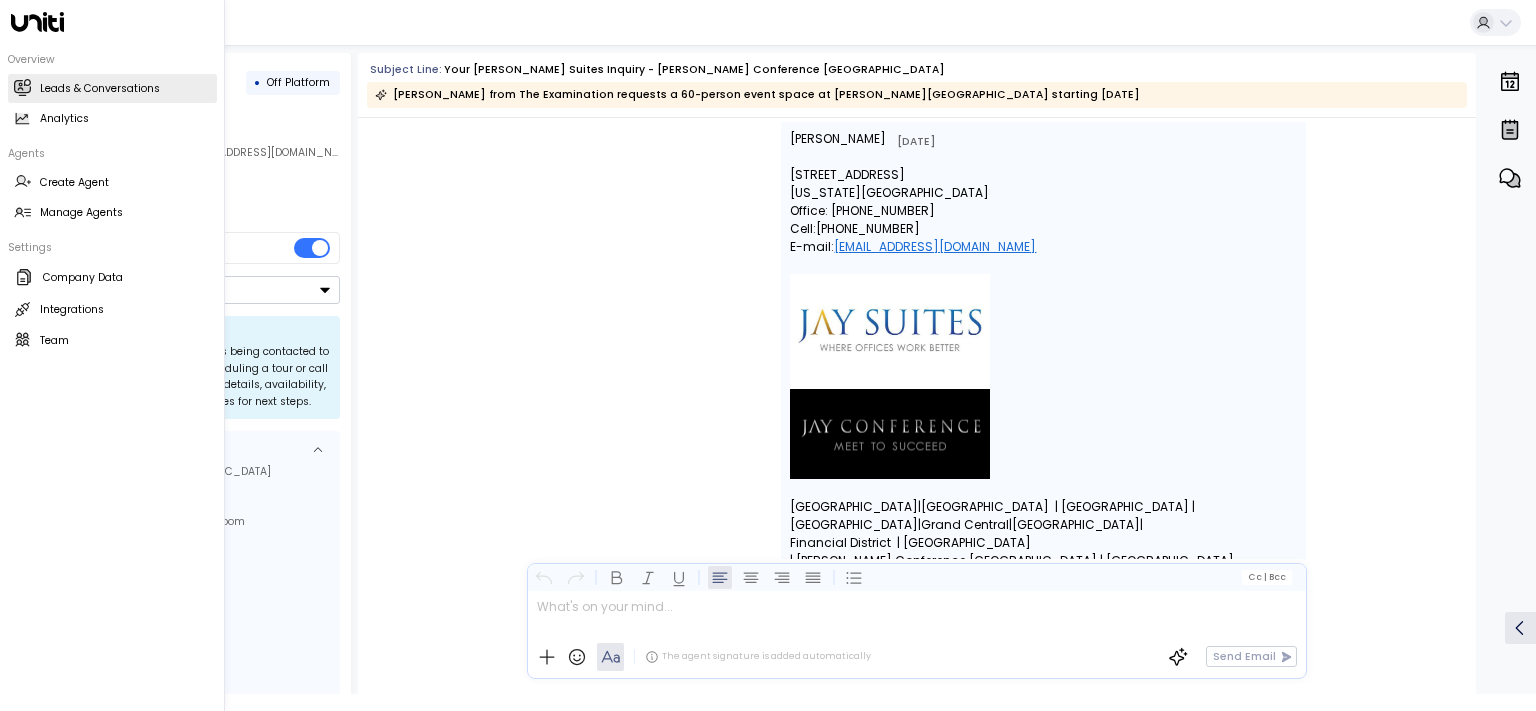 click 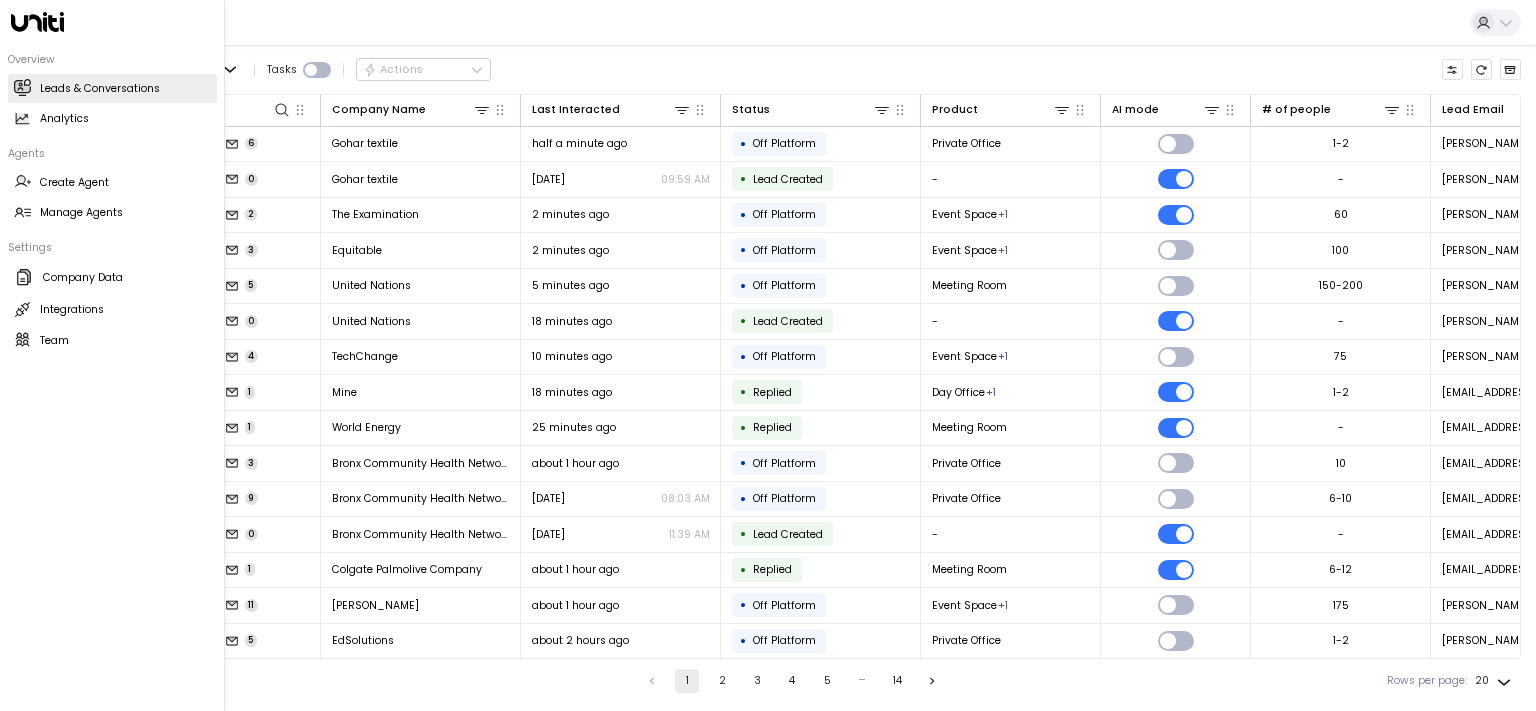 click on "Leads & Conversations" at bounding box center [100, 89] 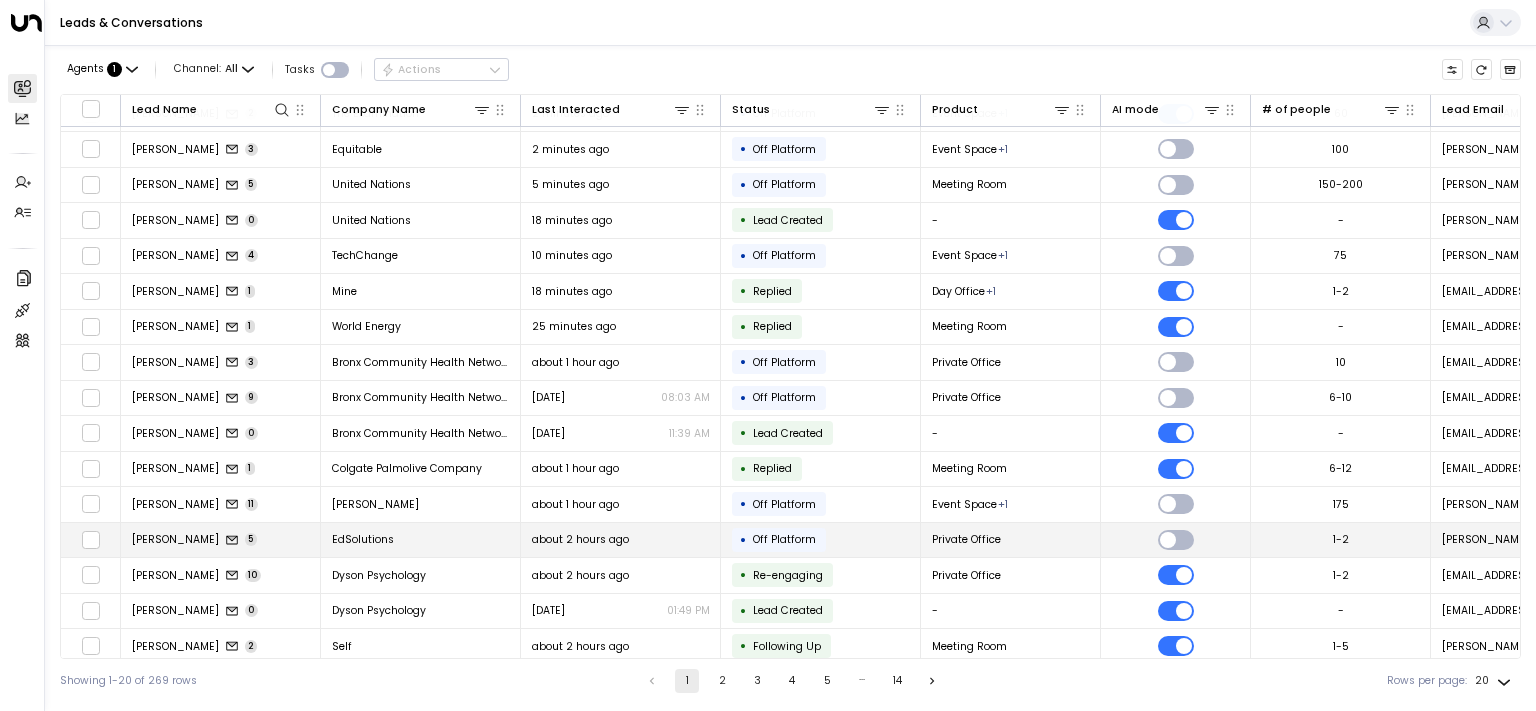 scroll, scrollTop: 190, scrollLeft: 0, axis: vertical 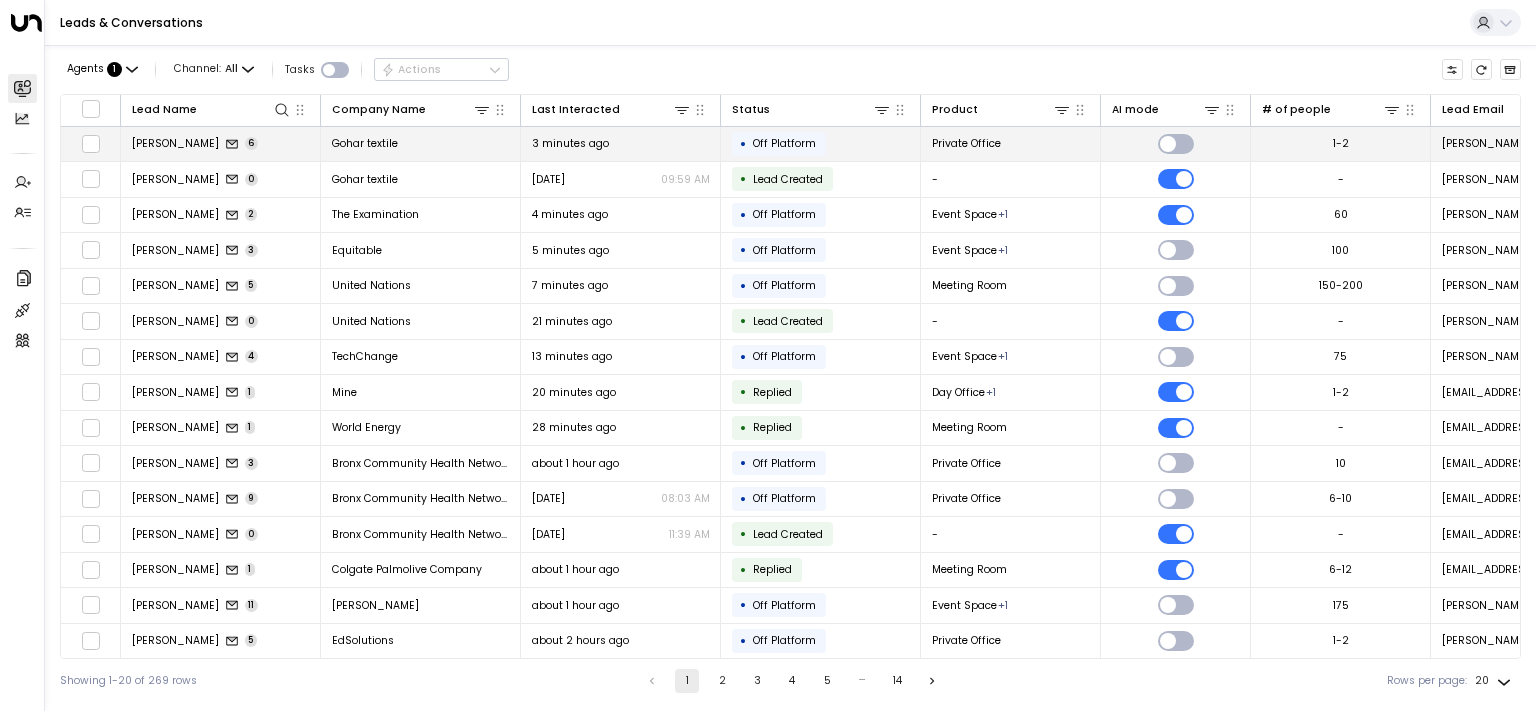 click on "[PERSON_NAME]" at bounding box center (175, 143) 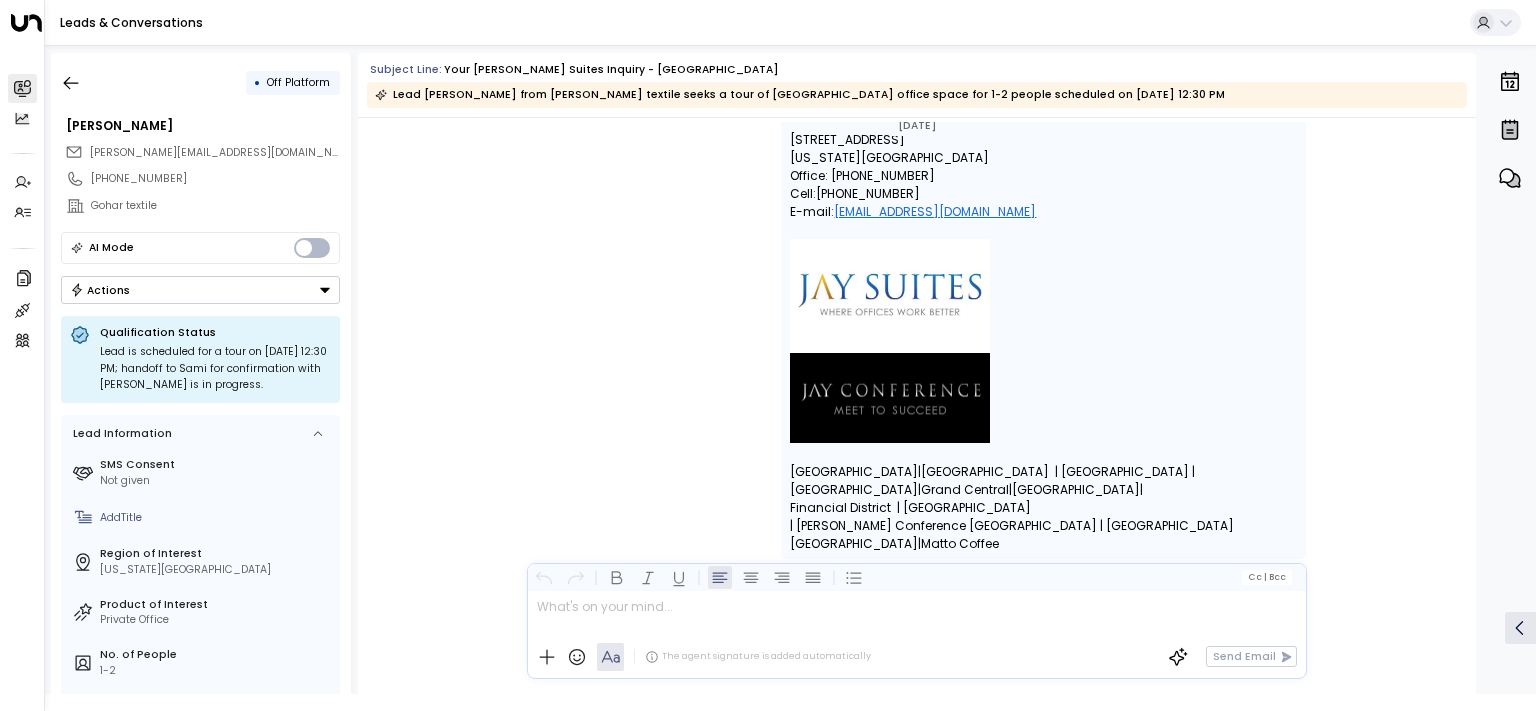 scroll, scrollTop: 4637, scrollLeft: 0, axis: vertical 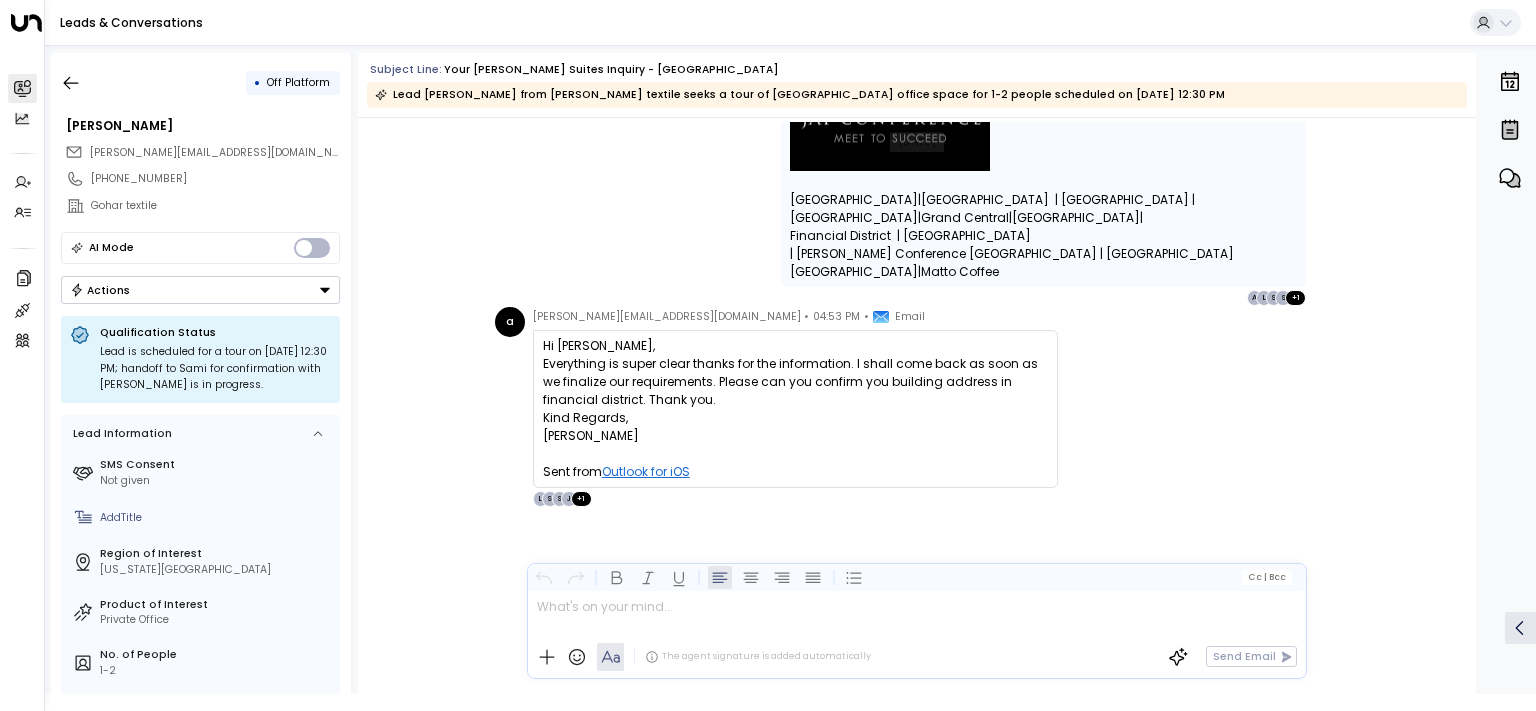 click on "AI Mode" at bounding box center [200, 248] 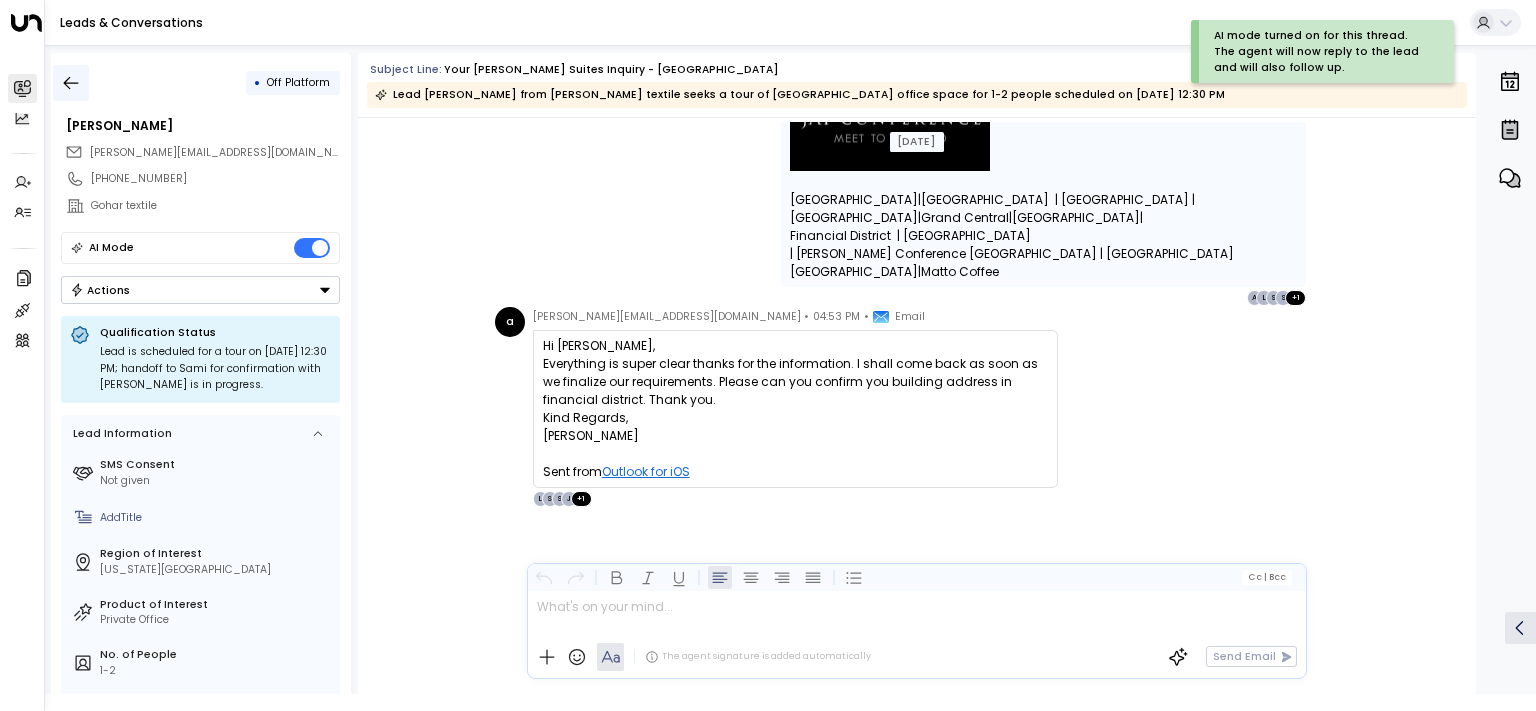 click 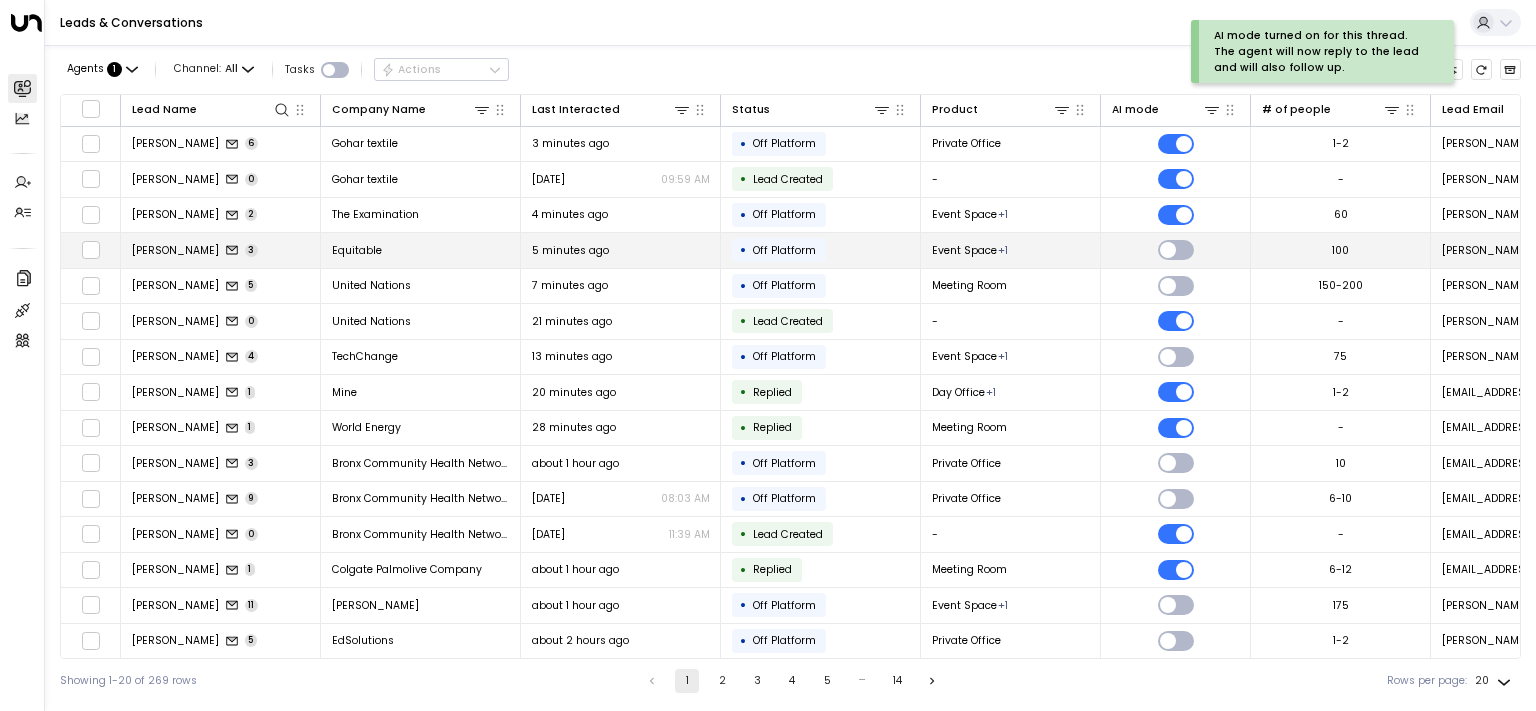click on "[PERSON_NAME]" at bounding box center (175, 250) 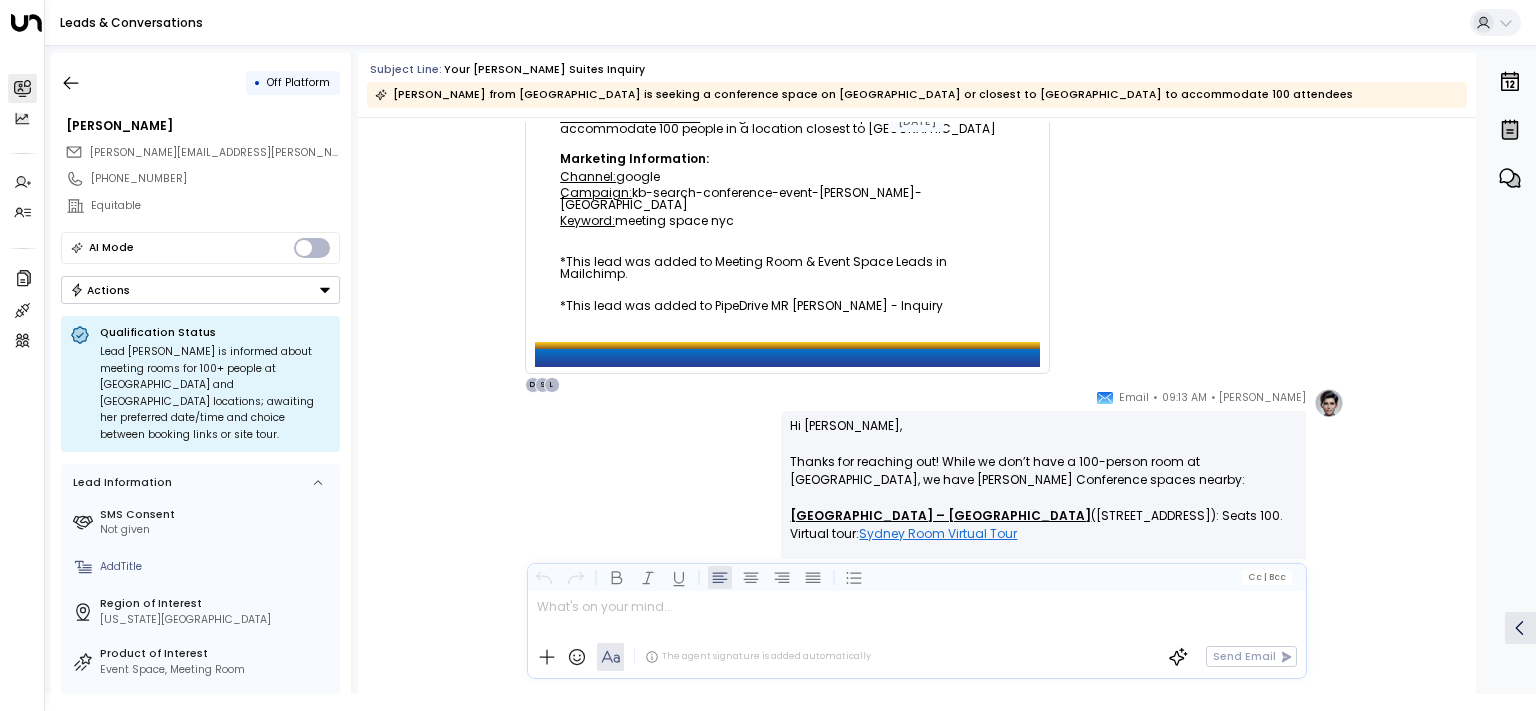 scroll, scrollTop: 0, scrollLeft: 0, axis: both 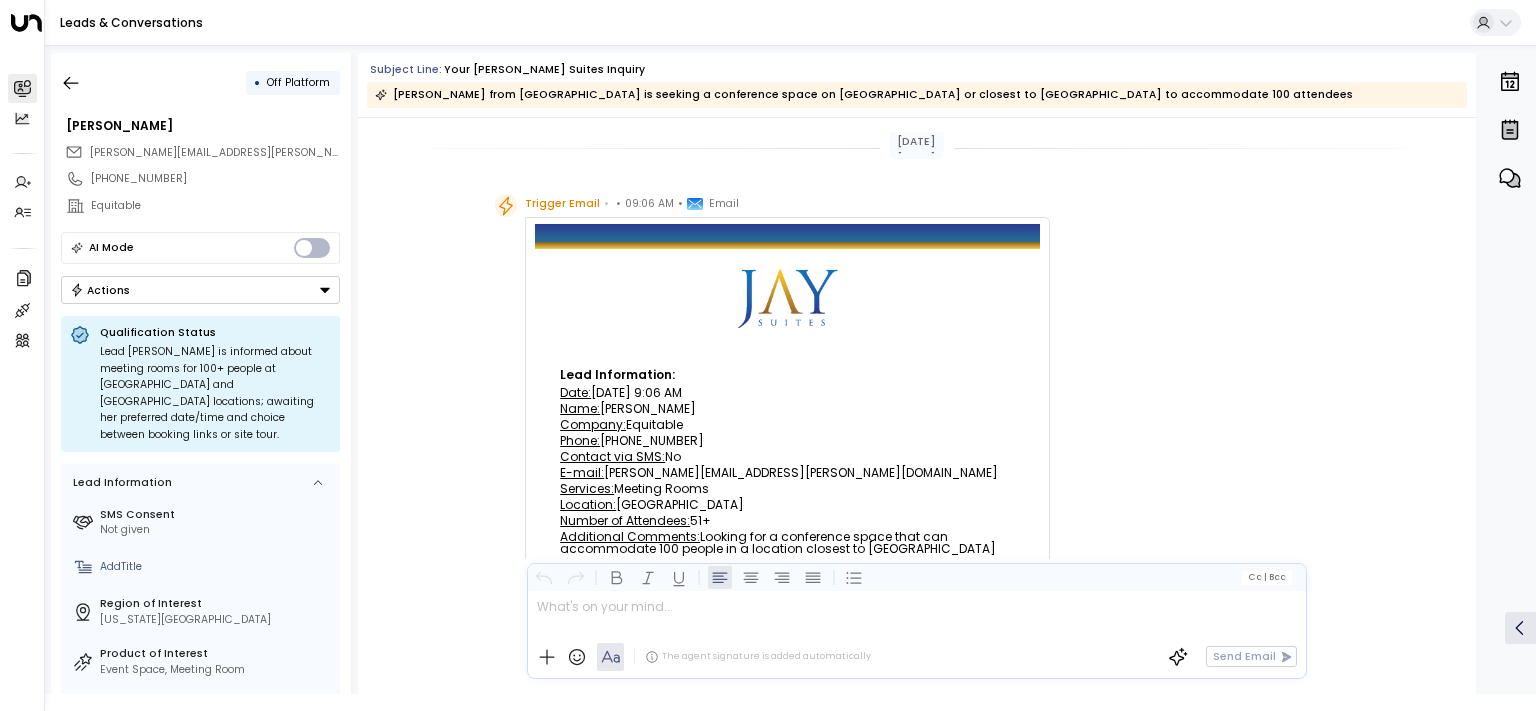 click on "AI Mode" at bounding box center (200, 248) 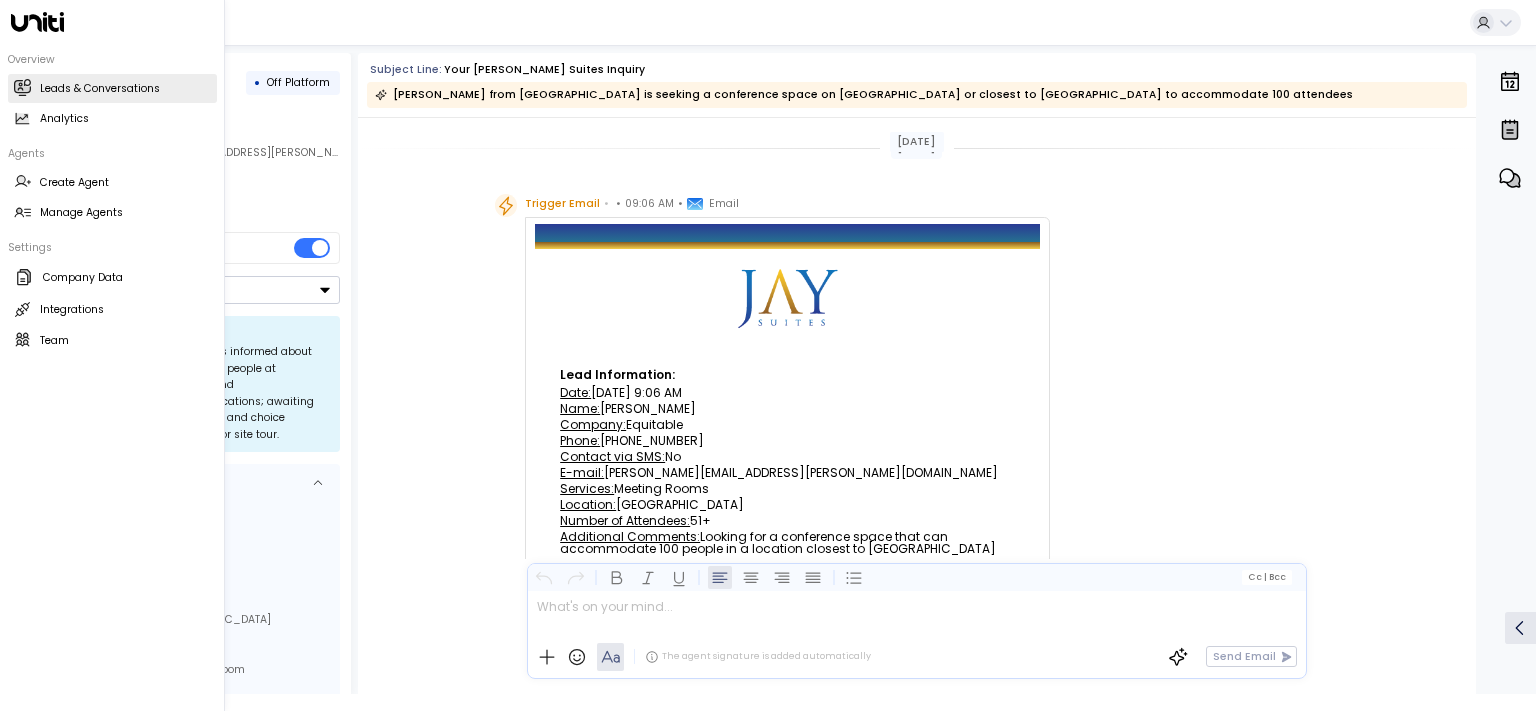 click on "Leads & Conversations" at bounding box center [100, 89] 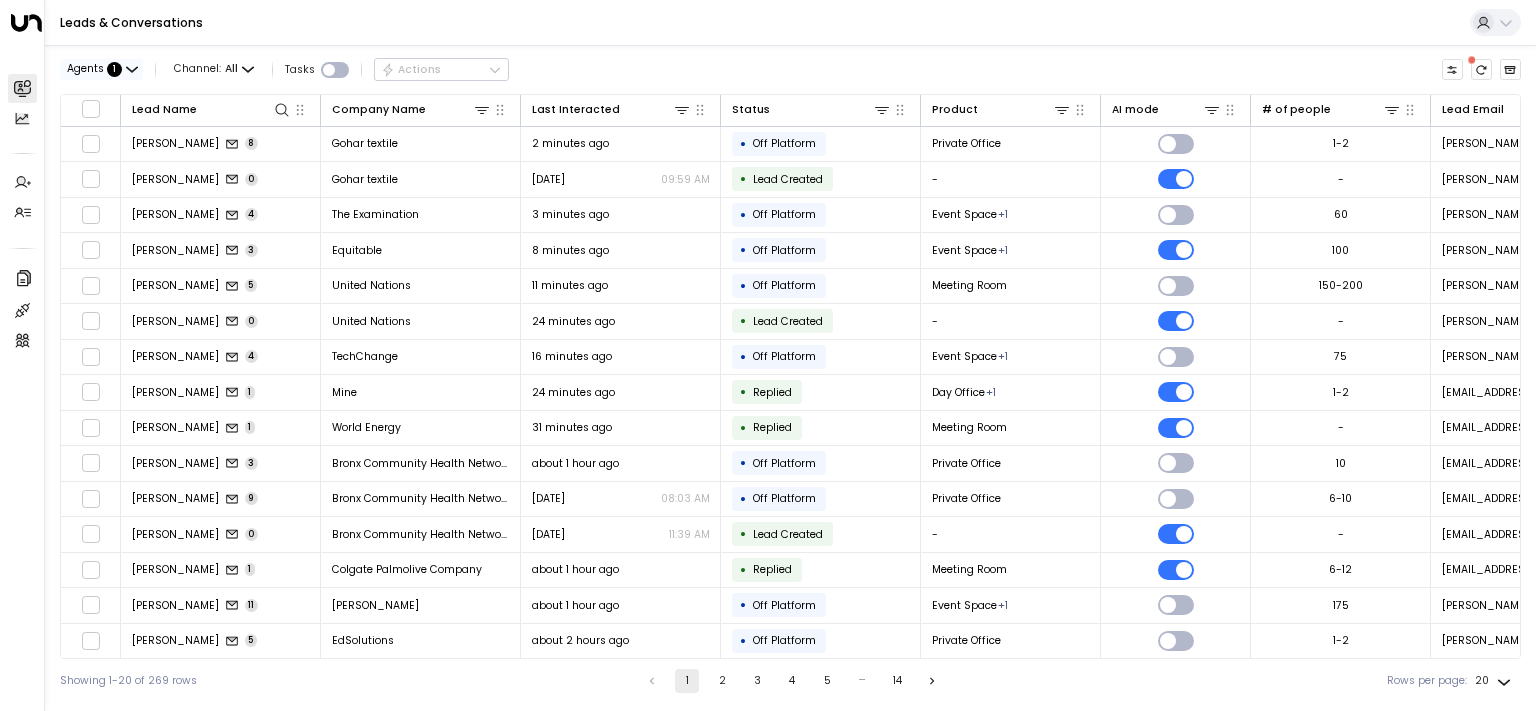 click on "Agents : 1" at bounding box center (101, 69) 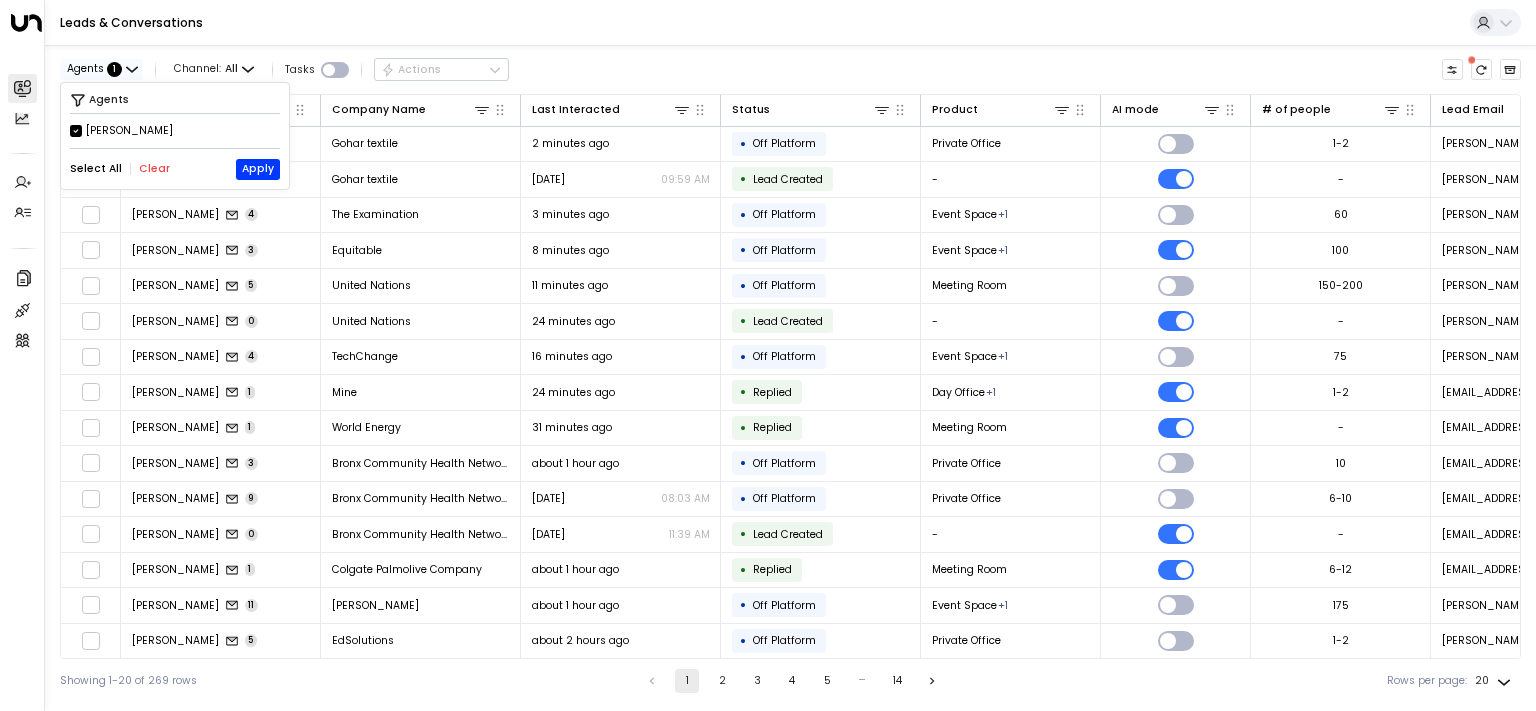click at bounding box center [768, 355] 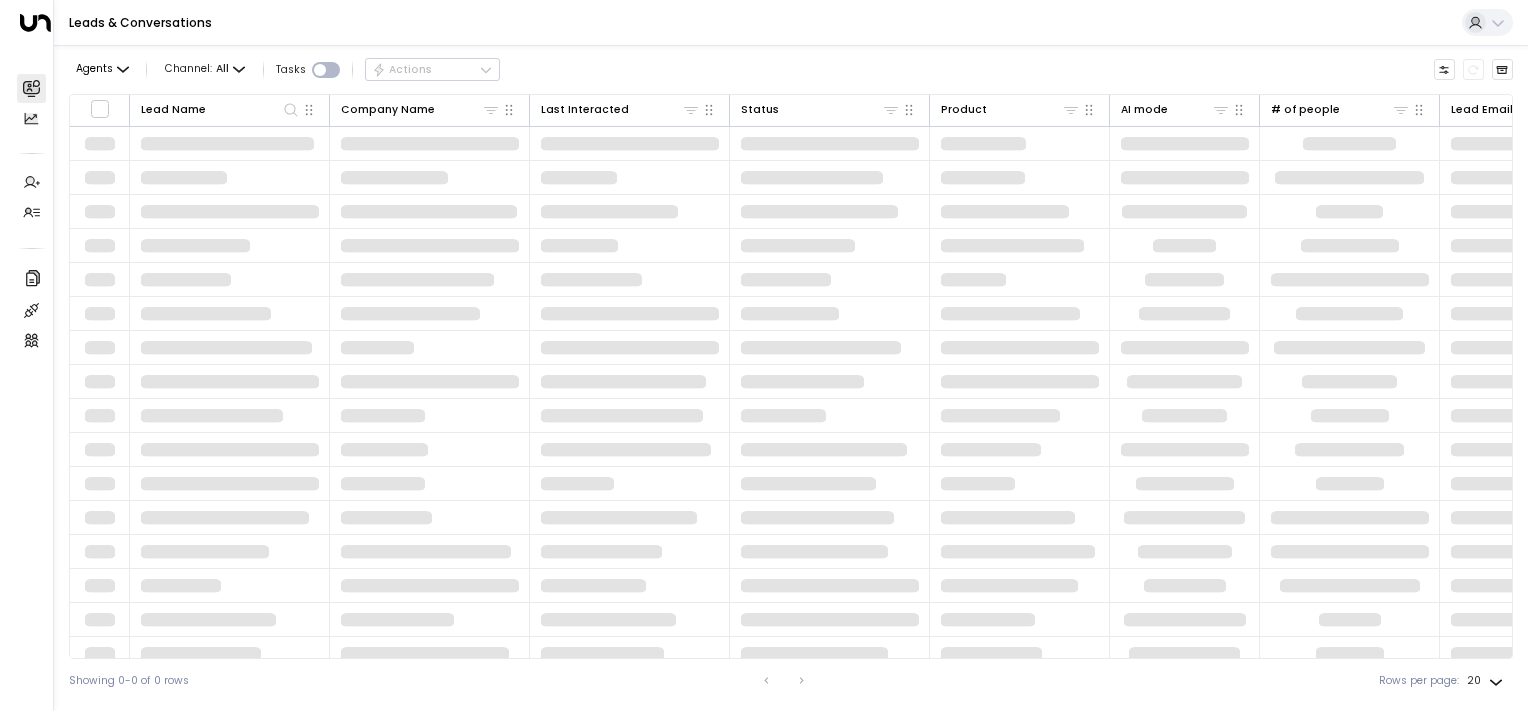 scroll, scrollTop: 0, scrollLeft: 0, axis: both 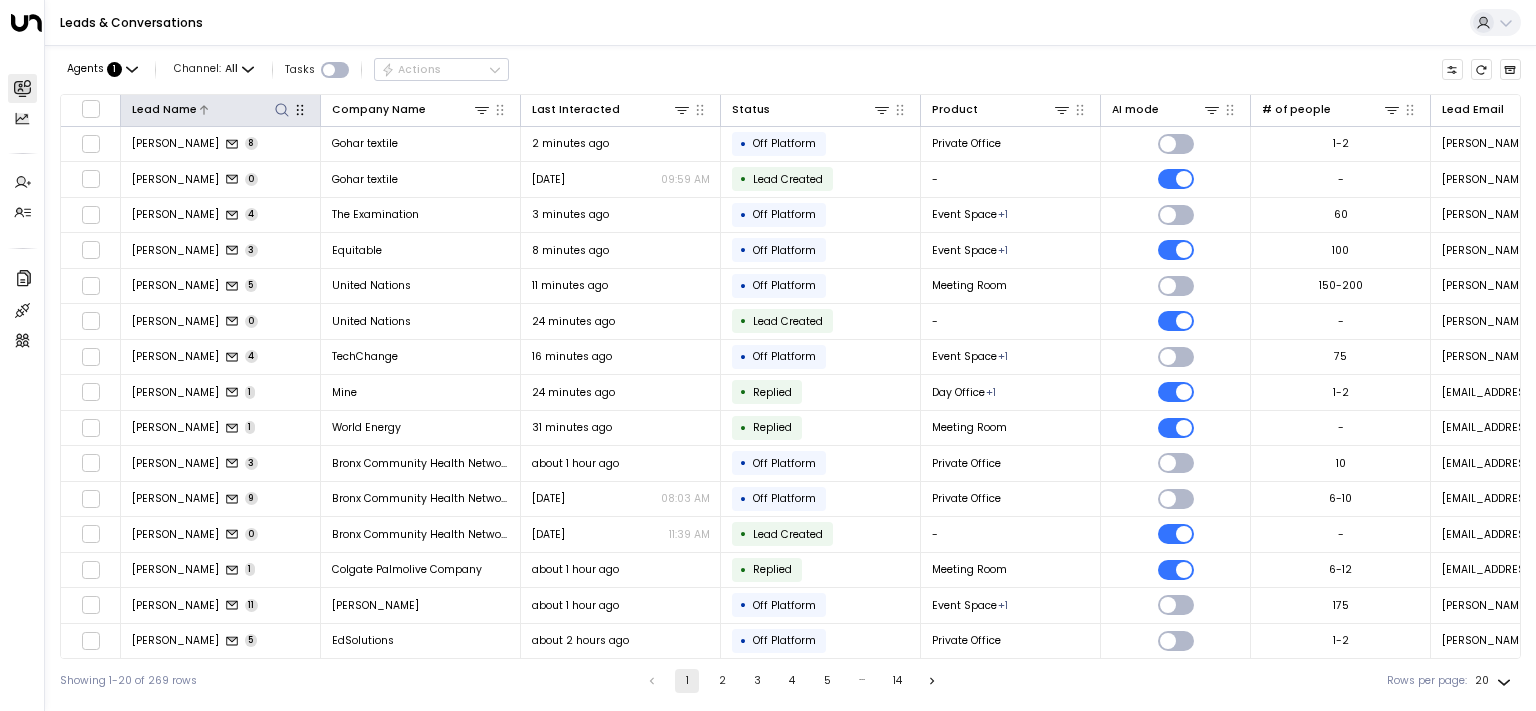 click 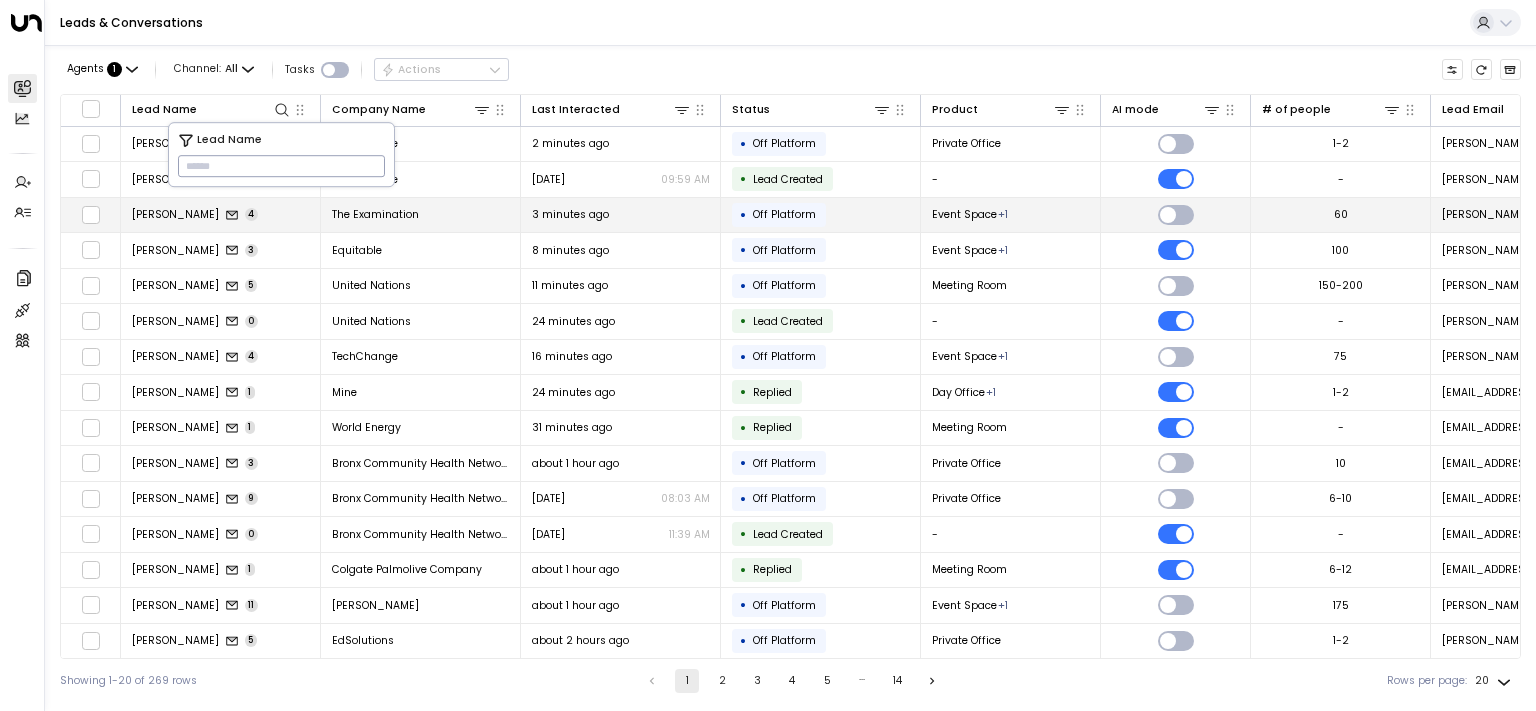 type on "*" 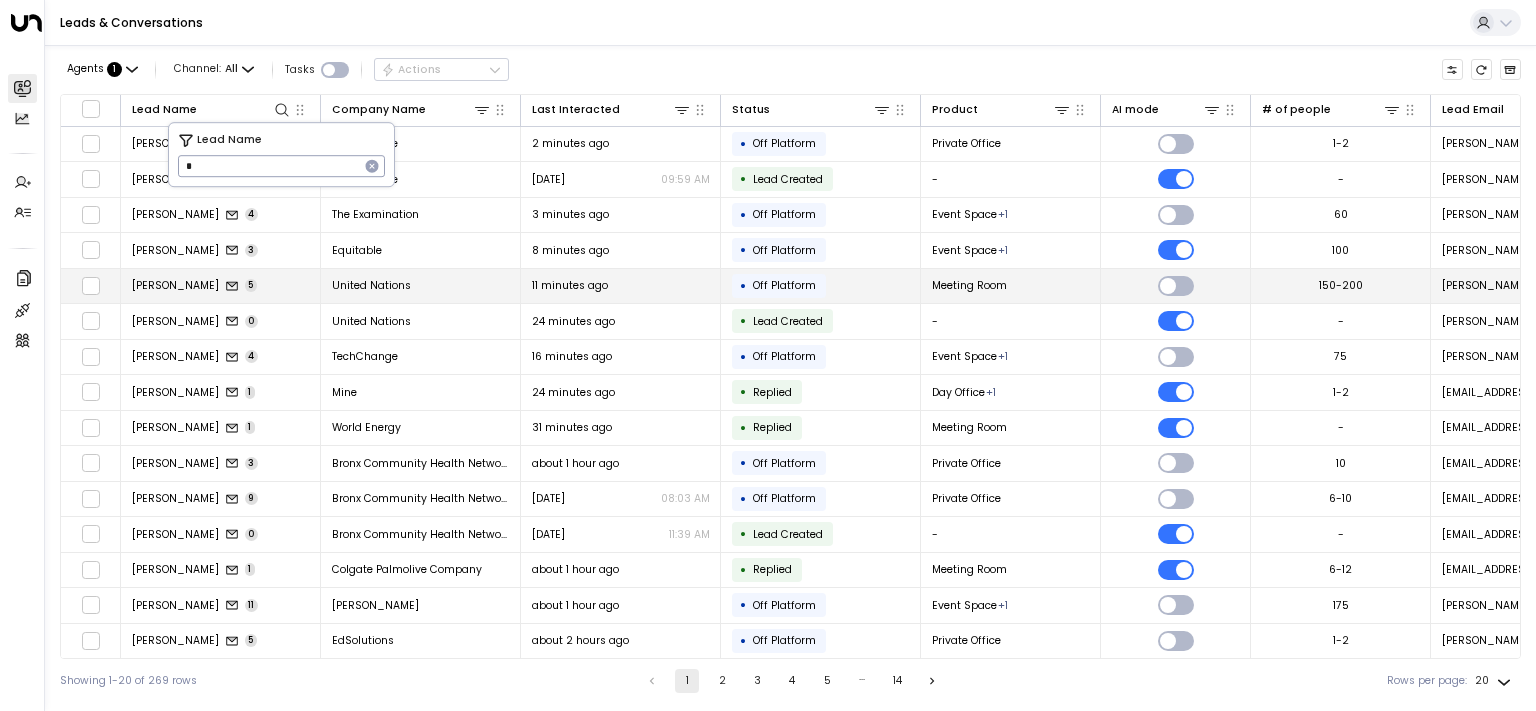 click on "[PERSON_NAME]" at bounding box center [175, 285] 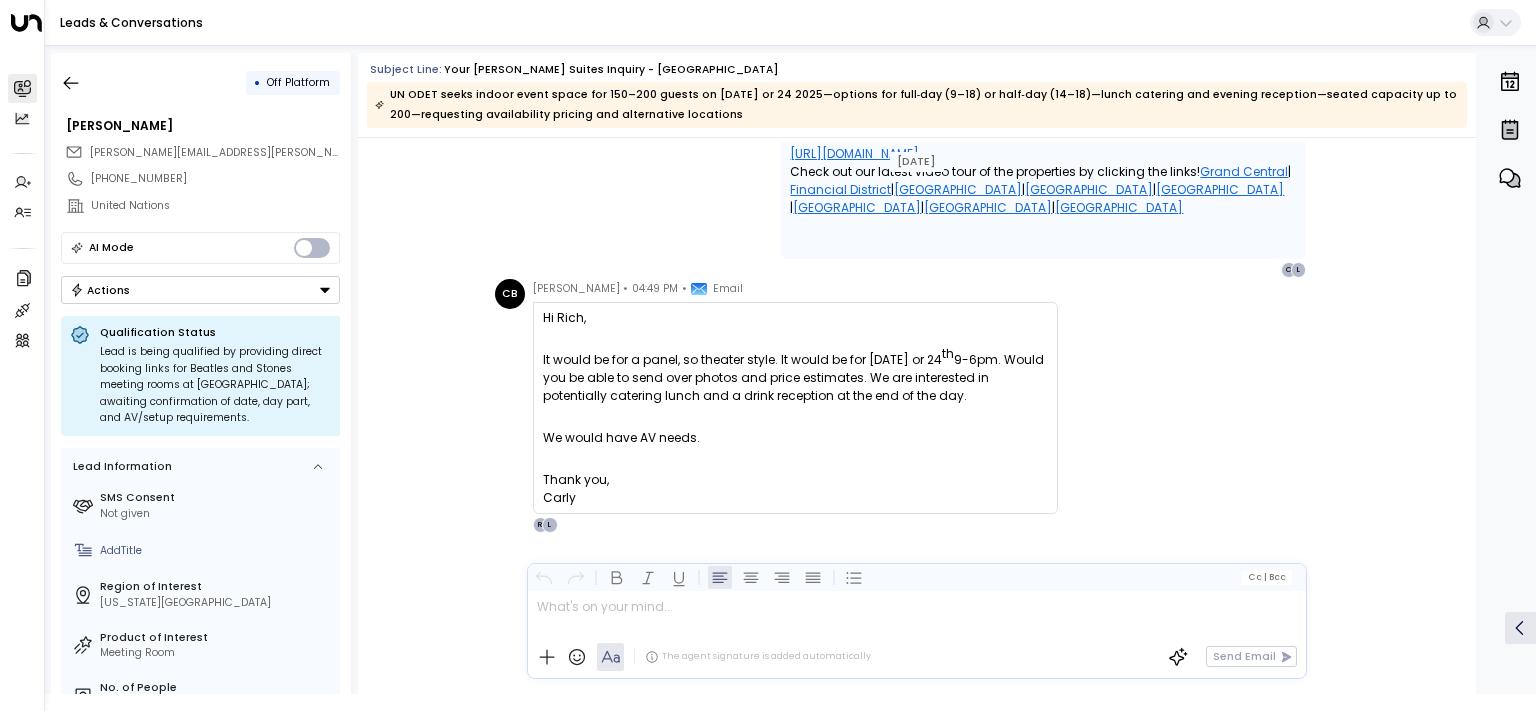 scroll, scrollTop: 2895, scrollLeft: 0, axis: vertical 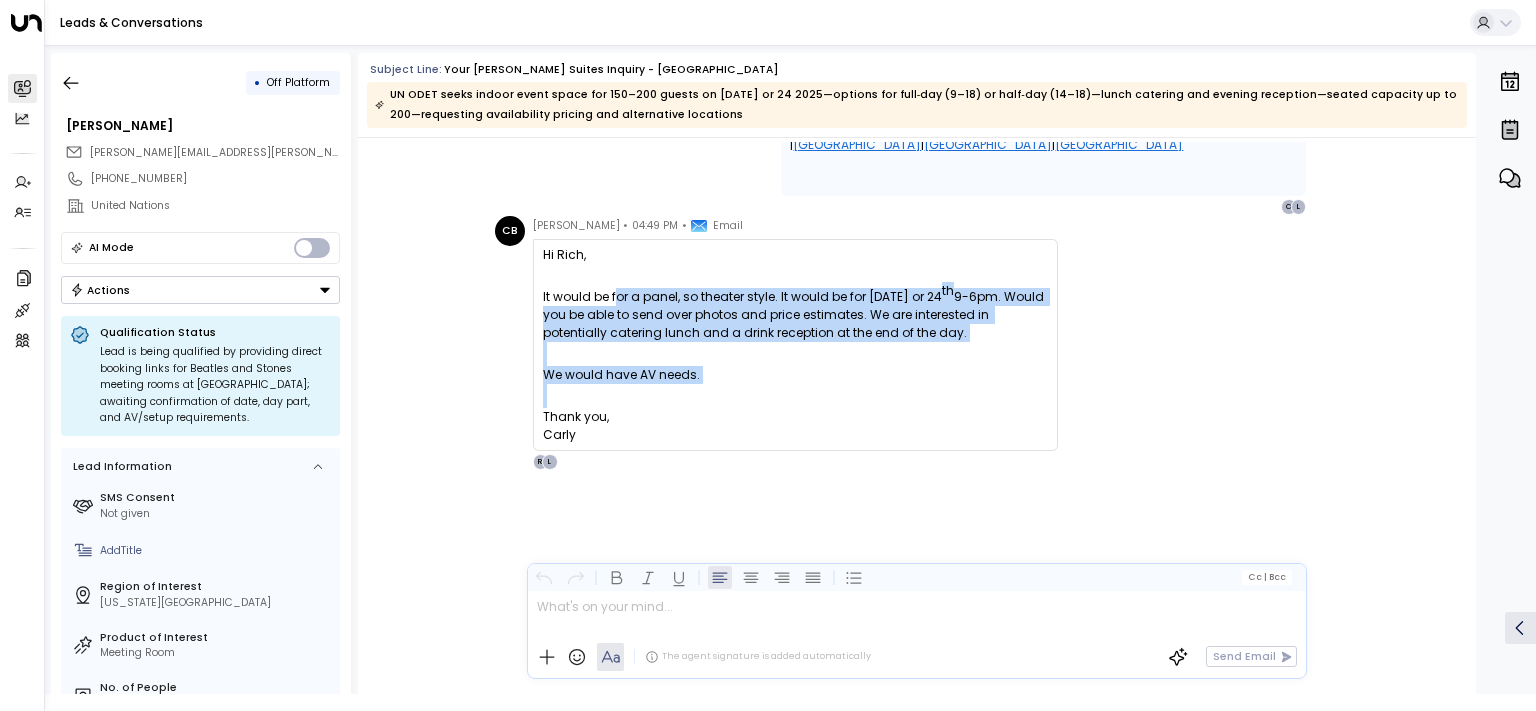 drag, startPoint x: 725, startPoint y: 415, endPoint x: 602, endPoint y: 332, distance: 148.38463 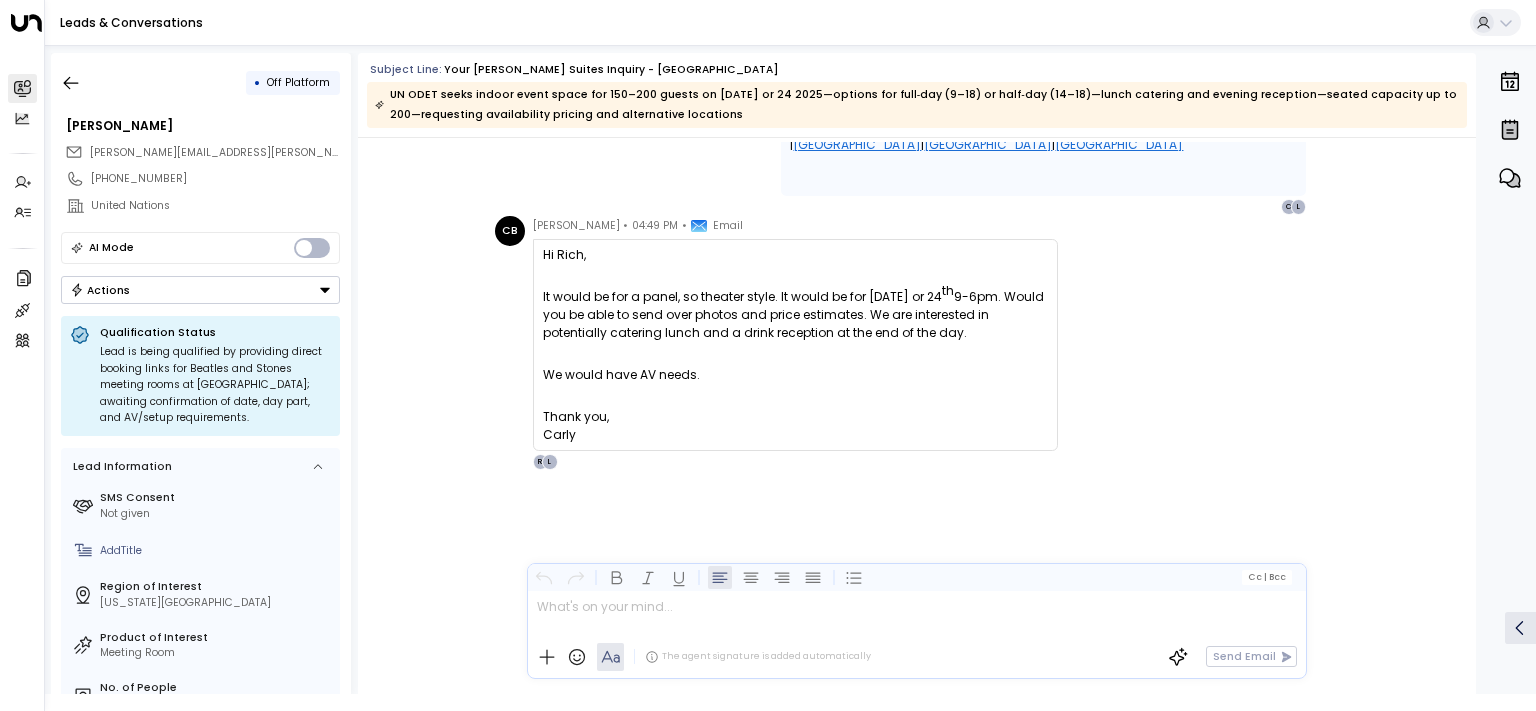 click on "It would be for a panel, so theater style. It would be for [DATE] or 24 th  9-6pm. Would you be able to send over photos and price estimates. We are interested in potentially catering lunch and a drink reception at the end of the day." at bounding box center [795, 315] 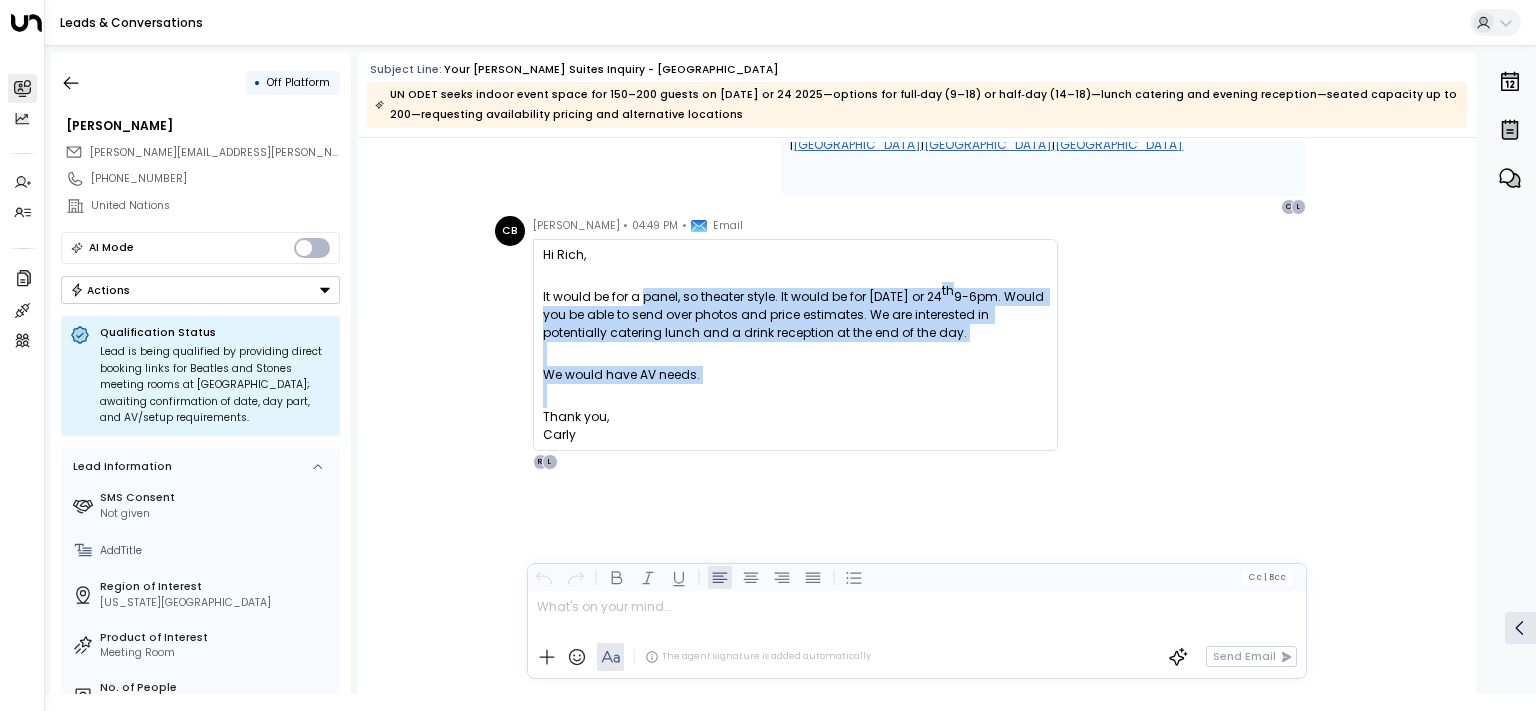 drag, startPoint x: 806, startPoint y: 372, endPoint x: 1002, endPoint y: 474, distance: 220.95248 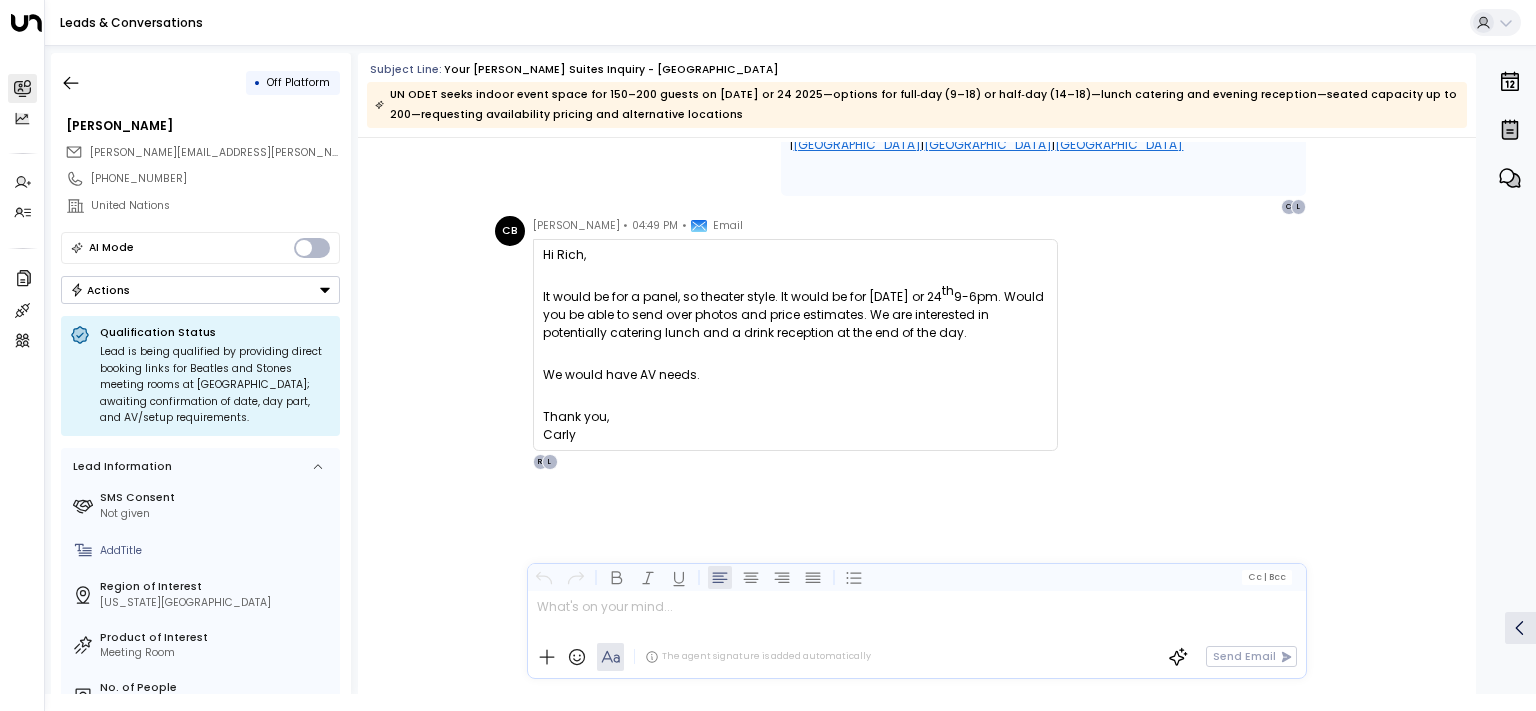 click on "Thank you," at bounding box center (795, 417) 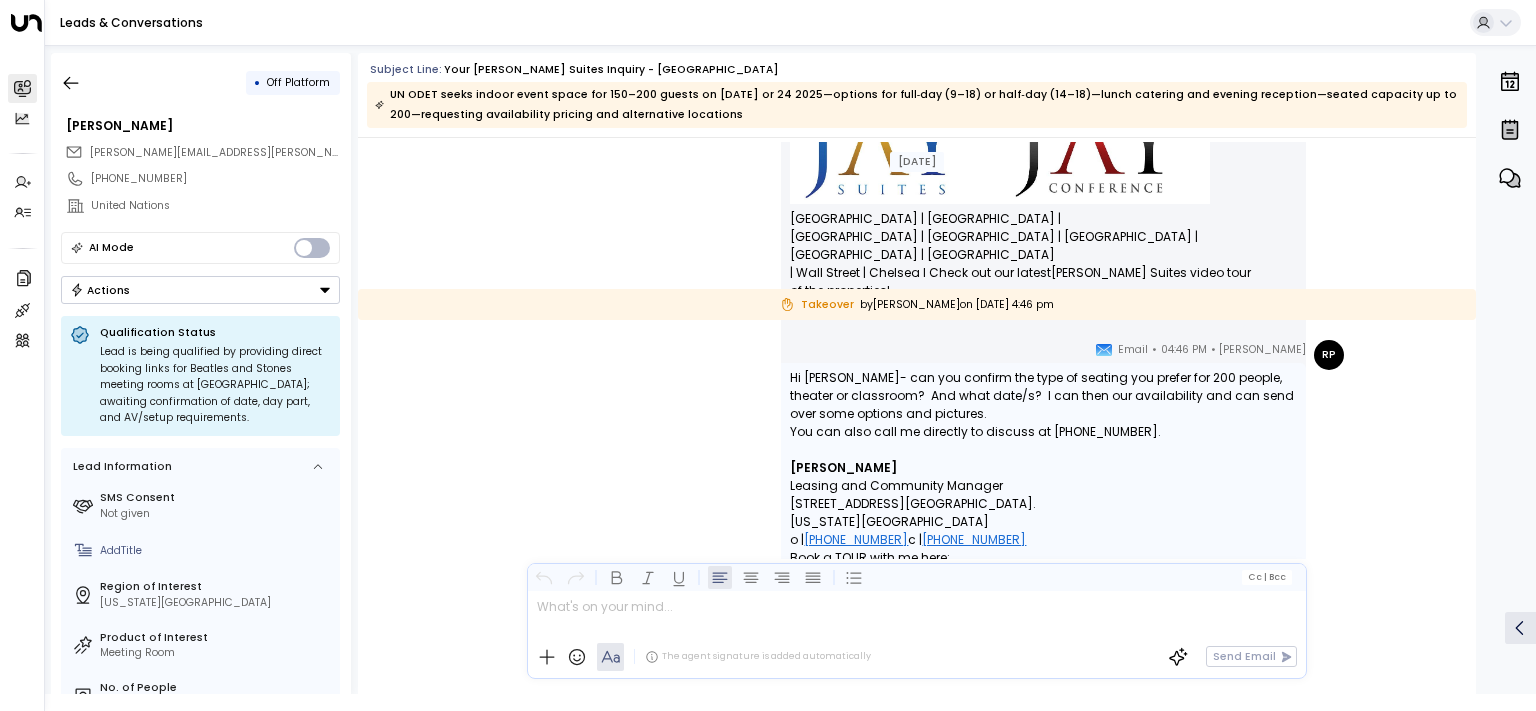 scroll, scrollTop: 2497, scrollLeft: 0, axis: vertical 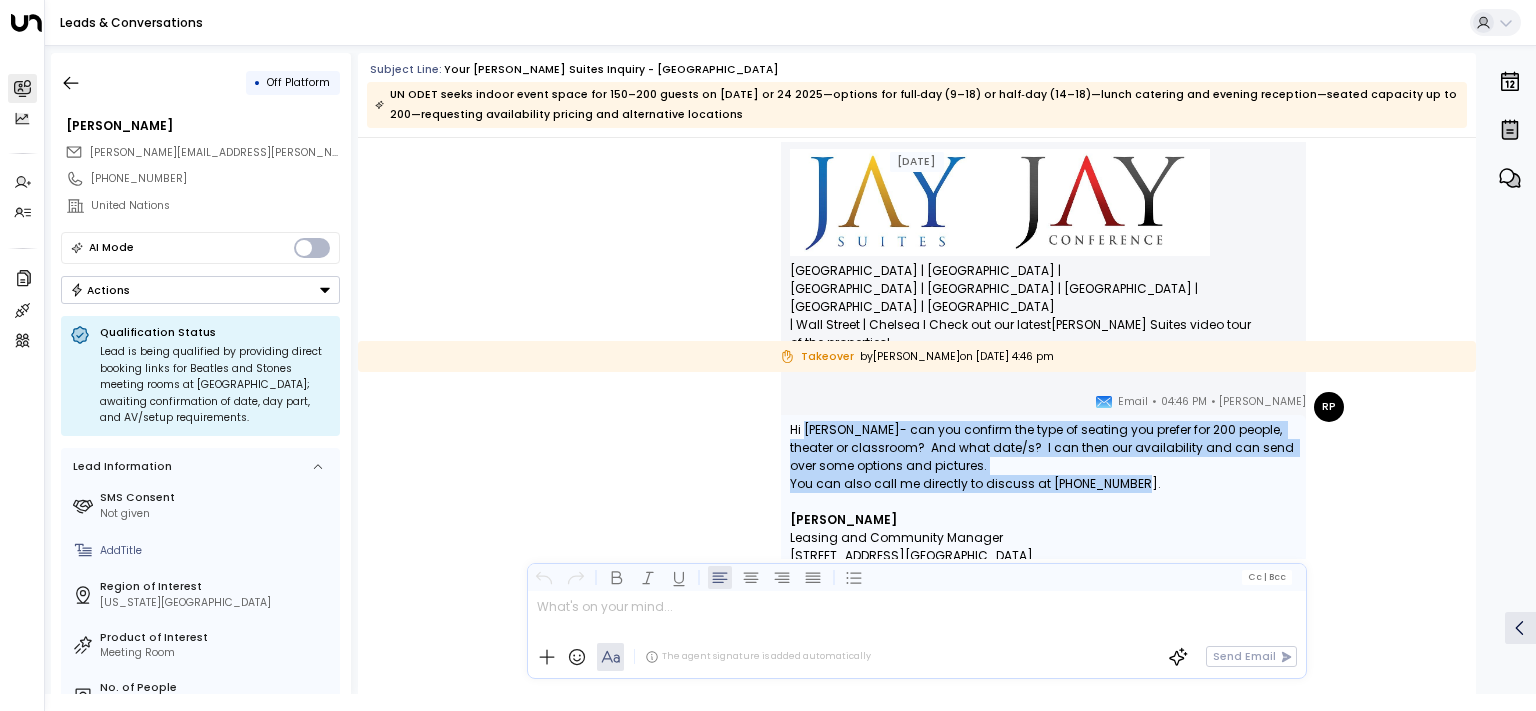 drag, startPoint x: 1054, startPoint y: 479, endPoint x: 801, endPoint y: 427, distance: 258.2886 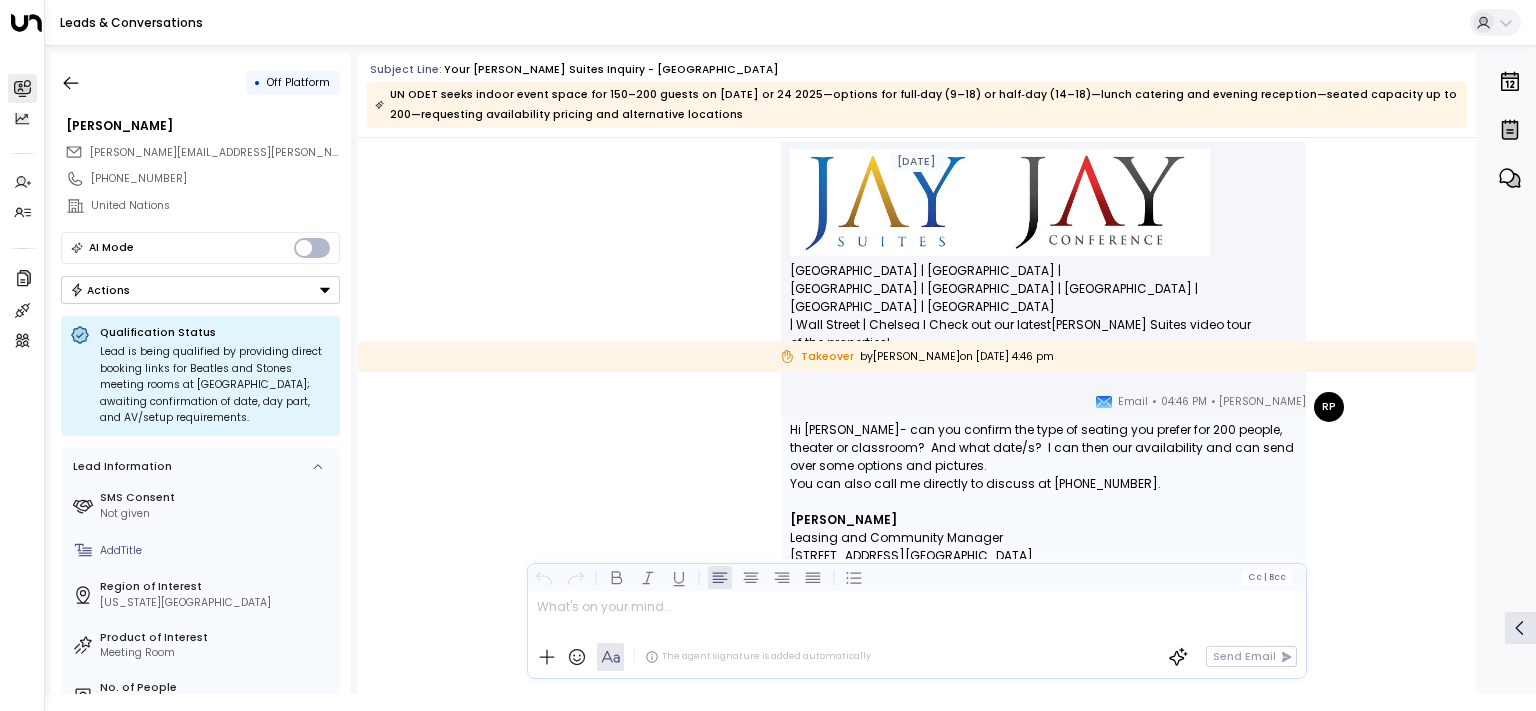 click on "Hi [PERSON_NAME]- can you confirm the type of seating you prefer for 200 people, theater or classroom?  And what date/s?  I can then our availability and can send over some options and pictures." at bounding box center [1043, 448] 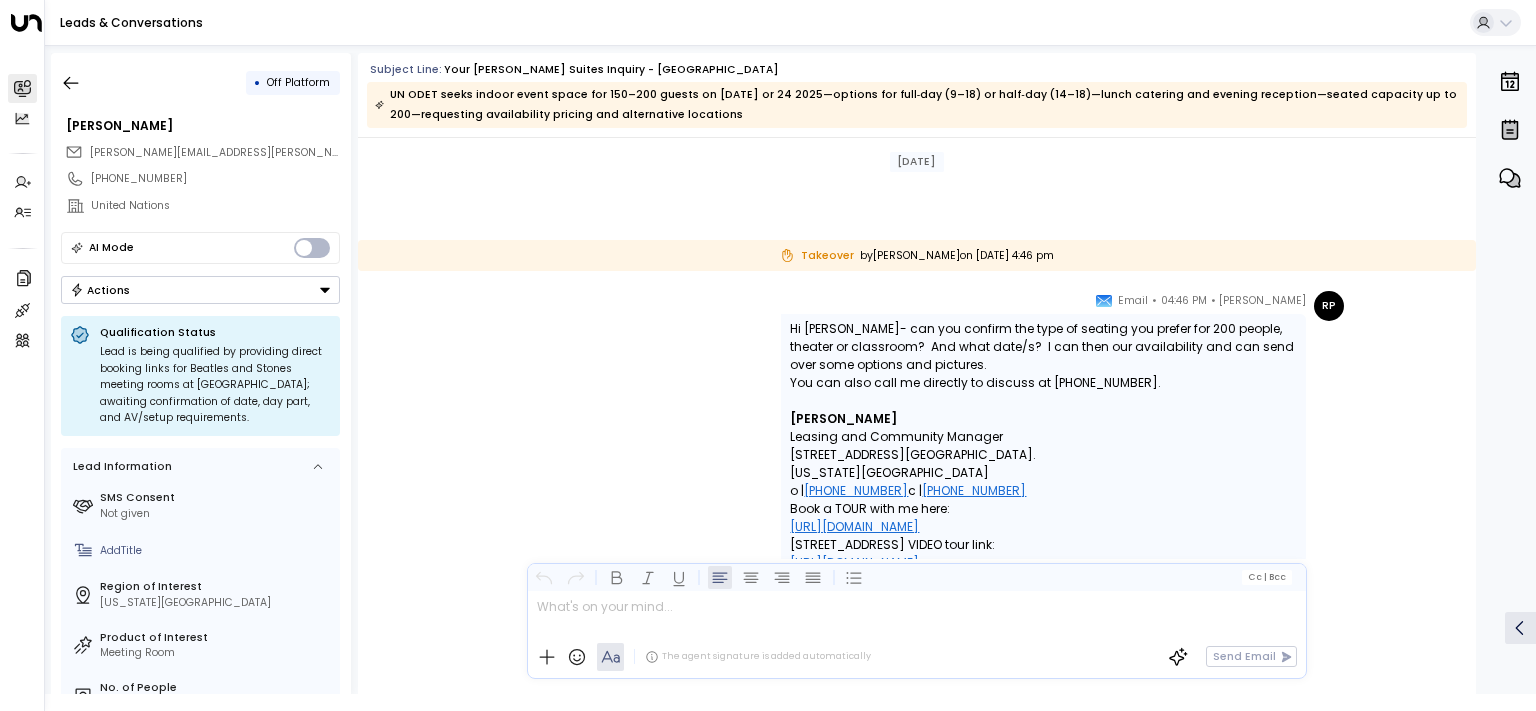 scroll, scrollTop: 3070, scrollLeft: 0, axis: vertical 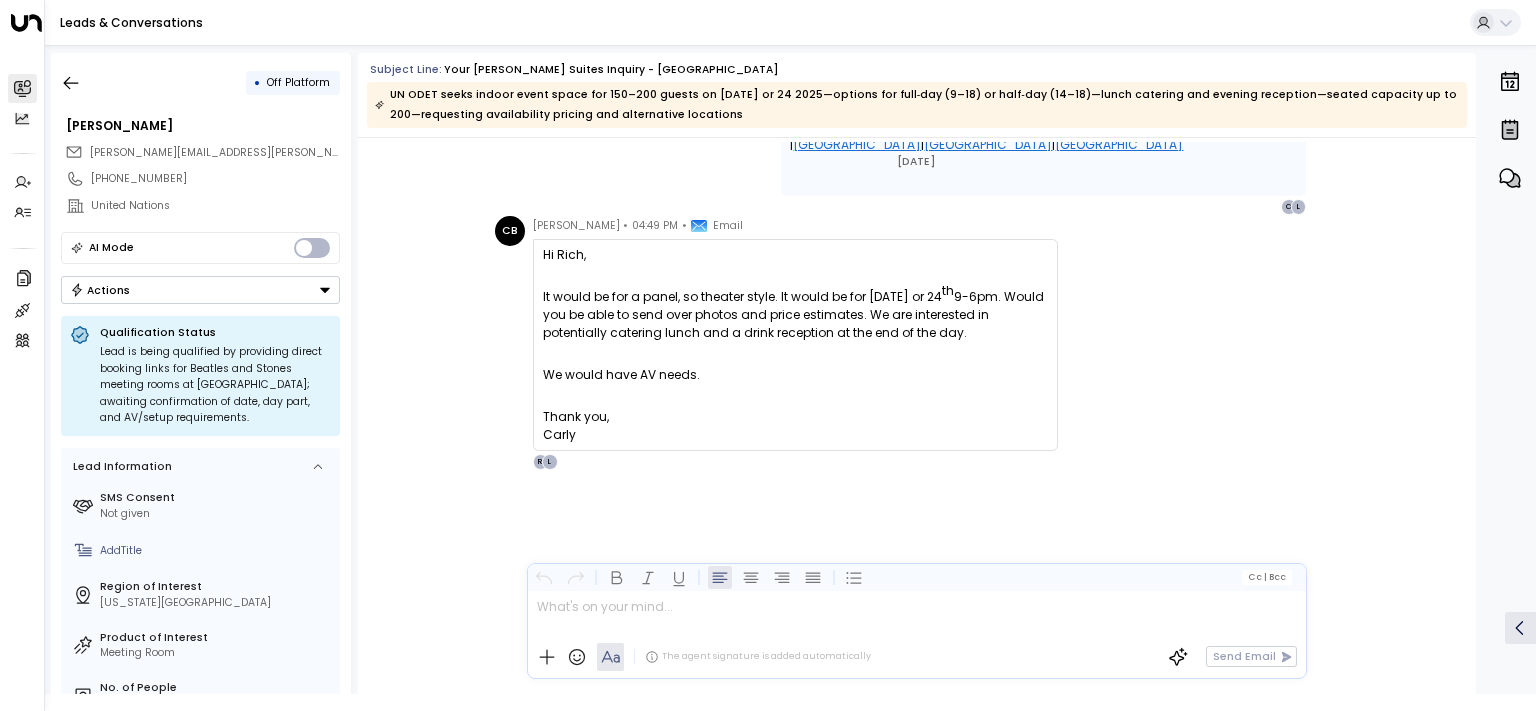 click at bounding box center (916, 613) 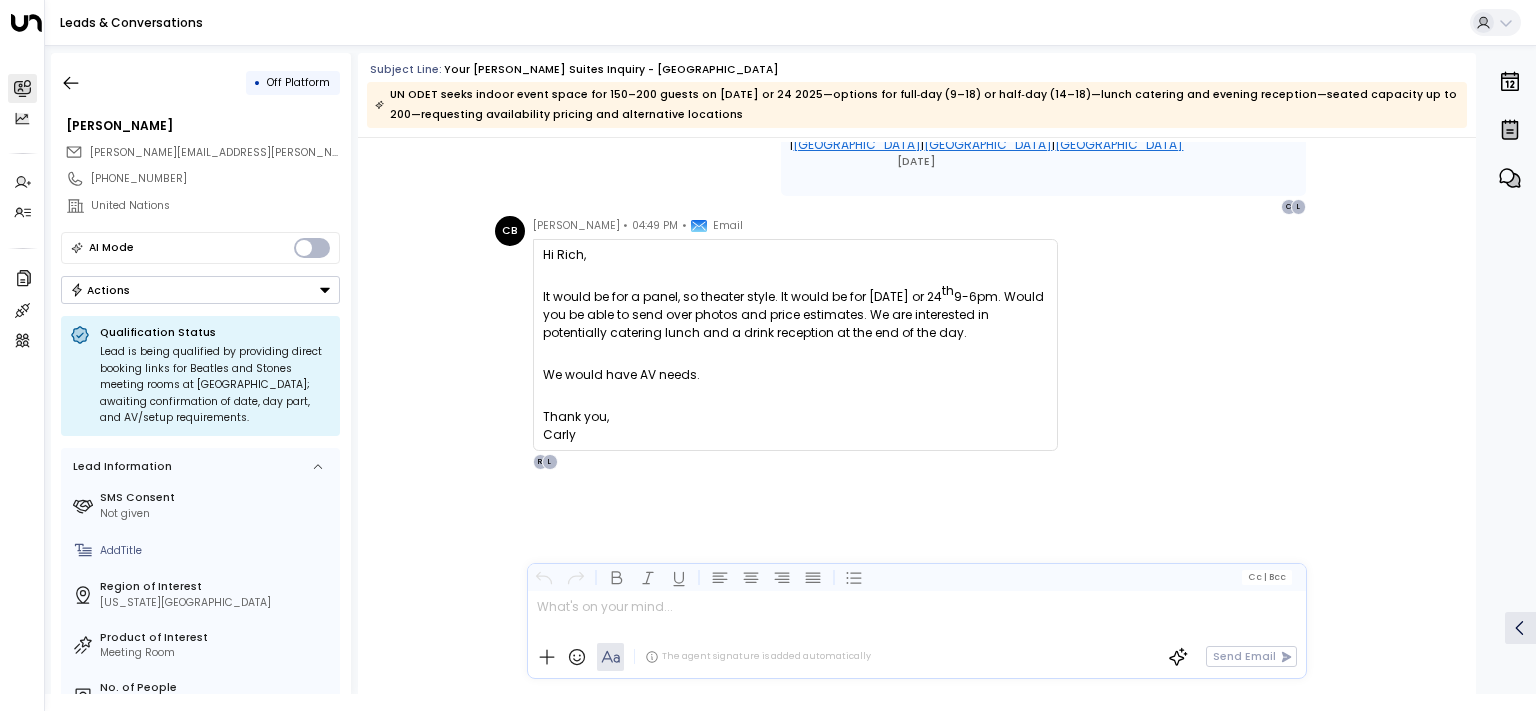 drag, startPoint x: 1247, startPoint y: 370, endPoint x: 1074, endPoint y: 394, distance: 174.6568 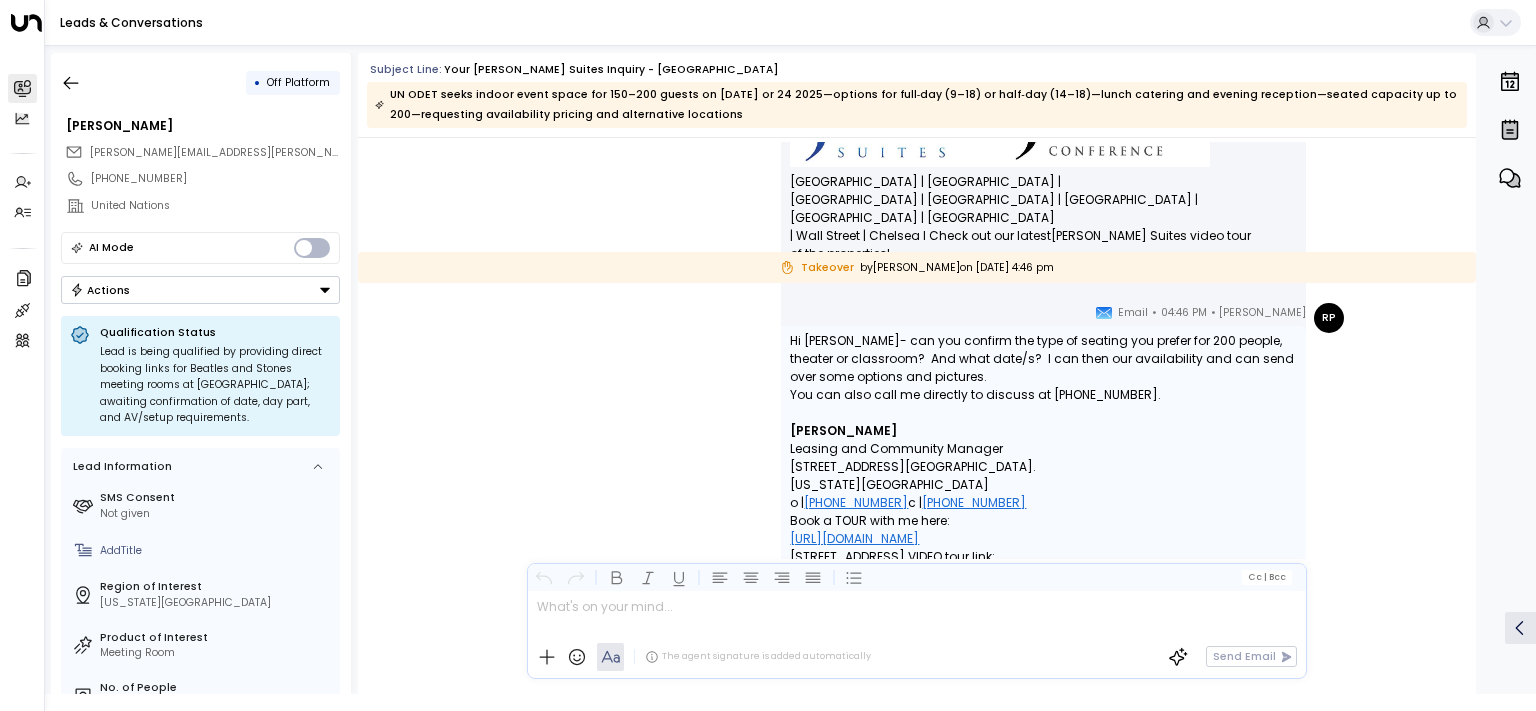 scroll, scrollTop: 2566, scrollLeft: 0, axis: vertical 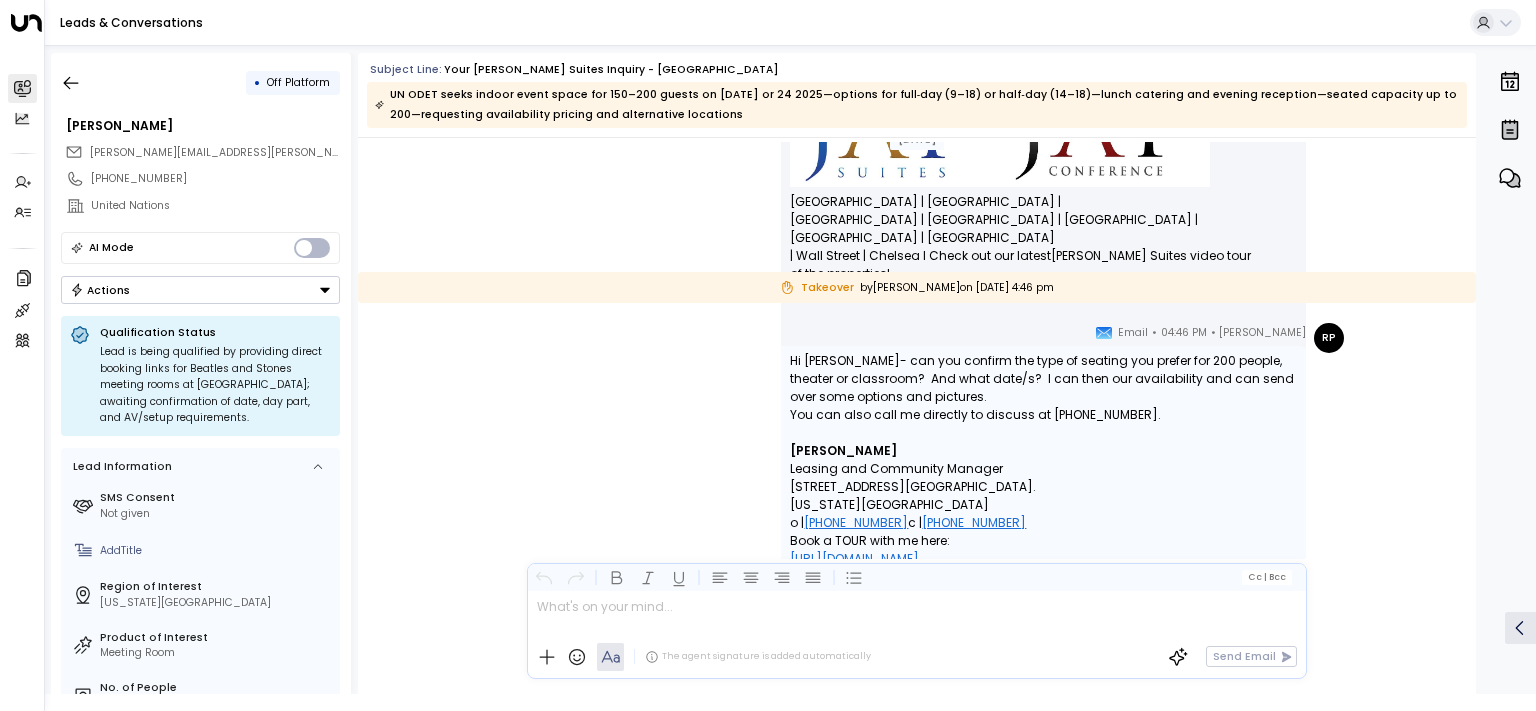 click on "Actions" at bounding box center (200, 290) 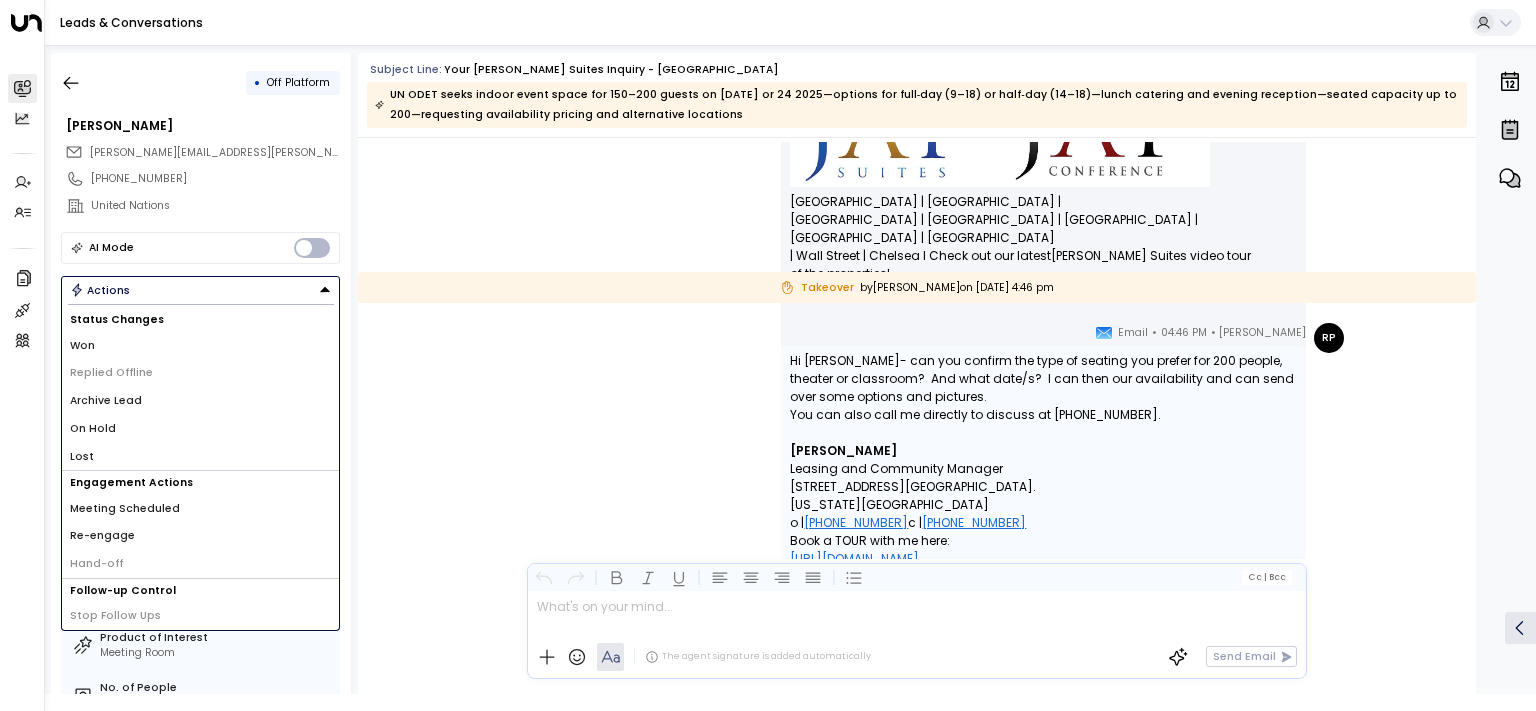 click on "Hi [PERSON_NAME]- can you confirm the type of seating you prefer for 200 people, theater or classroom?  And what date/s?  I can then our availability and can send over some options and pictures.   You can also call me directly to discuss at [PHONE_NUMBER]." at bounding box center (1043, 397) 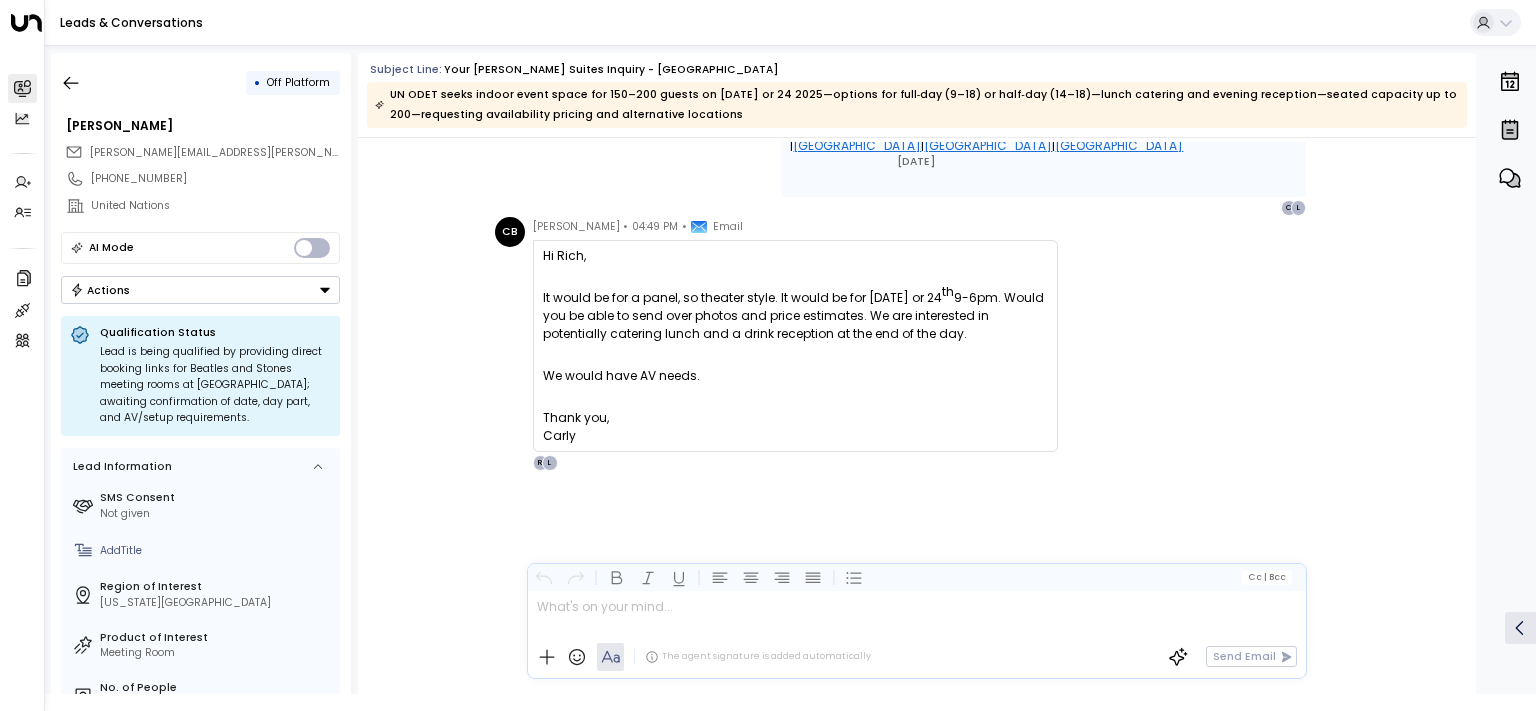 scroll, scrollTop: 3070, scrollLeft: 0, axis: vertical 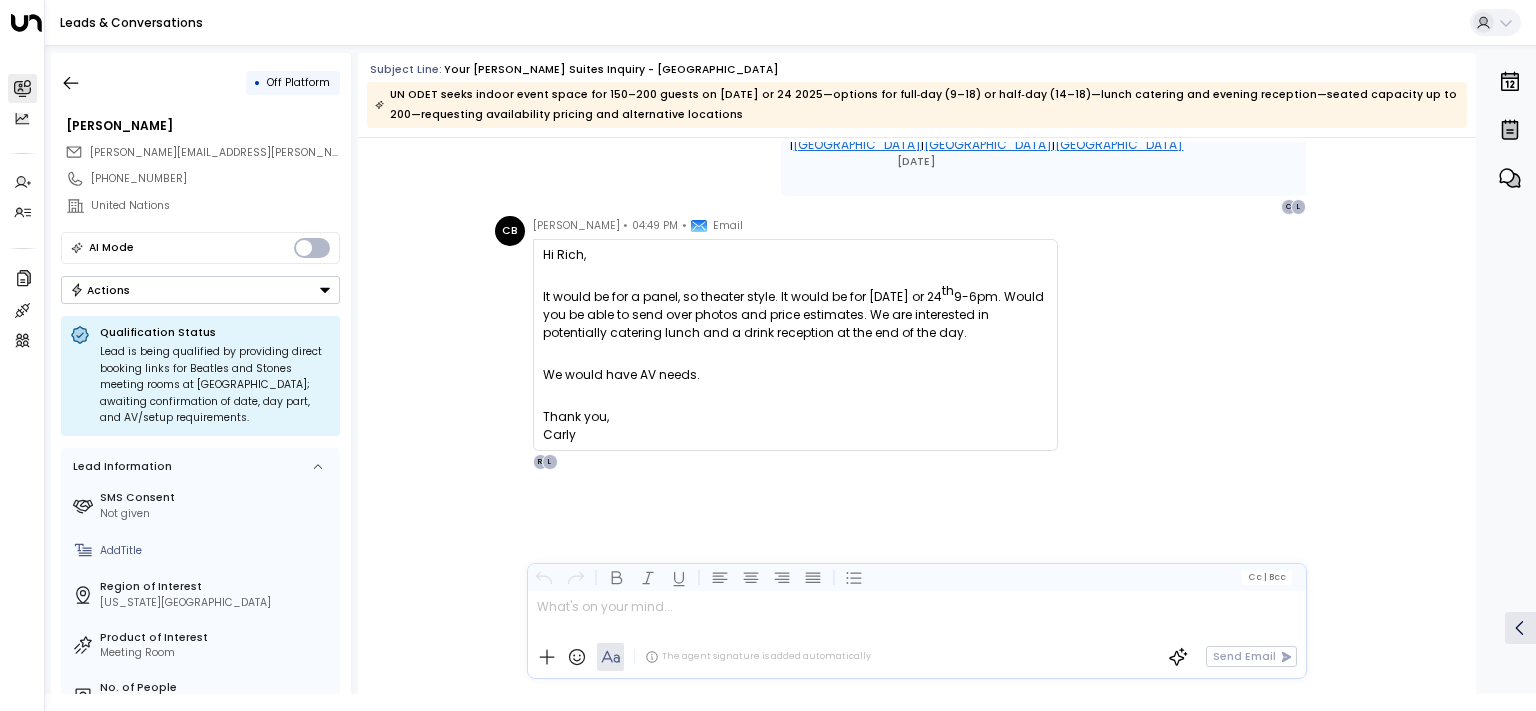click on "Actions" at bounding box center (200, 290) 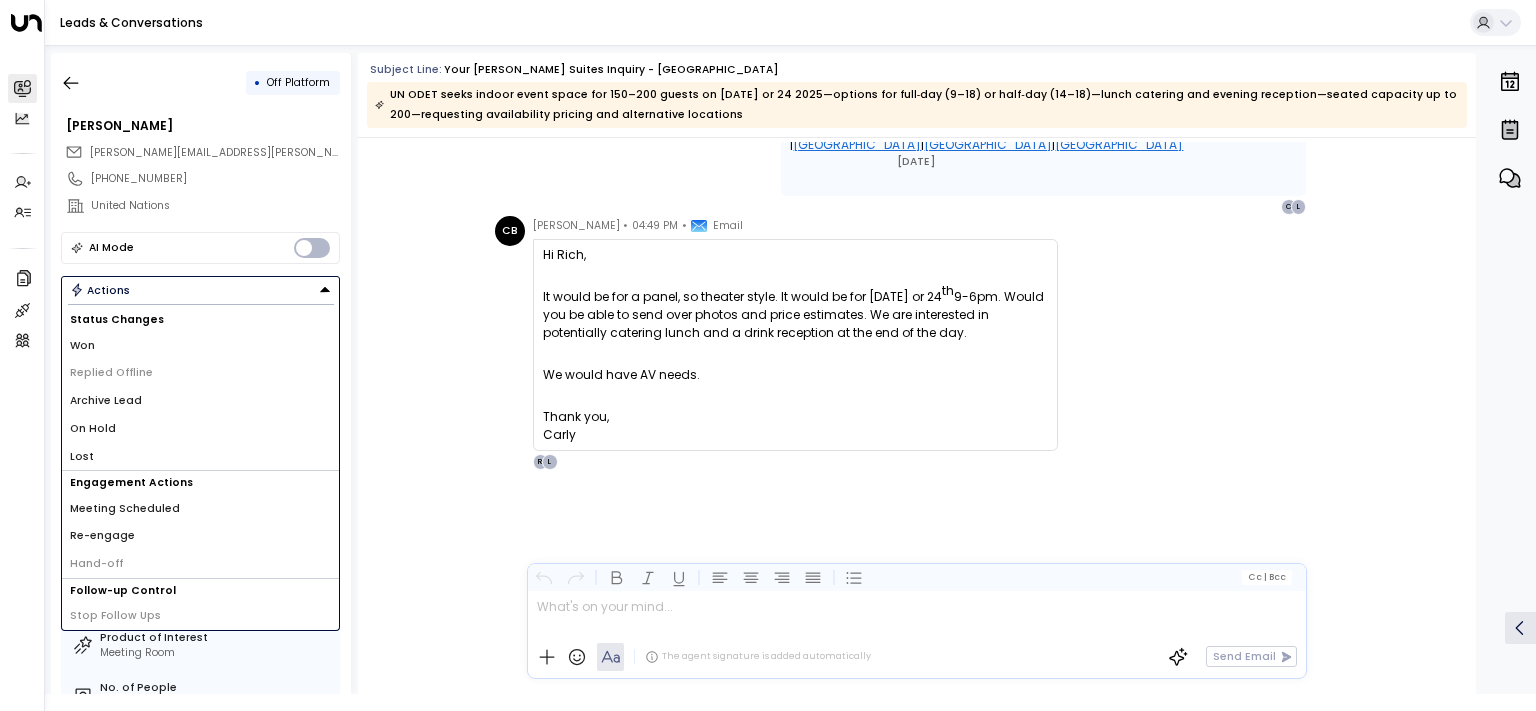 click on "Thank you," at bounding box center [795, 417] 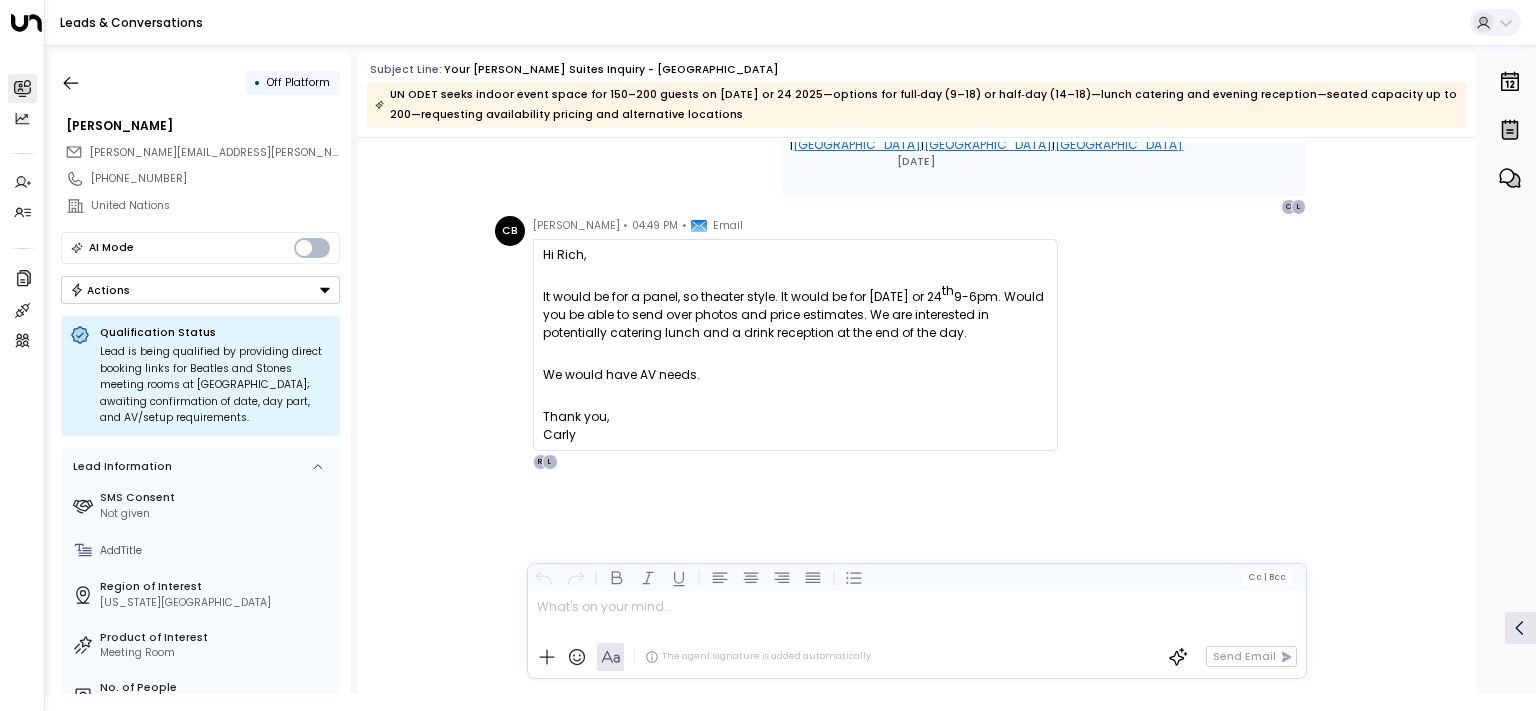 click on "Subject Line:  Your [PERSON_NAME] Suites Inquiry - Grand Central UN ODET seeks indoor event space for 150–200 guests on [DATE] or 24 2025—options for full‐day (9–18) or half‐day (14–18)—lunch catering and evening reception—seated capacity up to 200—requesting availability pricing and alternative locations [DATE] [DATE] Takeover by  [PERSON_NAME]  [DATE][DATE] 4:46 pm RP [PERSON_NAME] • 04:46 PM • Email Hi Carly- can you confirm the type of seating you prefer for 200 people, theater or classroom?  And what date/s?  I can then our availability and can send over some options and pictures.   You can also call me directly to discuss at [PHONE_NUMBER]. [PERSON_NAME] and Community Manager [STREET_ADDRESS][GEOGRAPHIC_DATA]. [US_STATE][GEOGRAPHIC_DATA] o |  [PHONE_NUMBER]   c |  [PHONE_NUMBER] Book a TOUR with me here: [URL][DOMAIN_NAME] [STREET_ADDRESS] VIDEO tour link:  [URL][DOMAIN_NAME] Check out our latest video tour of the properties by clicking the links!" at bounding box center (917, 373) 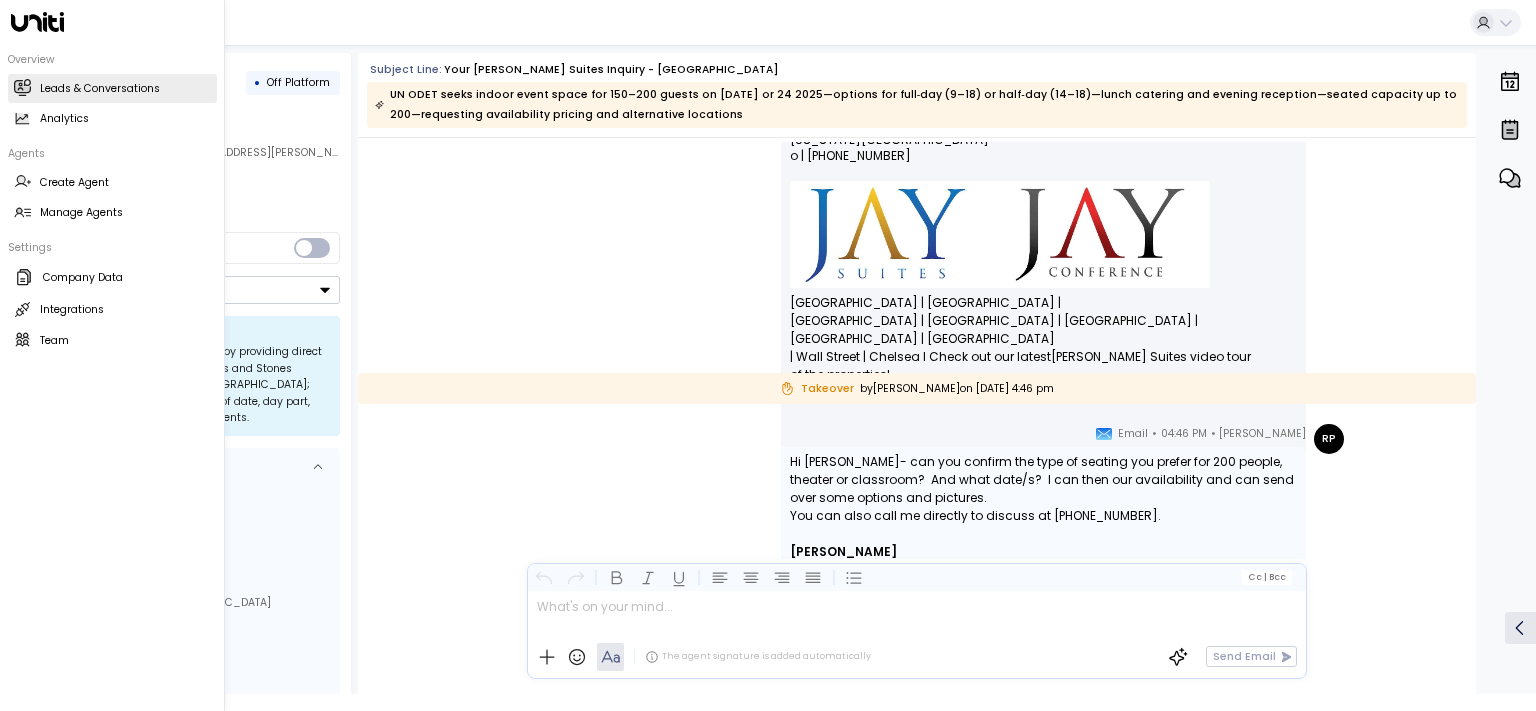 click on "Leads & Conversations Leads & Conversations" at bounding box center (112, 88) 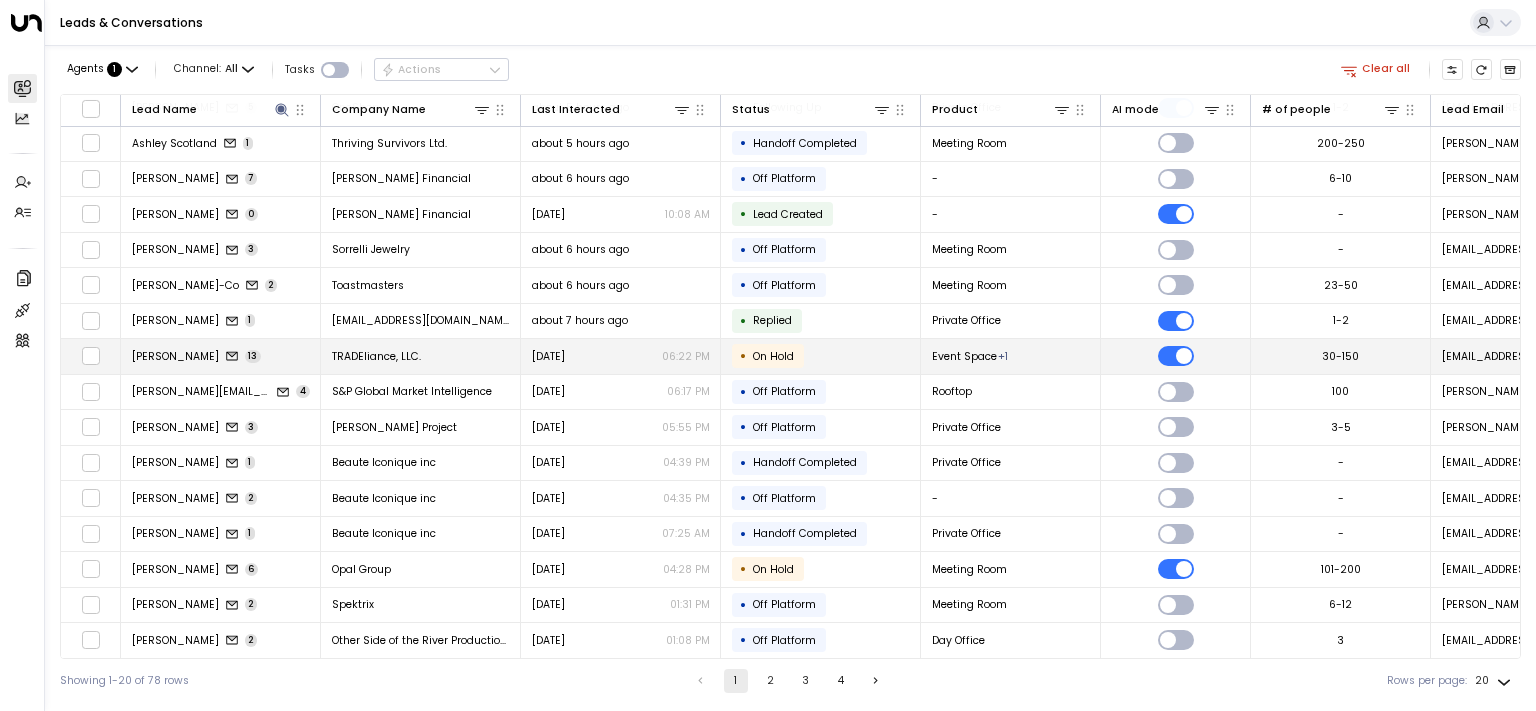 scroll, scrollTop: 190, scrollLeft: 0, axis: vertical 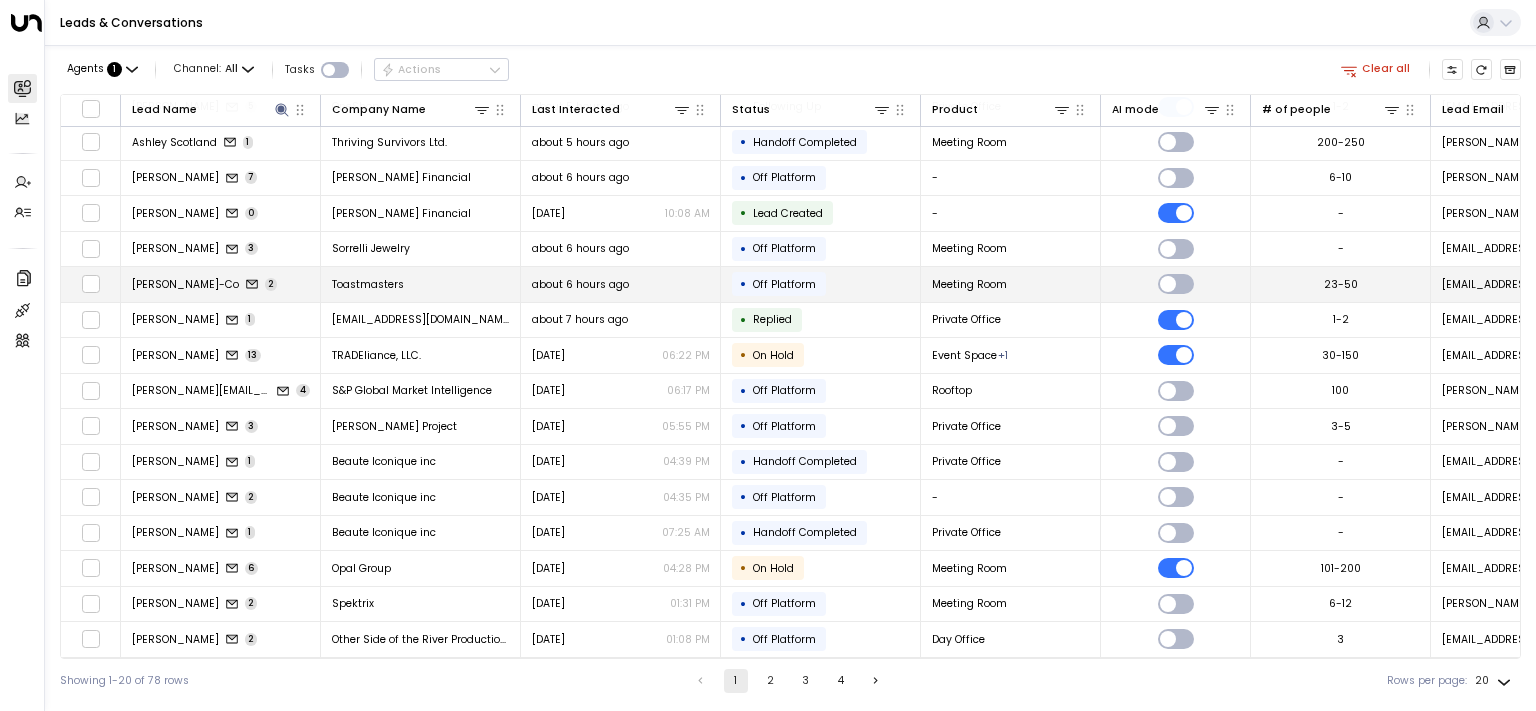 click on "[PERSON_NAME]-Co" at bounding box center (185, 284) 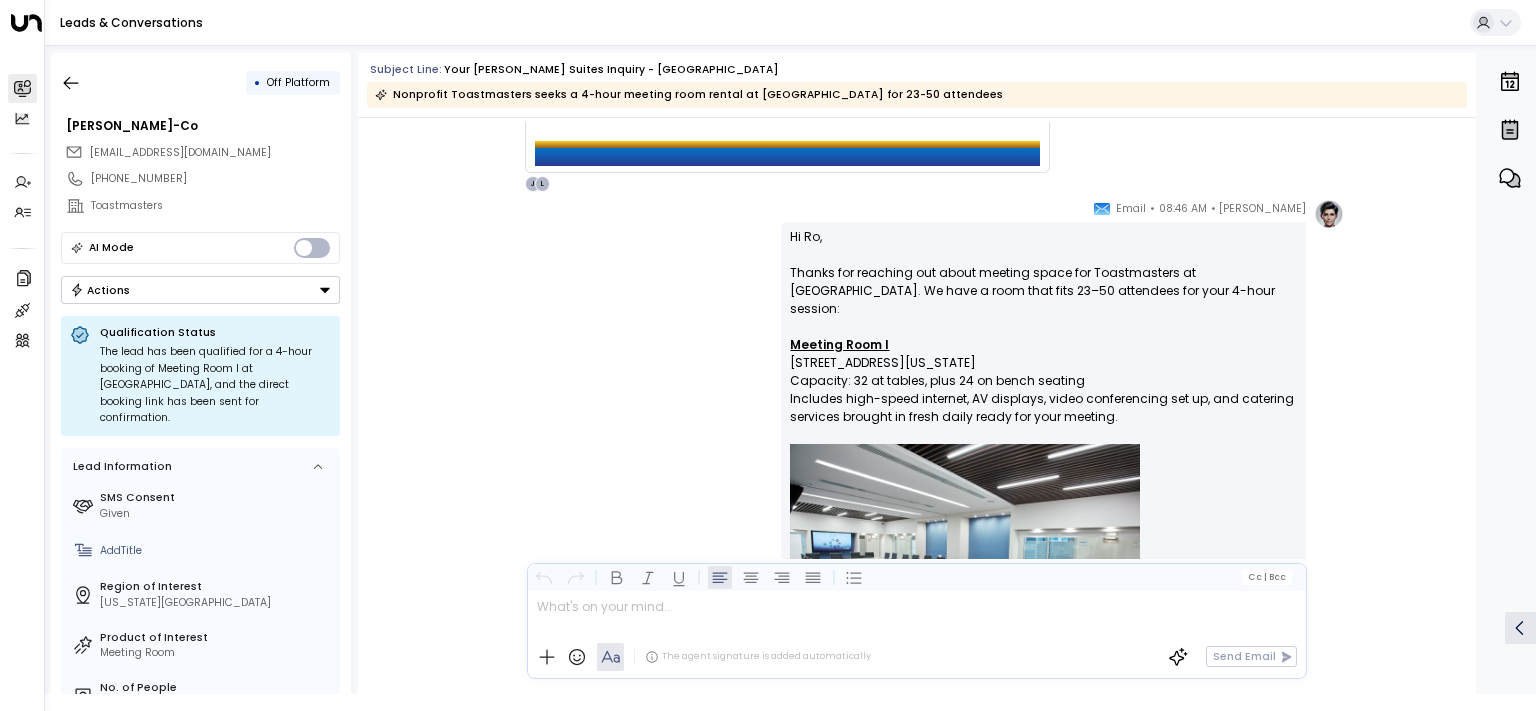 scroll, scrollTop: 552, scrollLeft: 0, axis: vertical 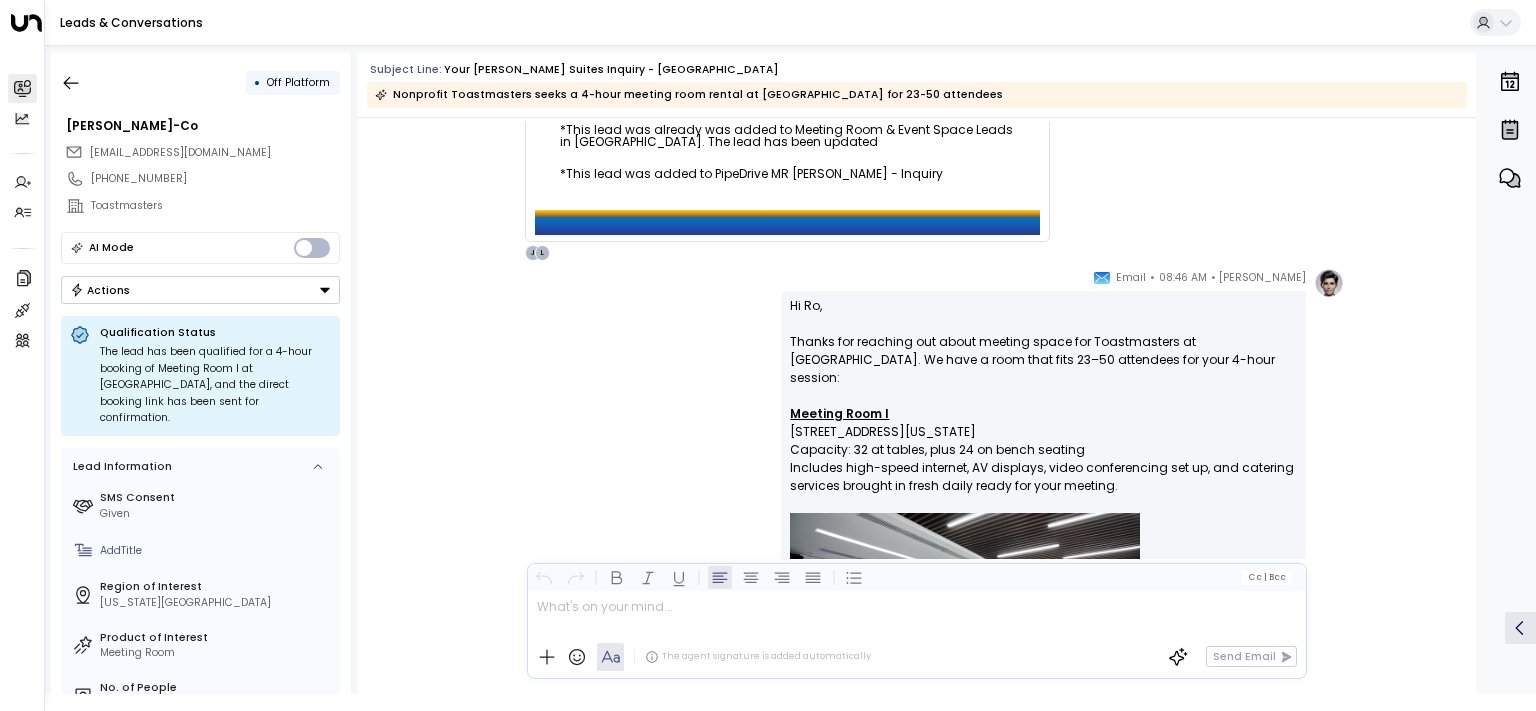 drag, startPoint x: 1054, startPoint y: 360, endPoint x: 1214, endPoint y: 431, distance: 175.04572 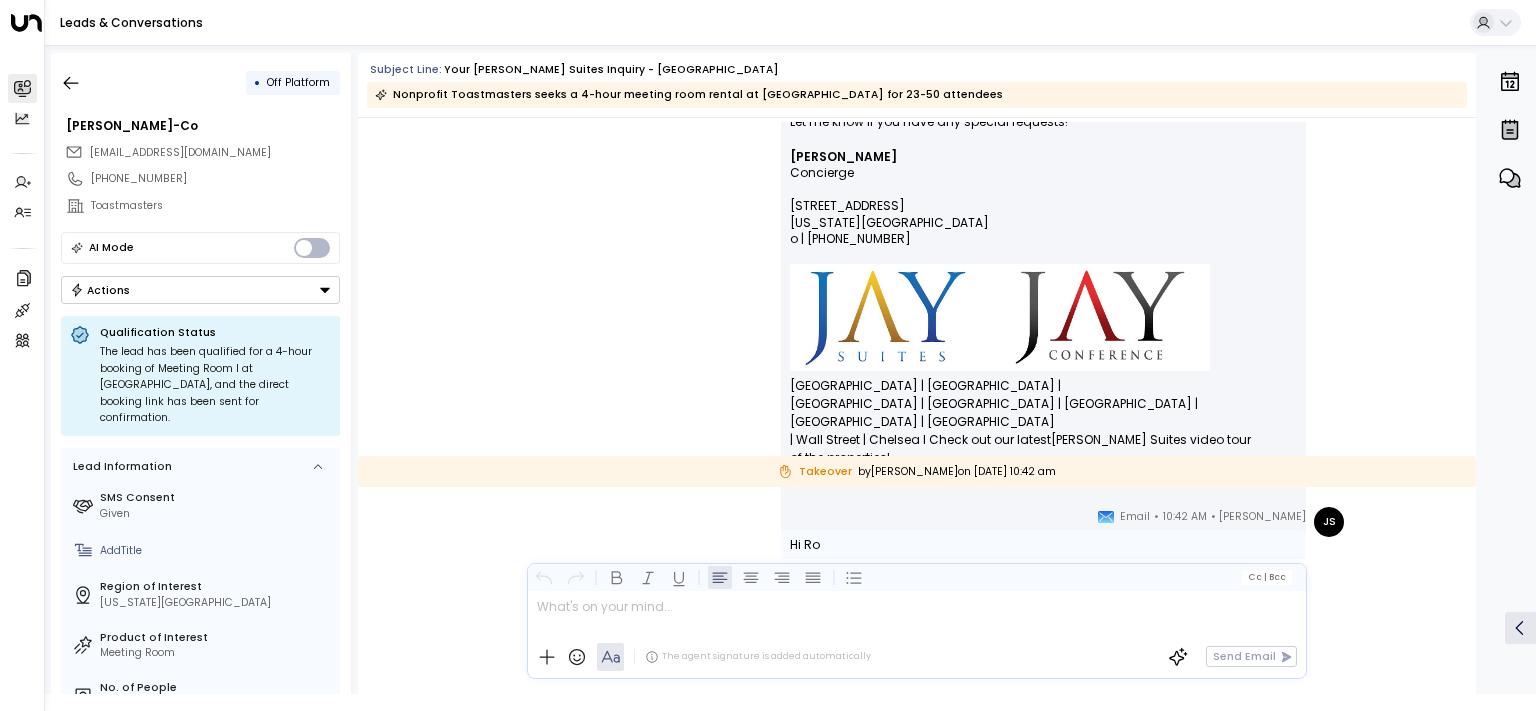 scroll, scrollTop: 1661, scrollLeft: 0, axis: vertical 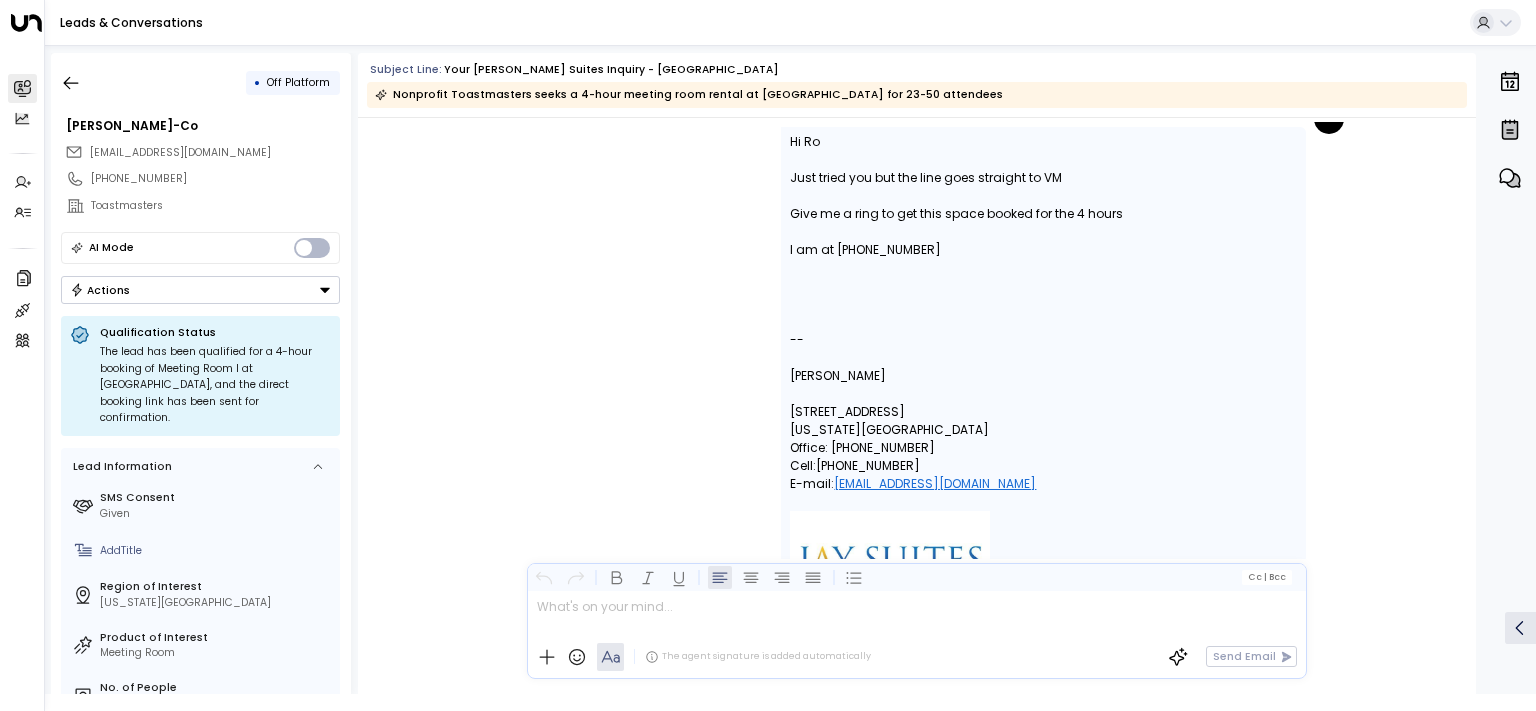 click on "AI Mode" at bounding box center (200, 248) 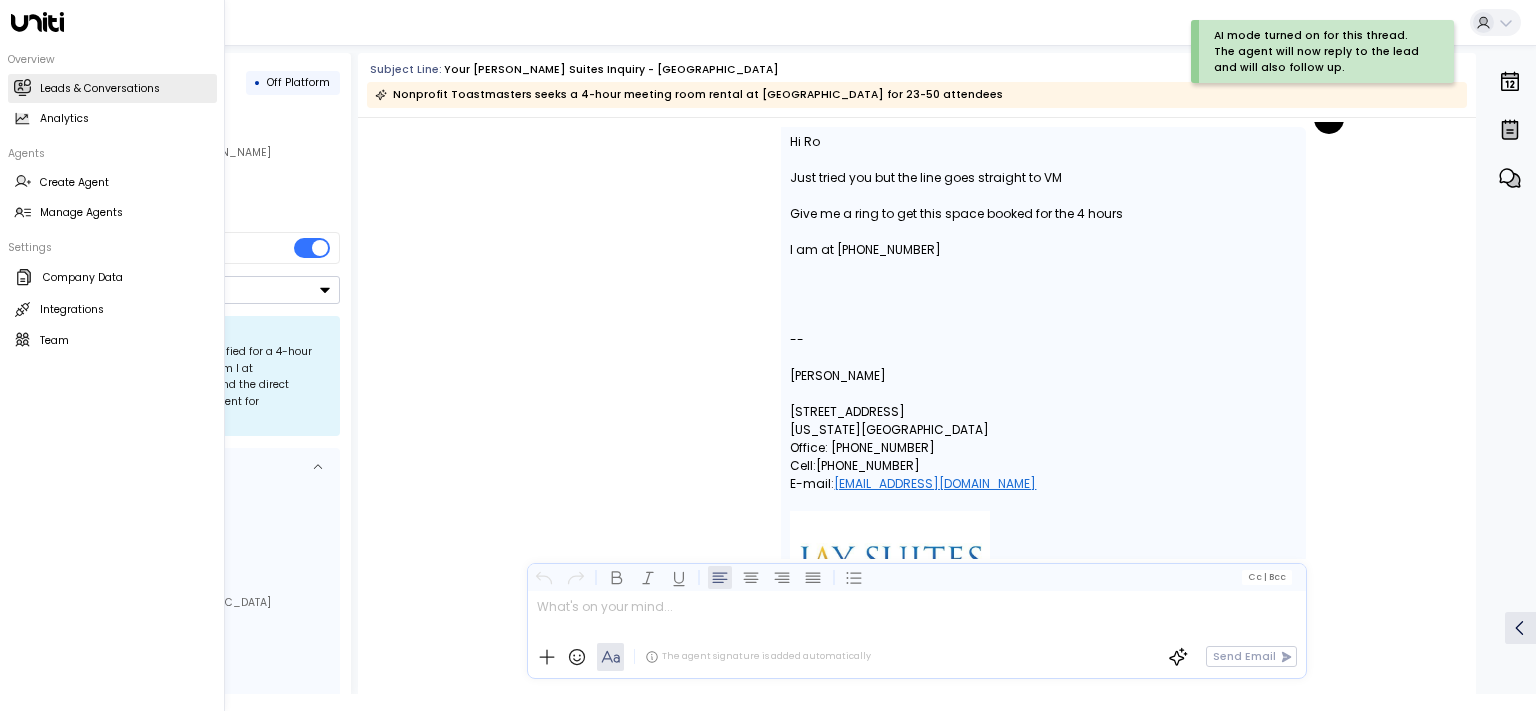 click on "Overview Leads & Conversations Leads & Conversations Analytics Analytics Agents Create Agent Create Agent Manage Agents Manage Agents Settings Company Data Company Data Integrations Integrations Team Team" at bounding box center [112, 355] 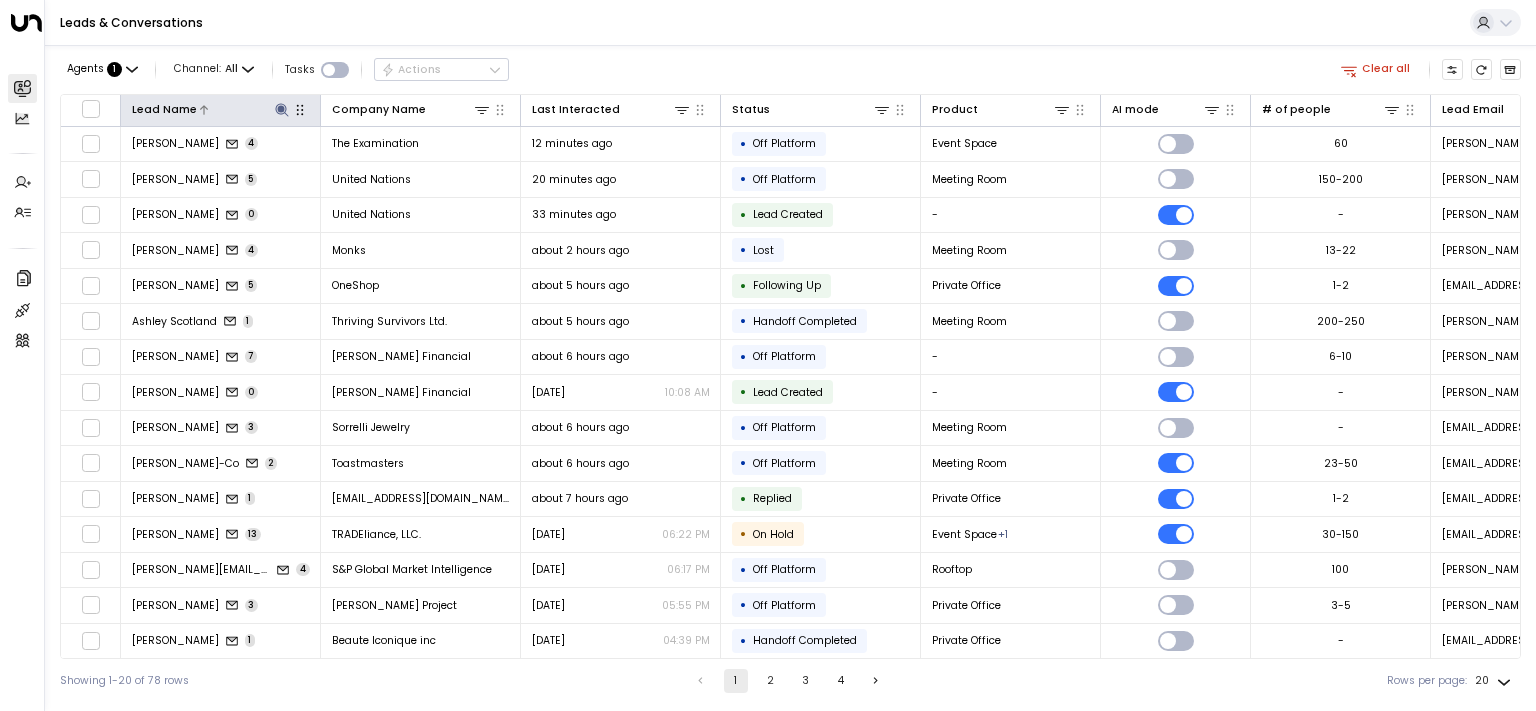 click 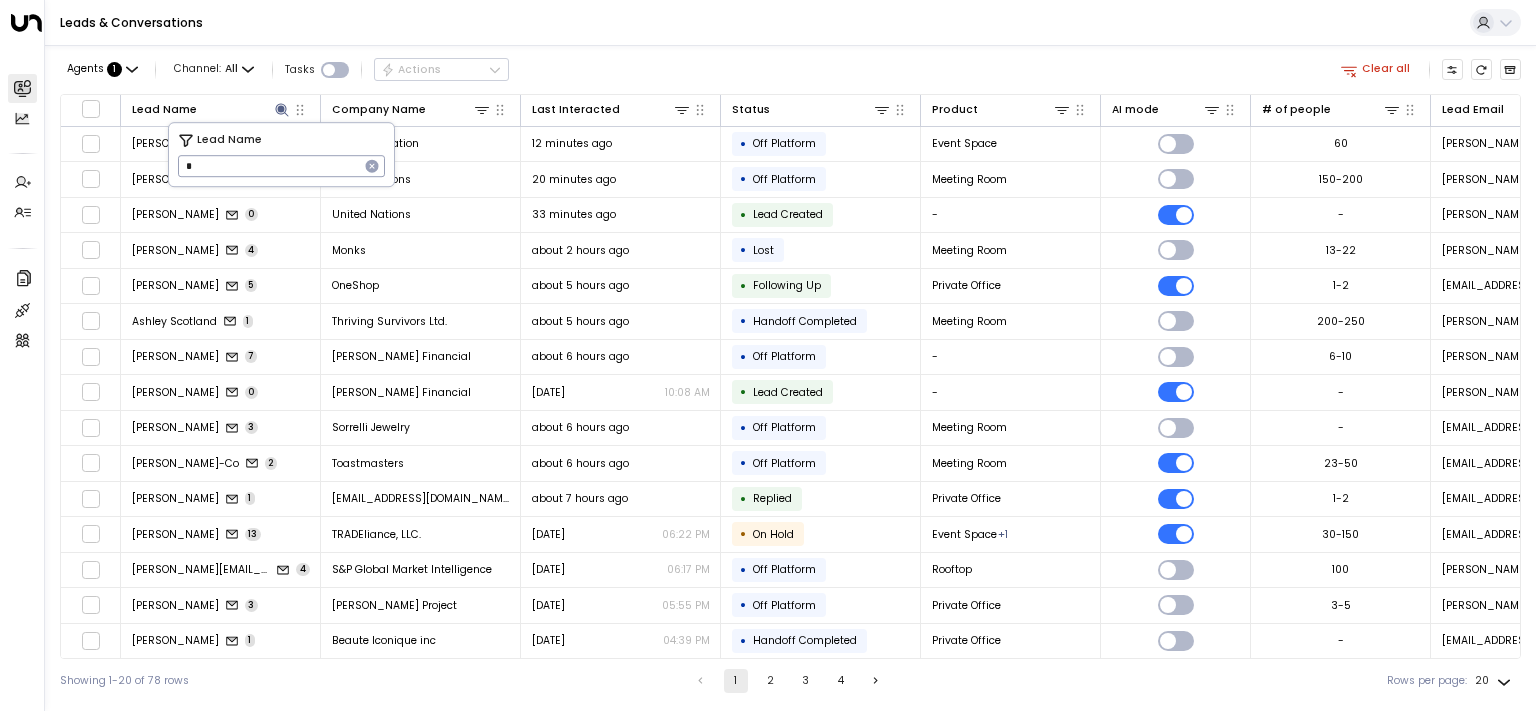 click on "*" at bounding box center (268, 166) 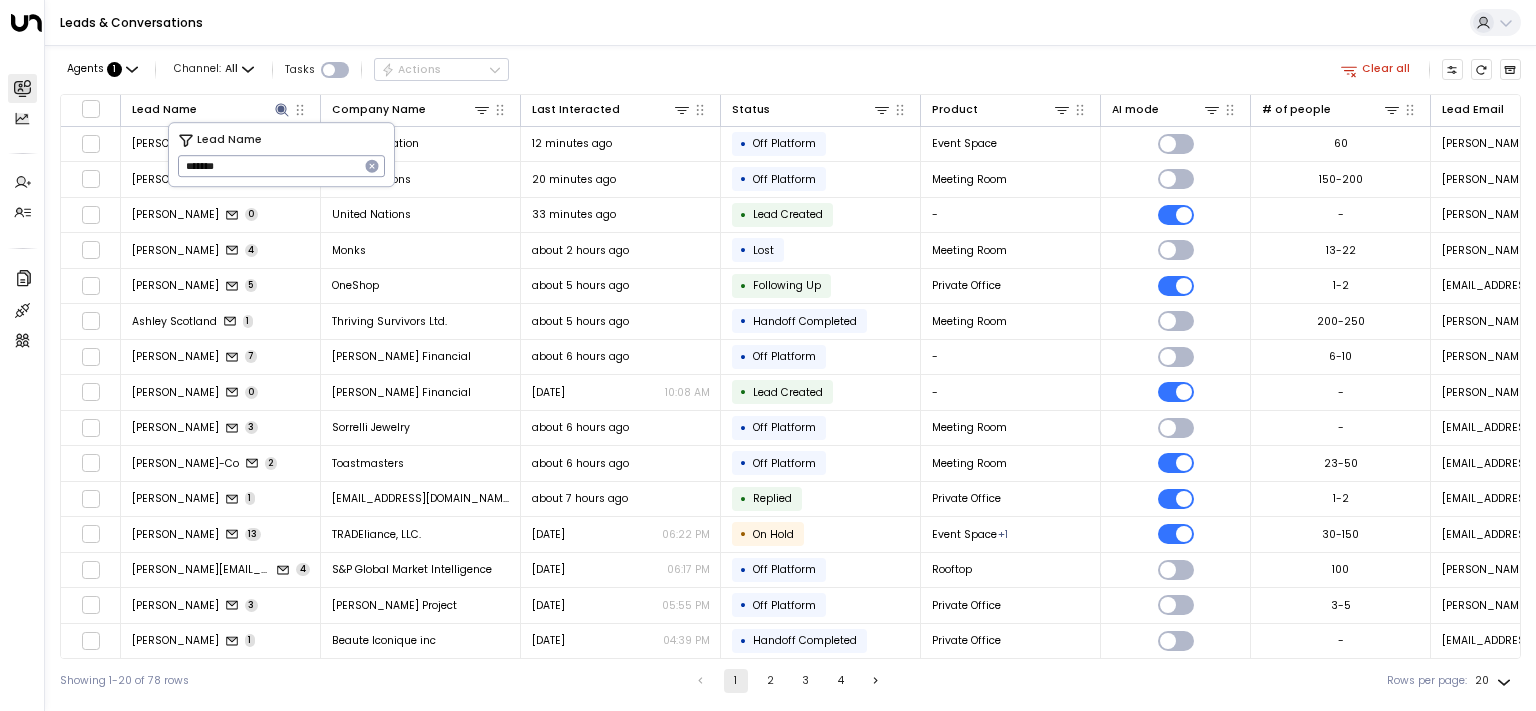type on "*******" 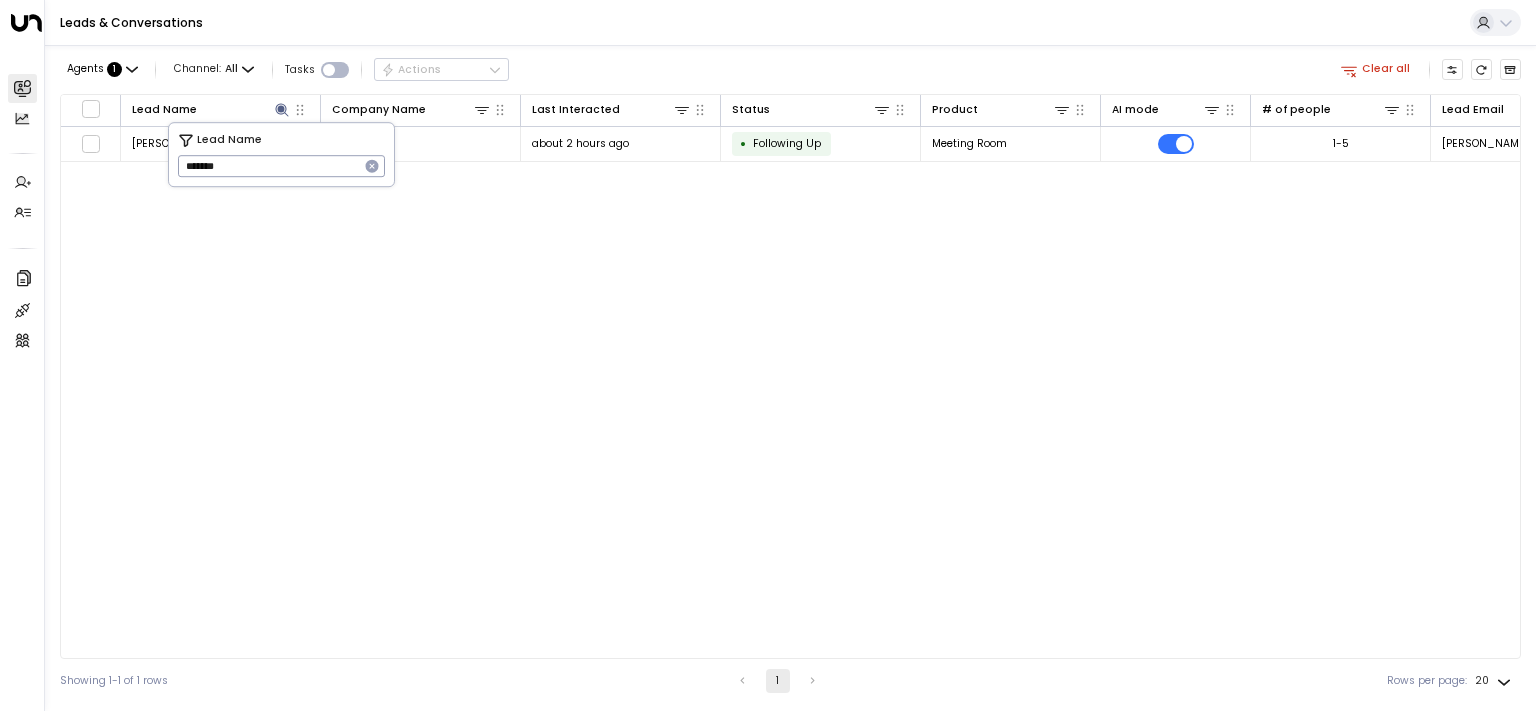 click on "Agents : 1 Channel: All Tasks   Actions Clear all" at bounding box center [790, 70] 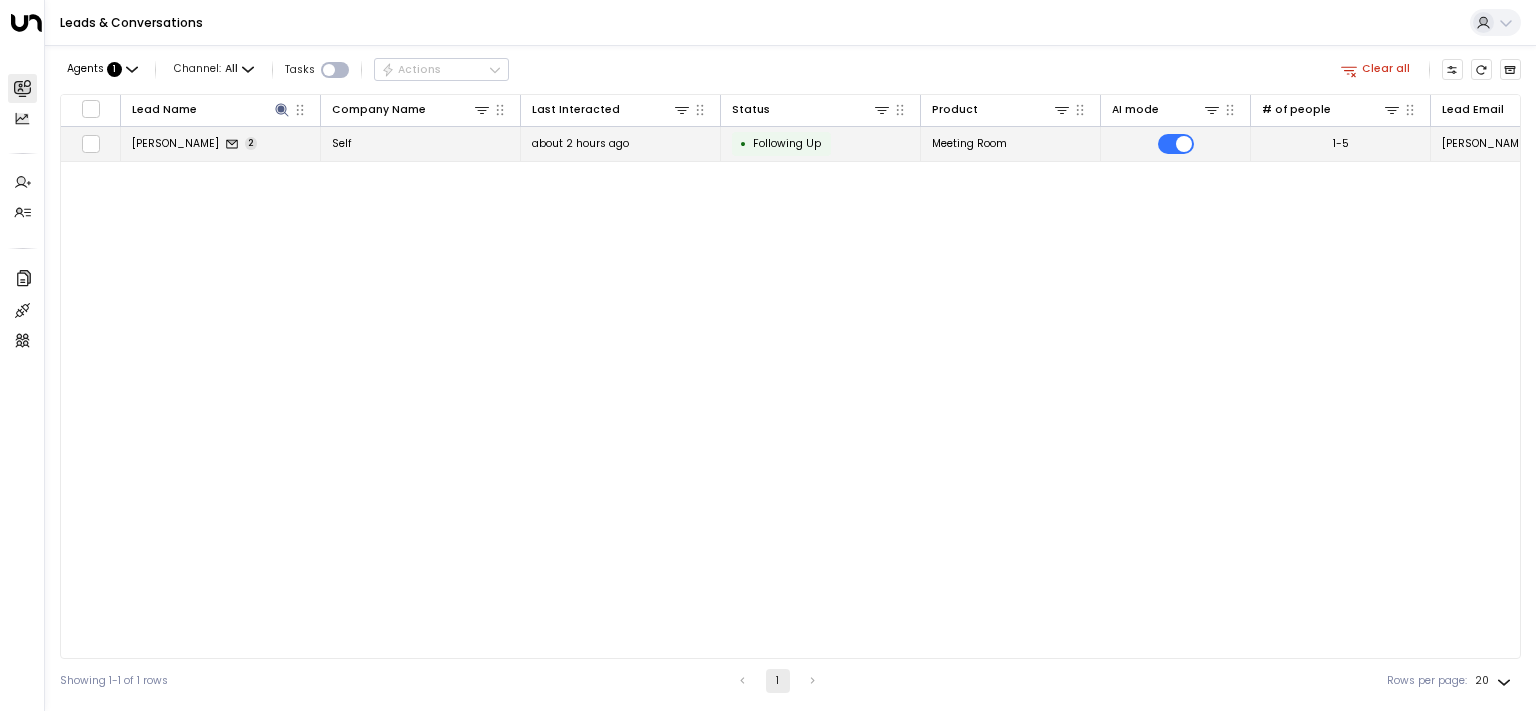 click on "[PERSON_NAME]" at bounding box center (175, 143) 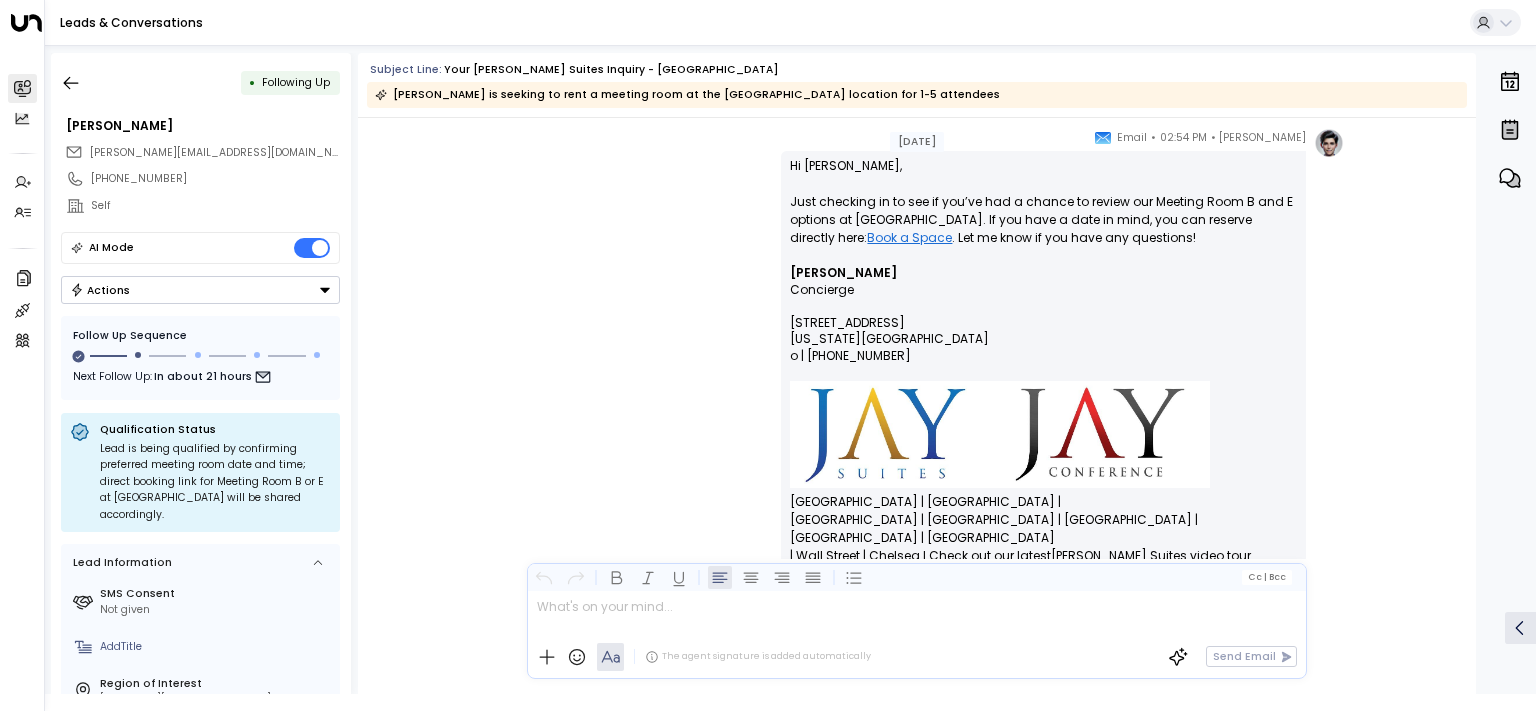 scroll, scrollTop: 1982, scrollLeft: 0, axis: vertical 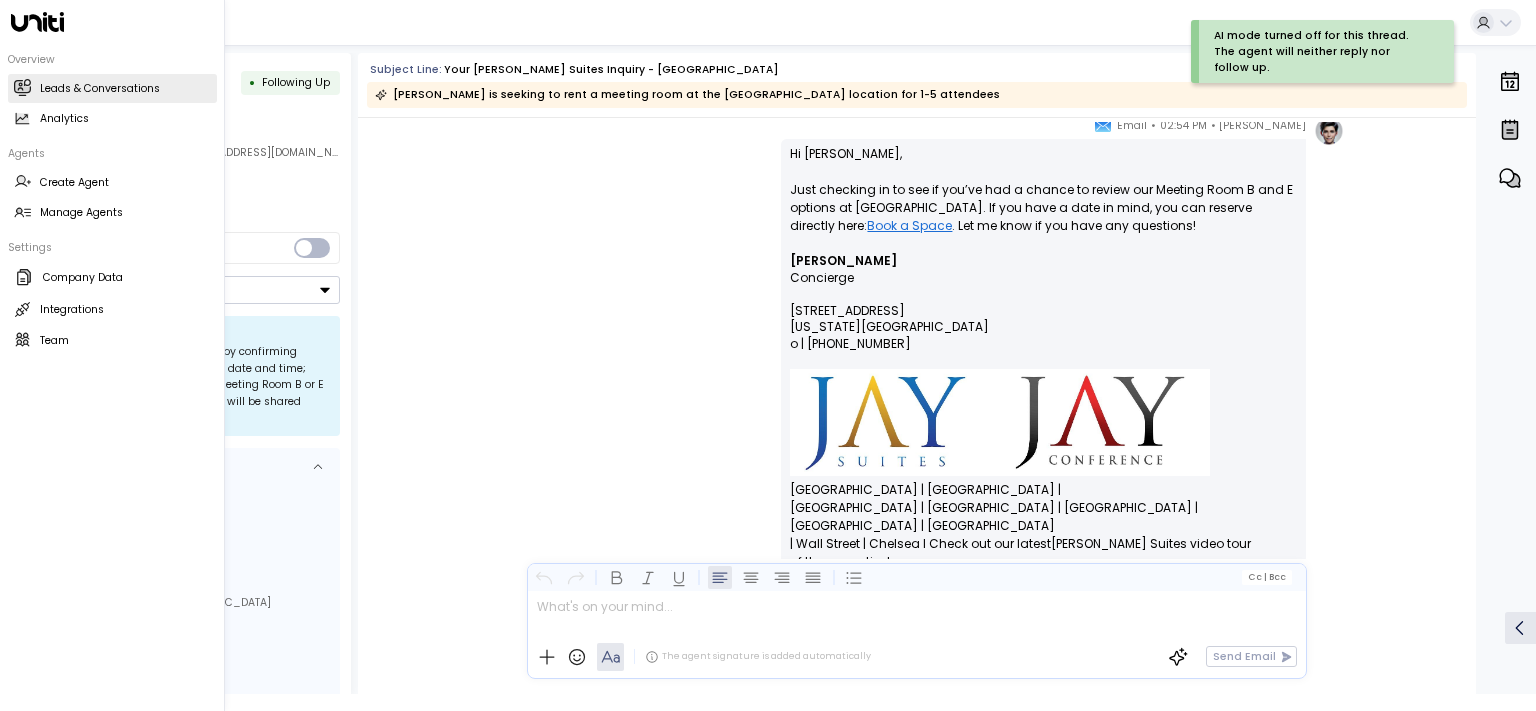 click on "Leads & Conversations" at bounding box center (100, 89) 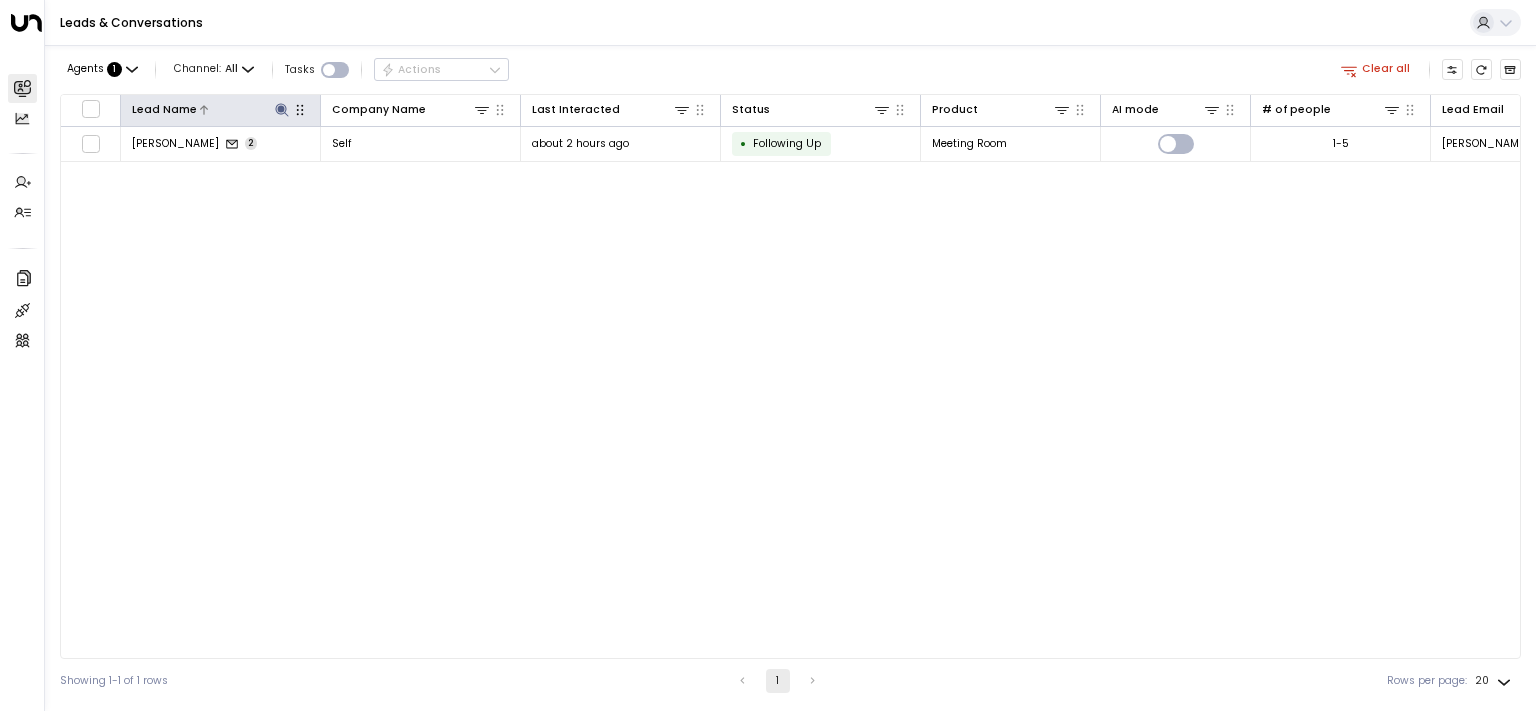 click 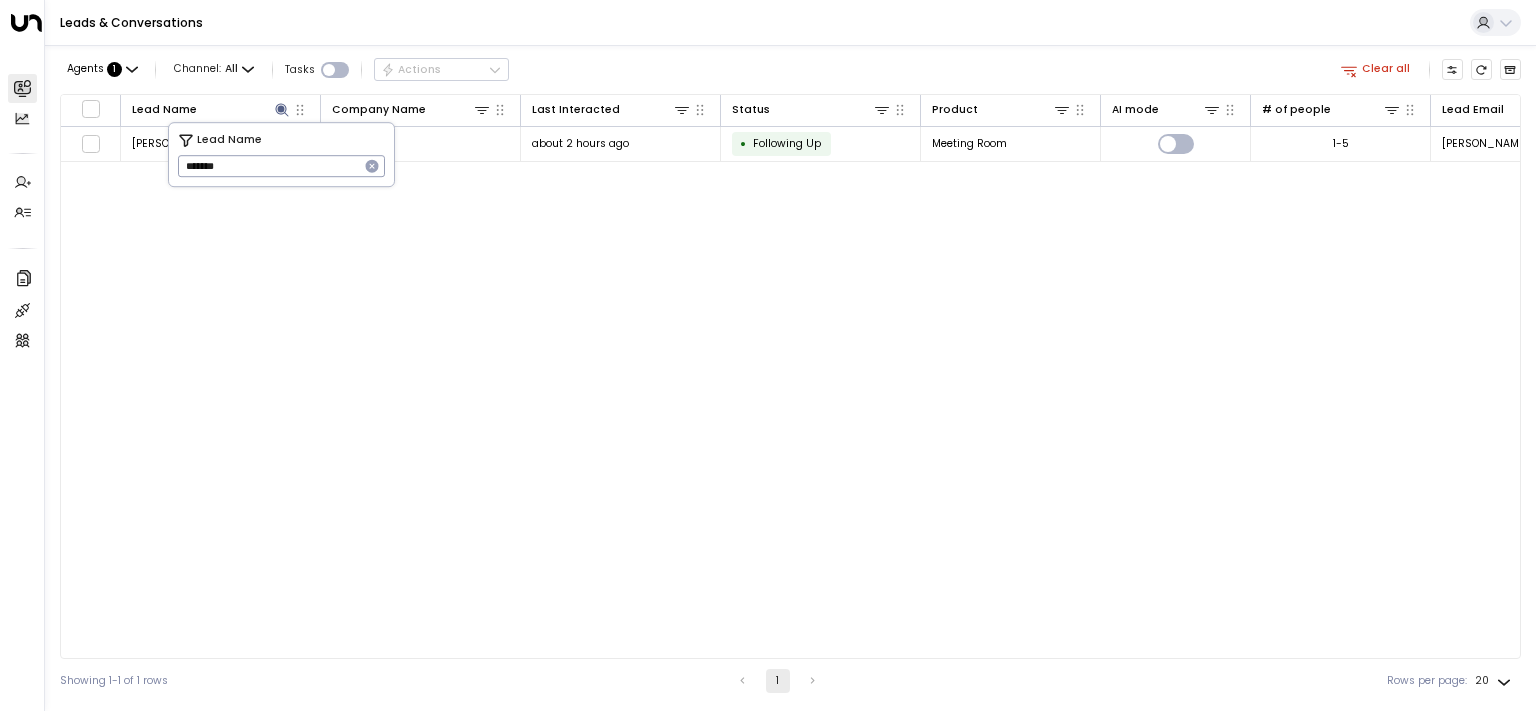 click on "*******" at bounding box center [268, 166] 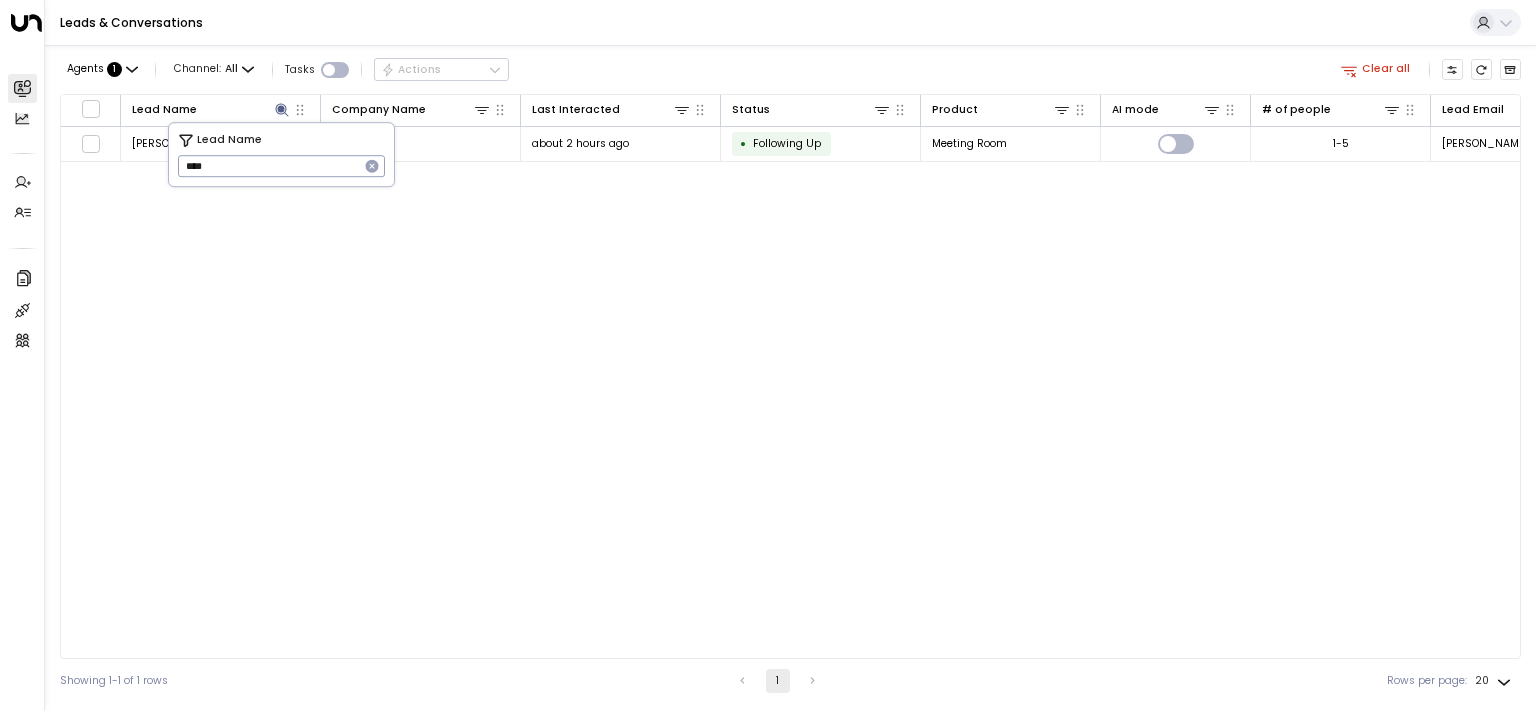 type on "****" 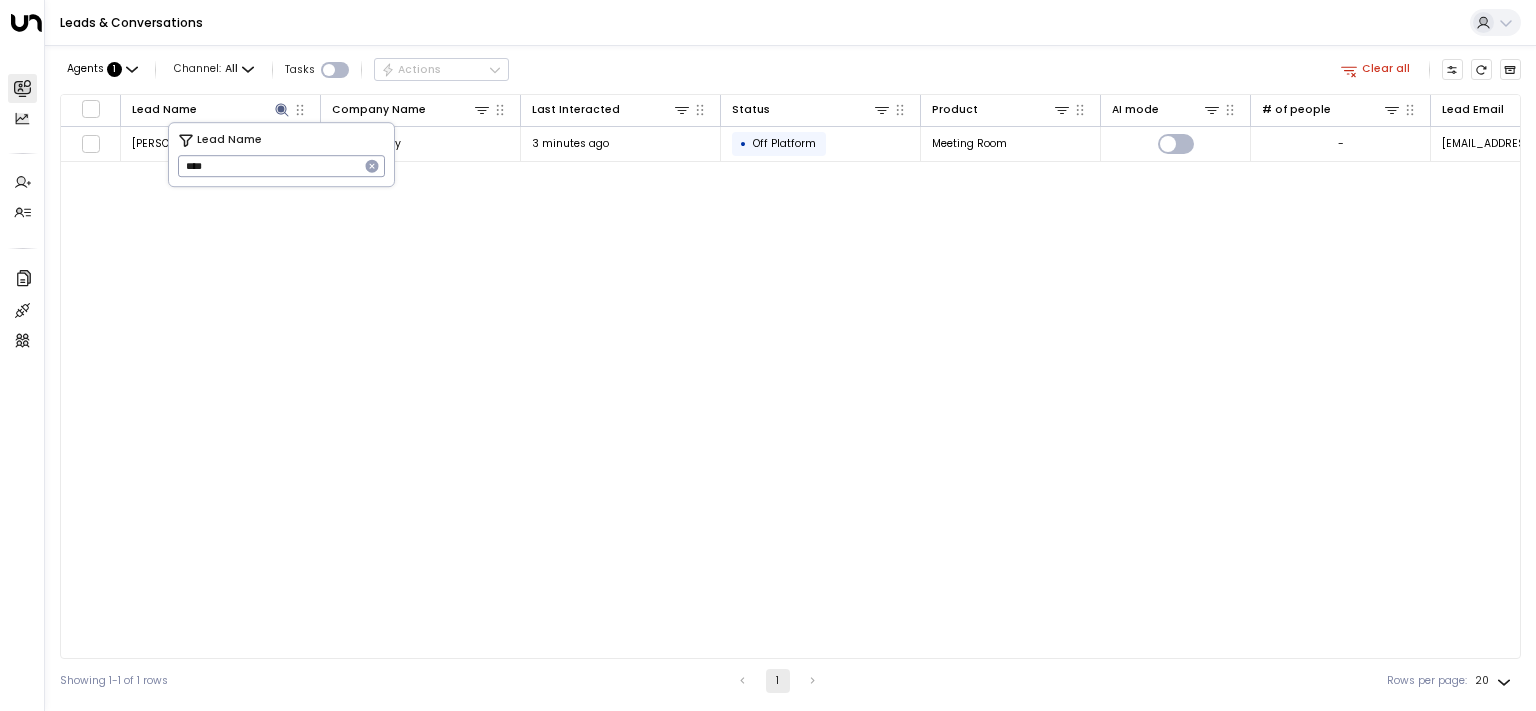 click on "Agents : 1 Channel: All Tasks   Actions Clear all" at bounding box center (790, 70) 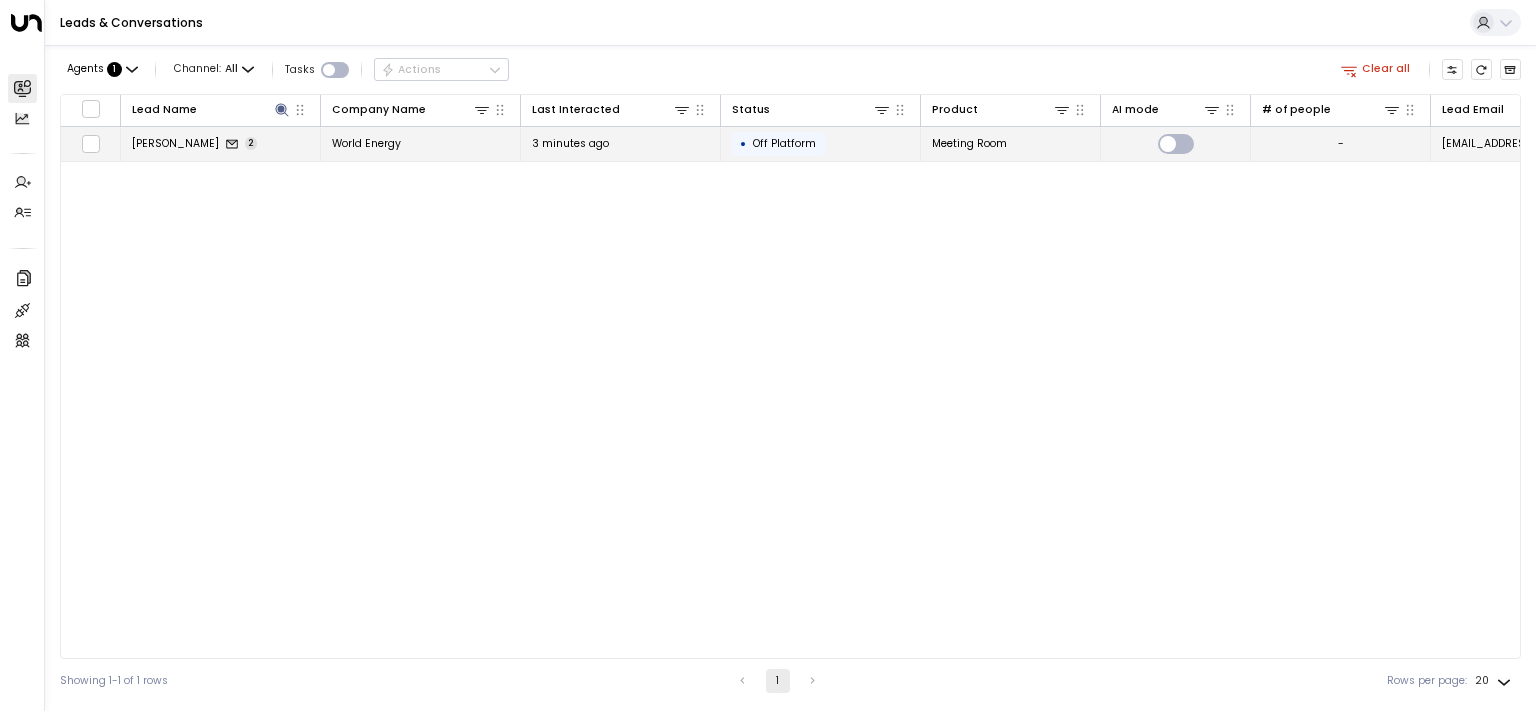 click on "[PERSON_NAME]" at bounding box center (175, 143) 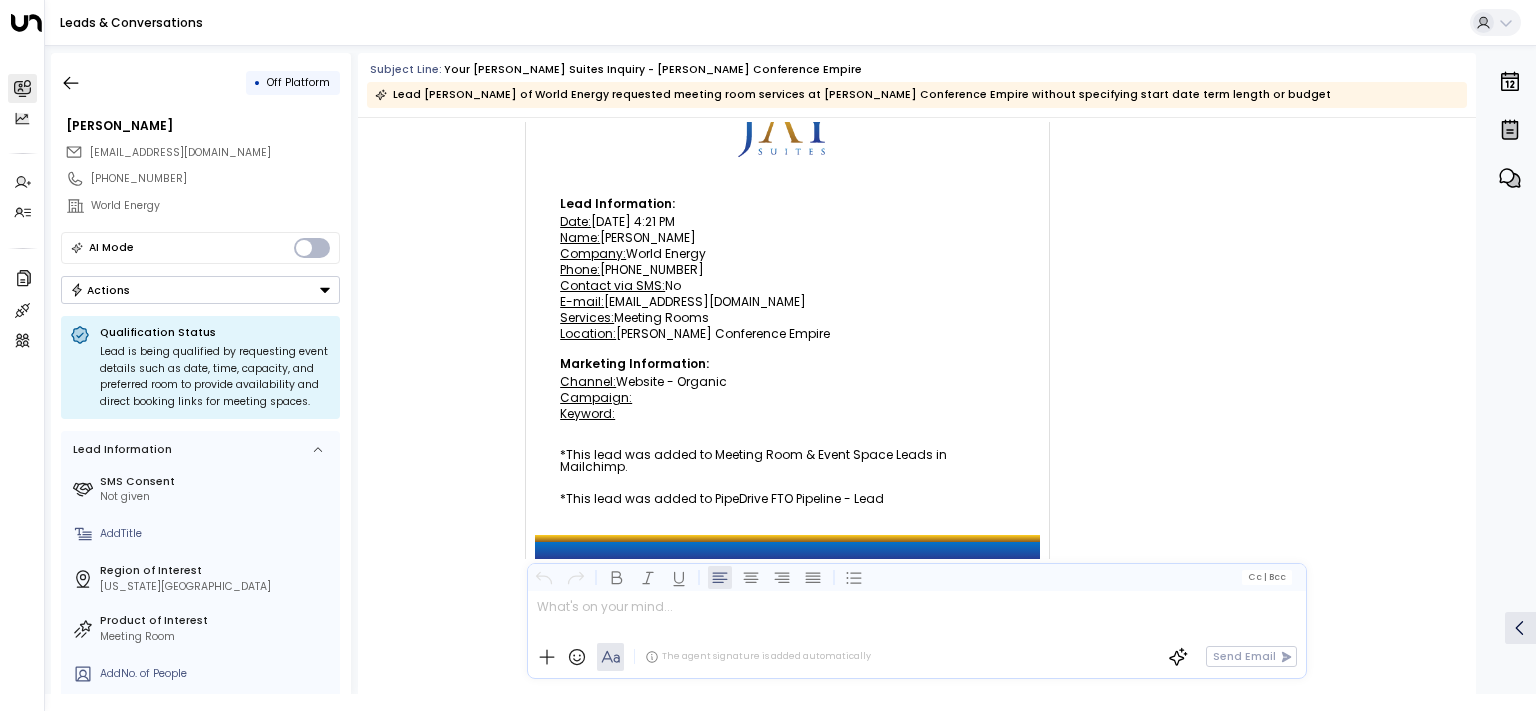 scroll, scrollTop: 126, scrollLeft: 0, axis: vertical 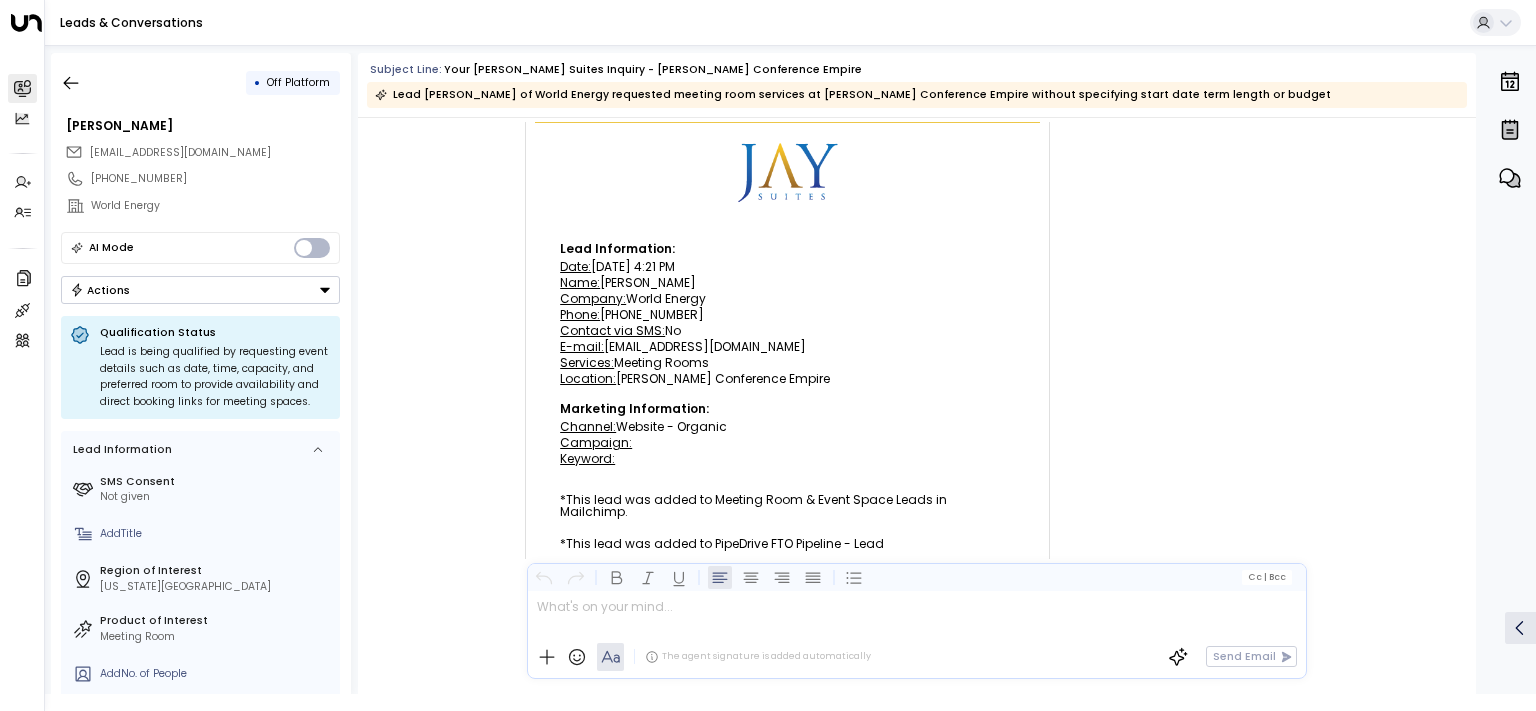 click on "[EMAIL_ADDRESS][DOMAIN_NAME]" at bounding box center (202, 152) 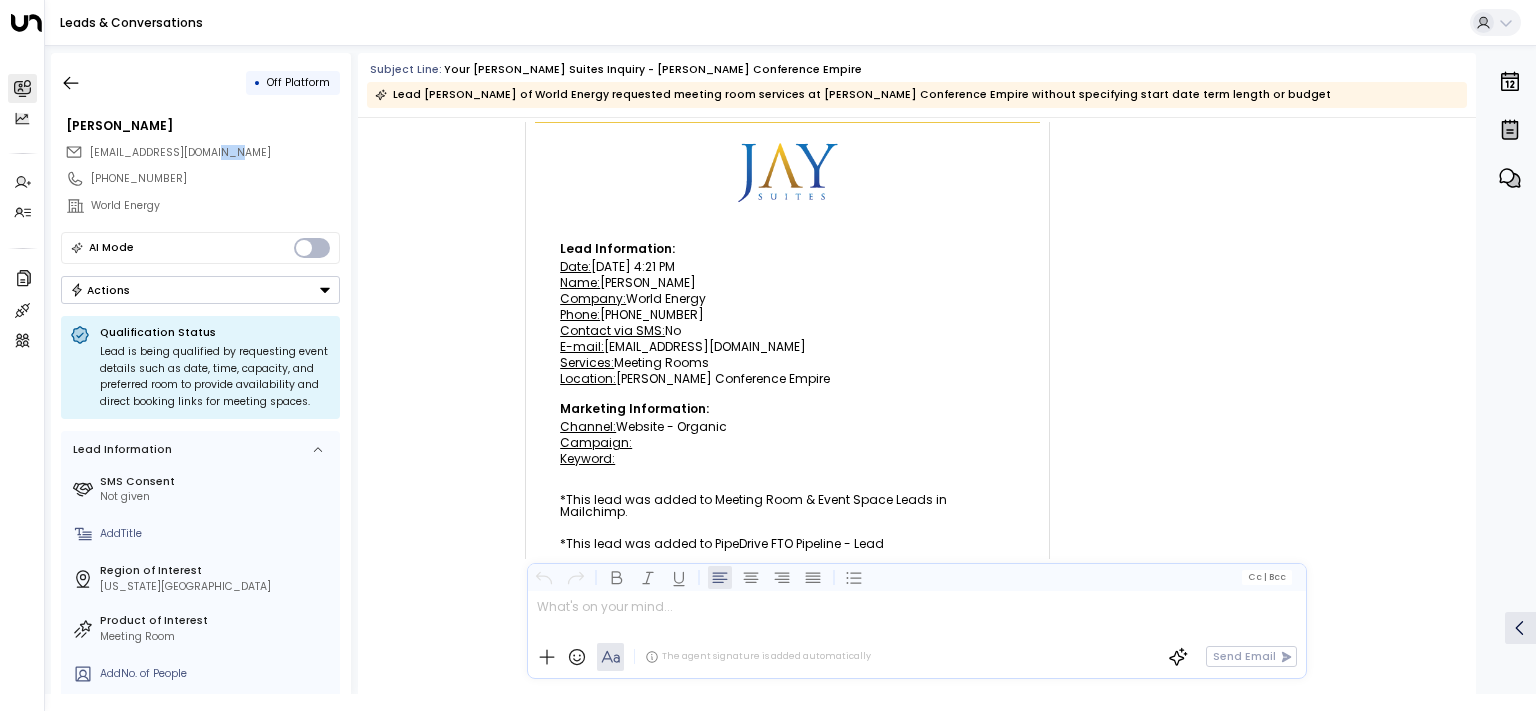 click on "[EMAIL_ADDRESS][DOMAIN_NAME]" at bounding box center (202, 152) 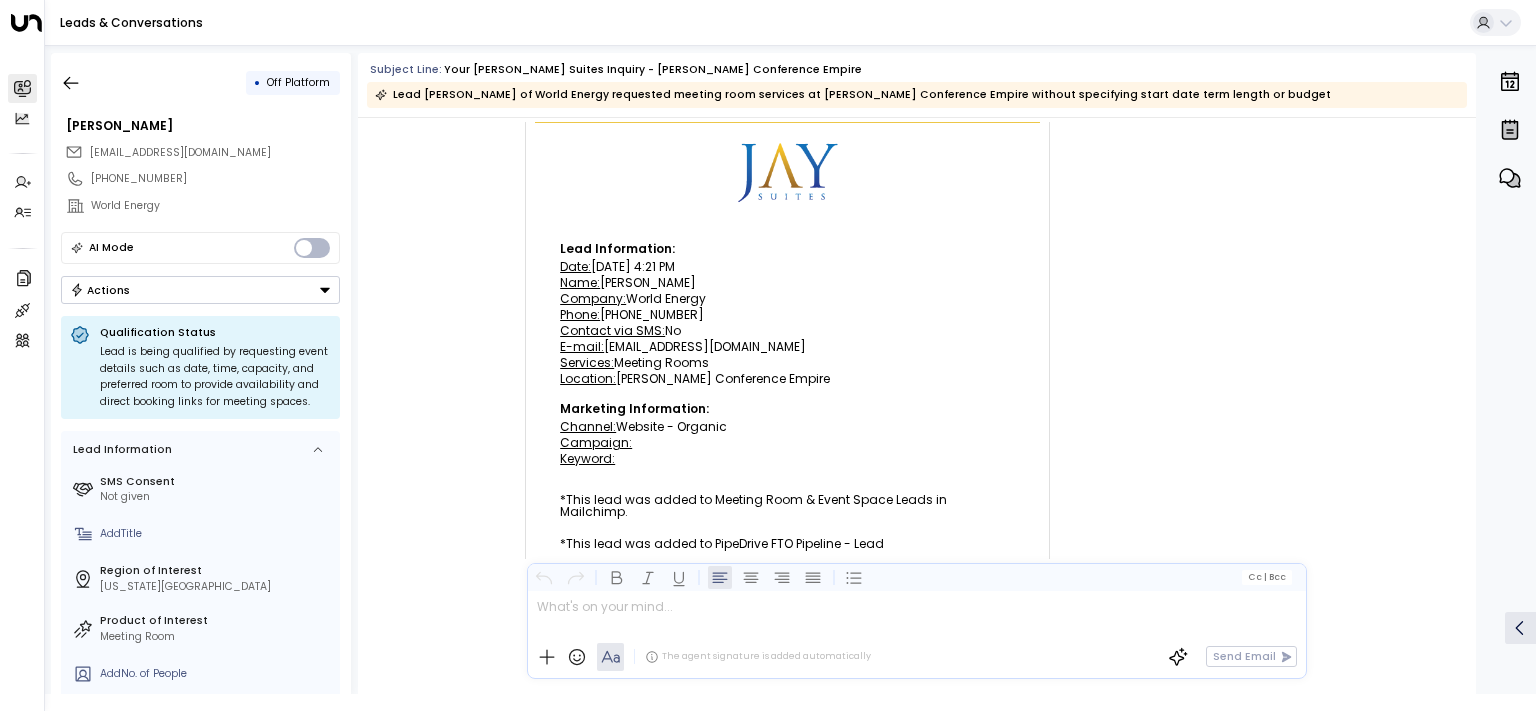 click on "[EMAIL_ADDRESS][DOMAIN_NAME]" at bounding box center [202, 152] 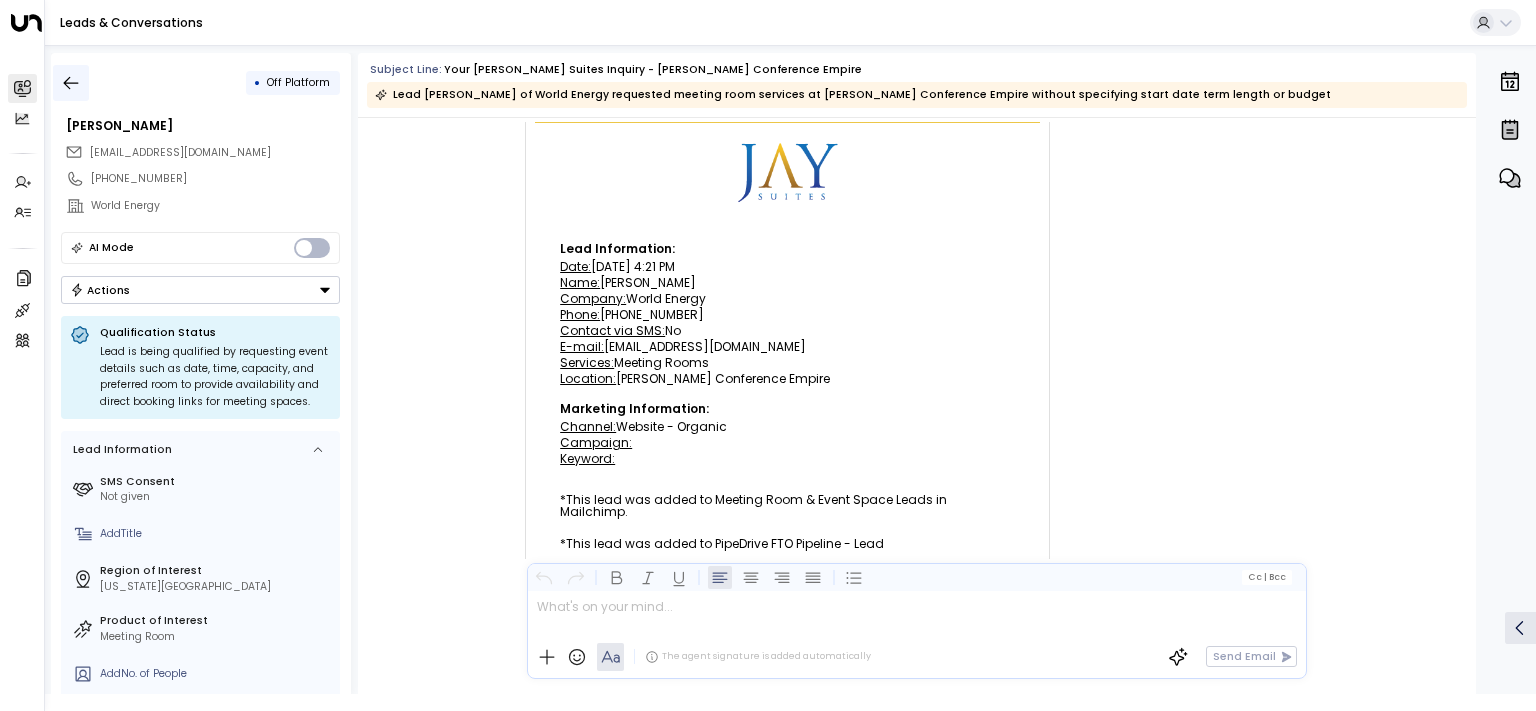 click 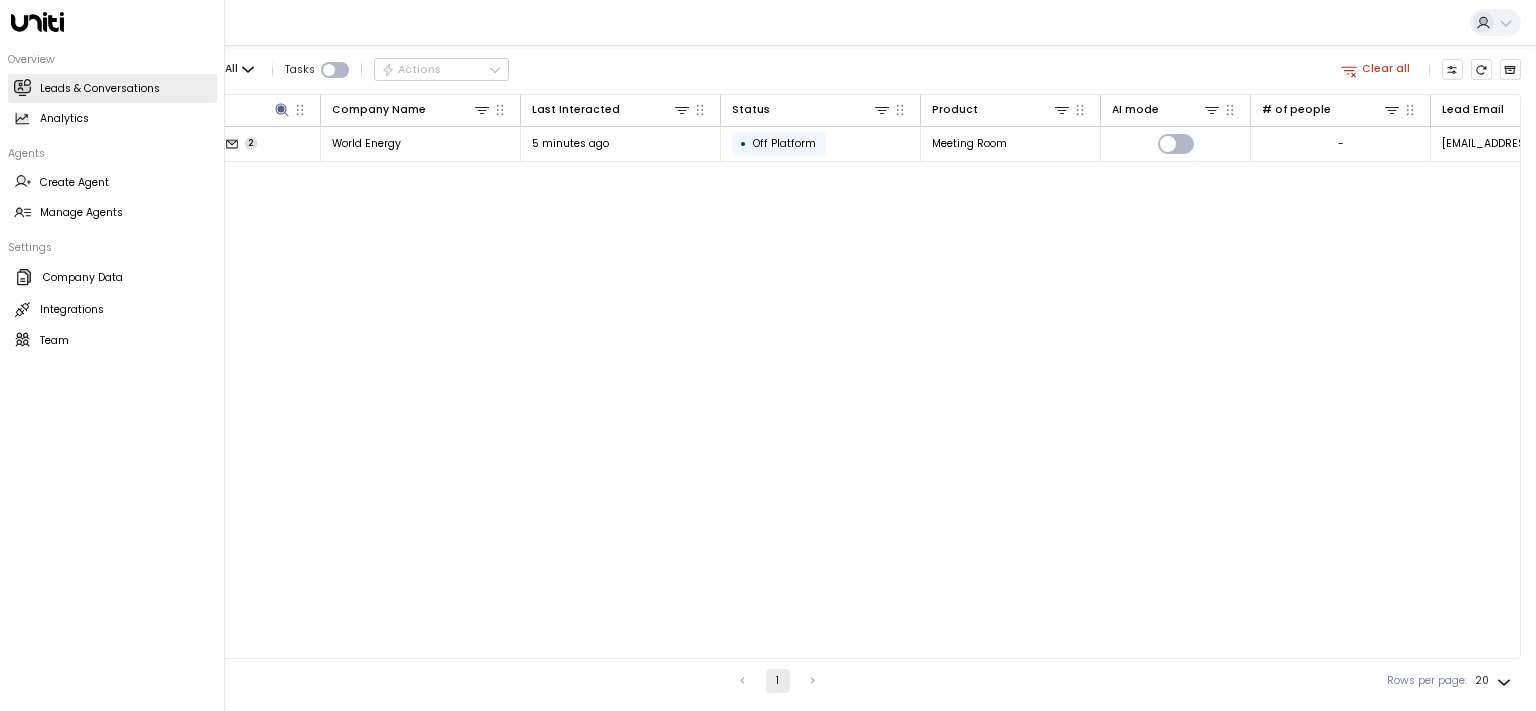 click on "Leads & Conversations Leads & Conversations" at bounding box center (112, 88) 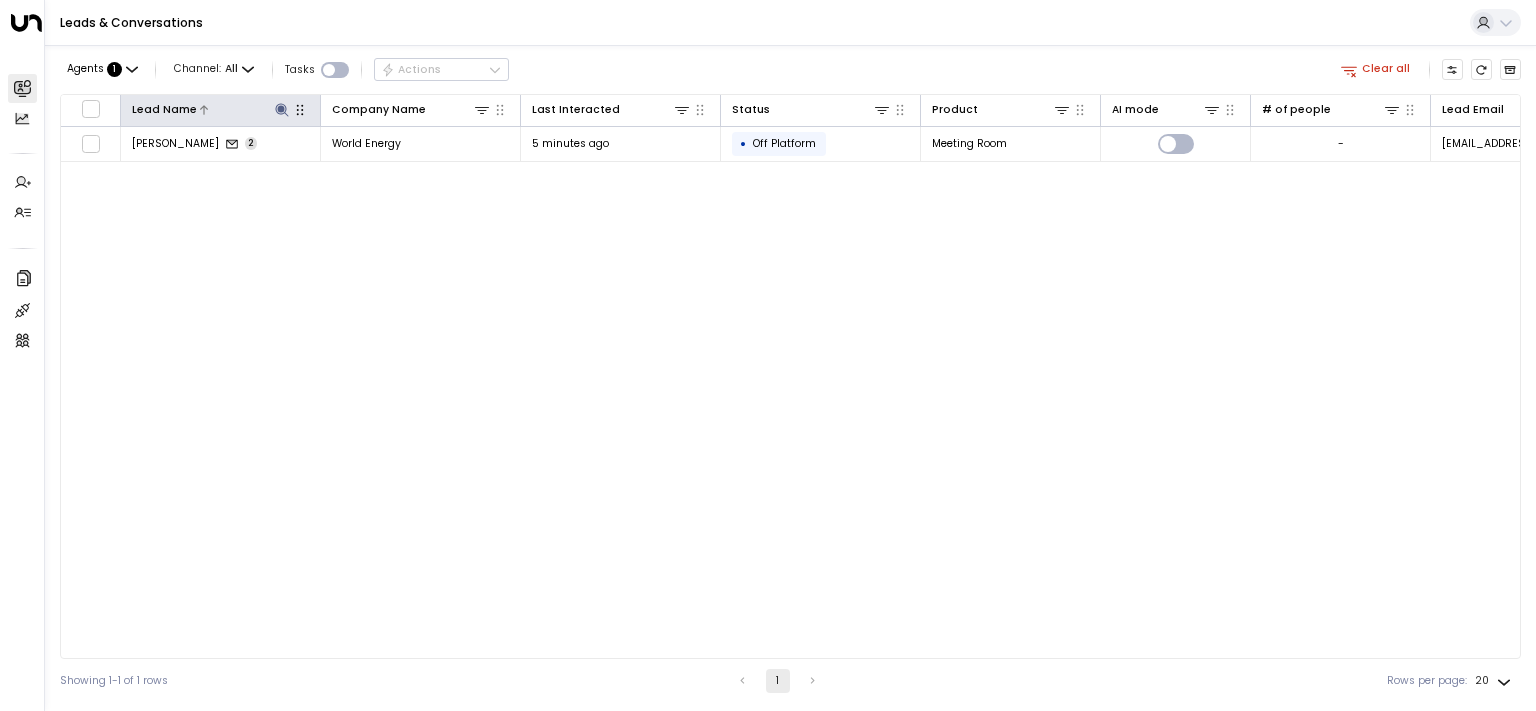 click at bounding box center (281, 109) 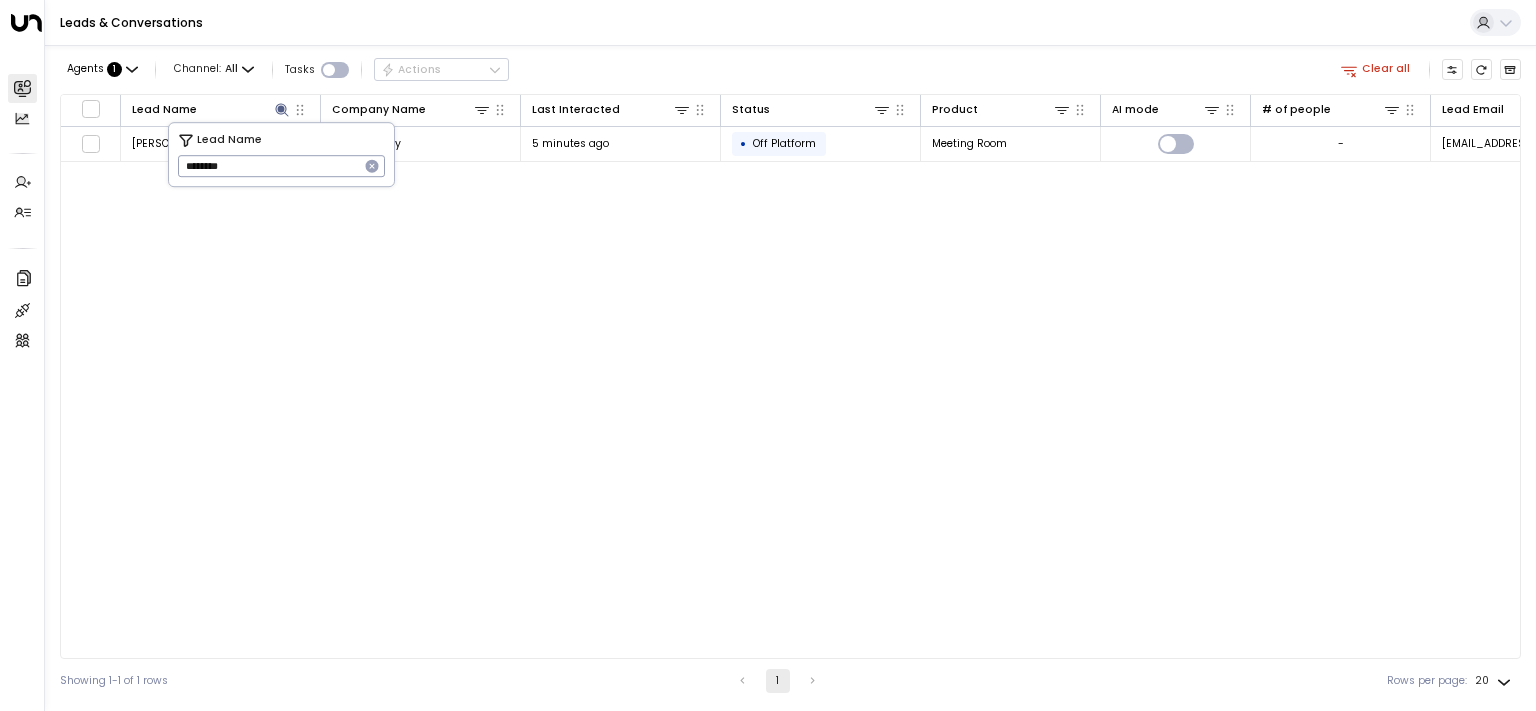 type on "********" 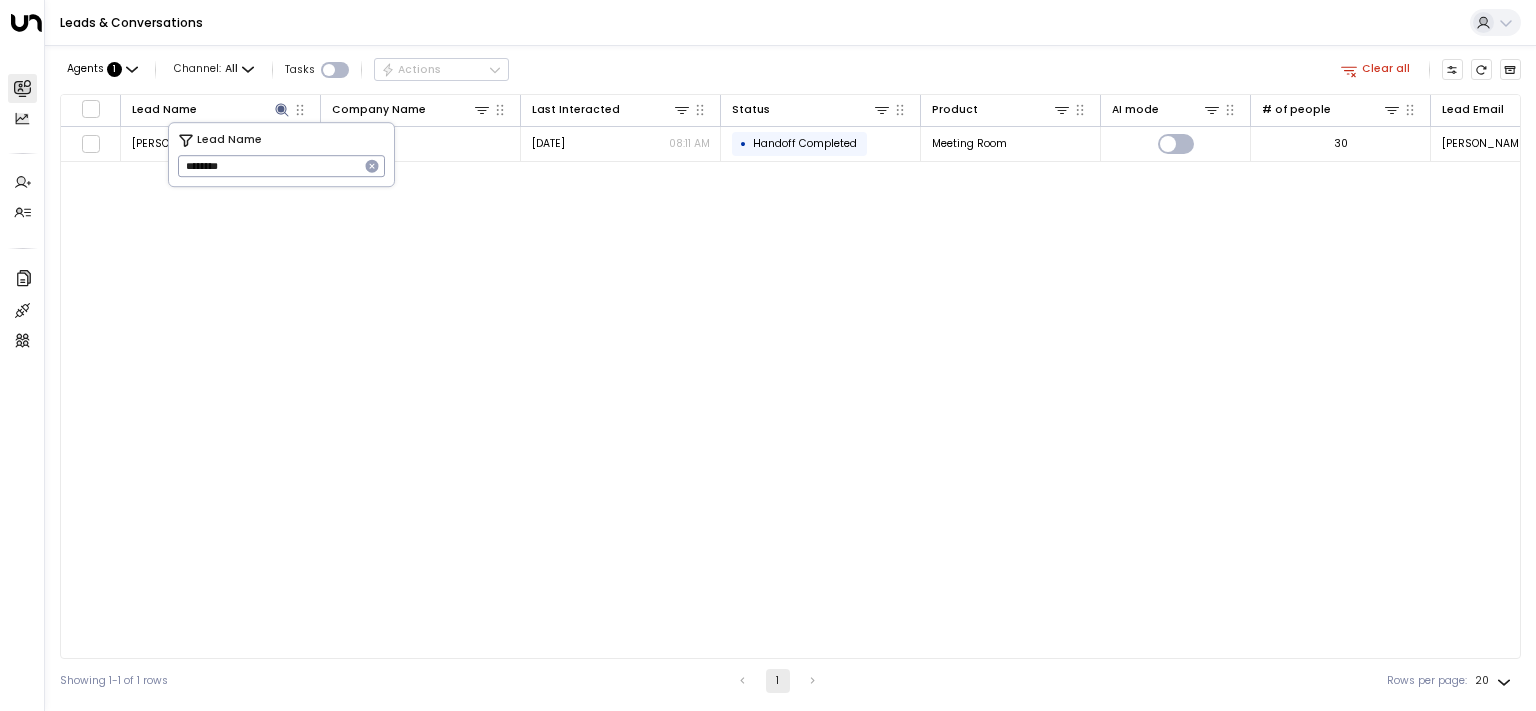 click on "Agents : 1 Channel: All Tasks   Actions Clear all" at bounding box center (790, 70) 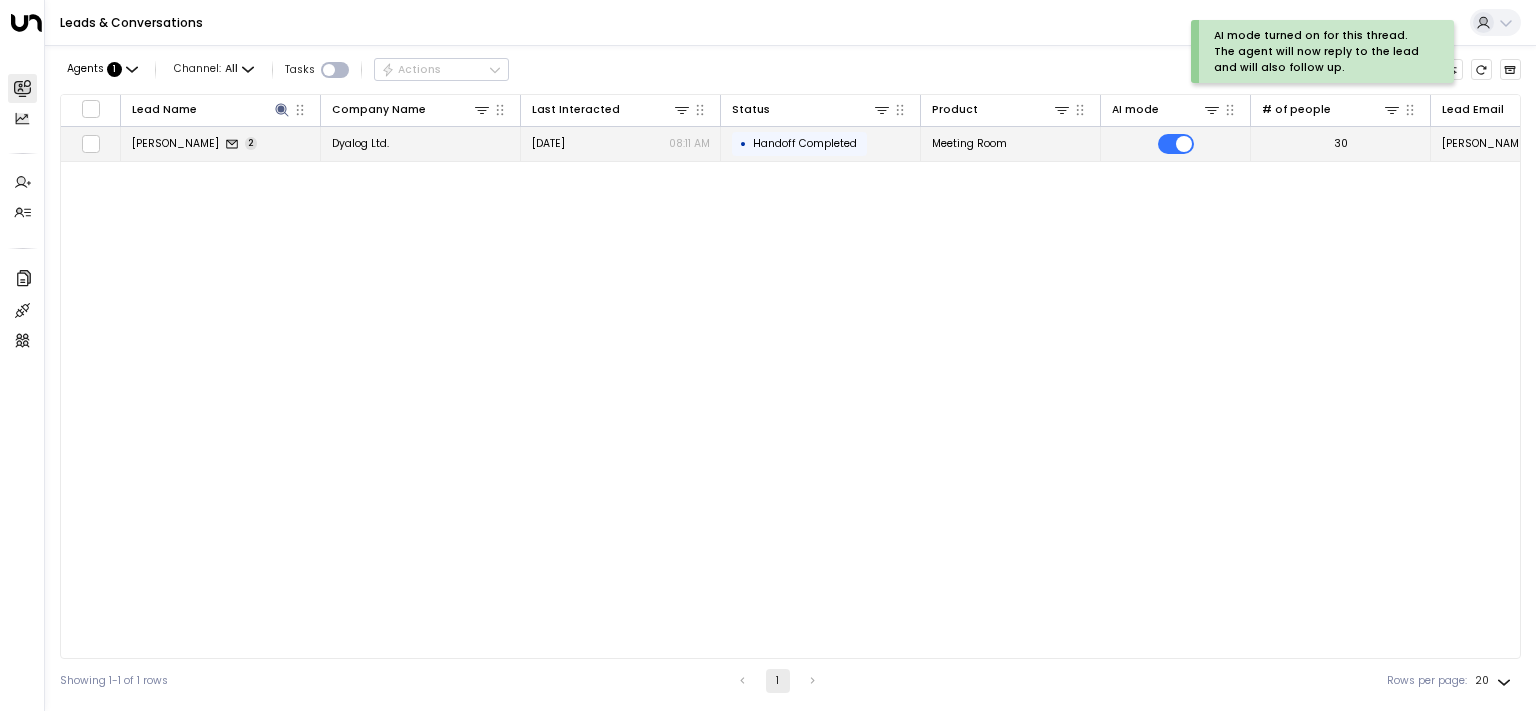 click on "[PERSON_NAME]" at bounding box center (175, 143) 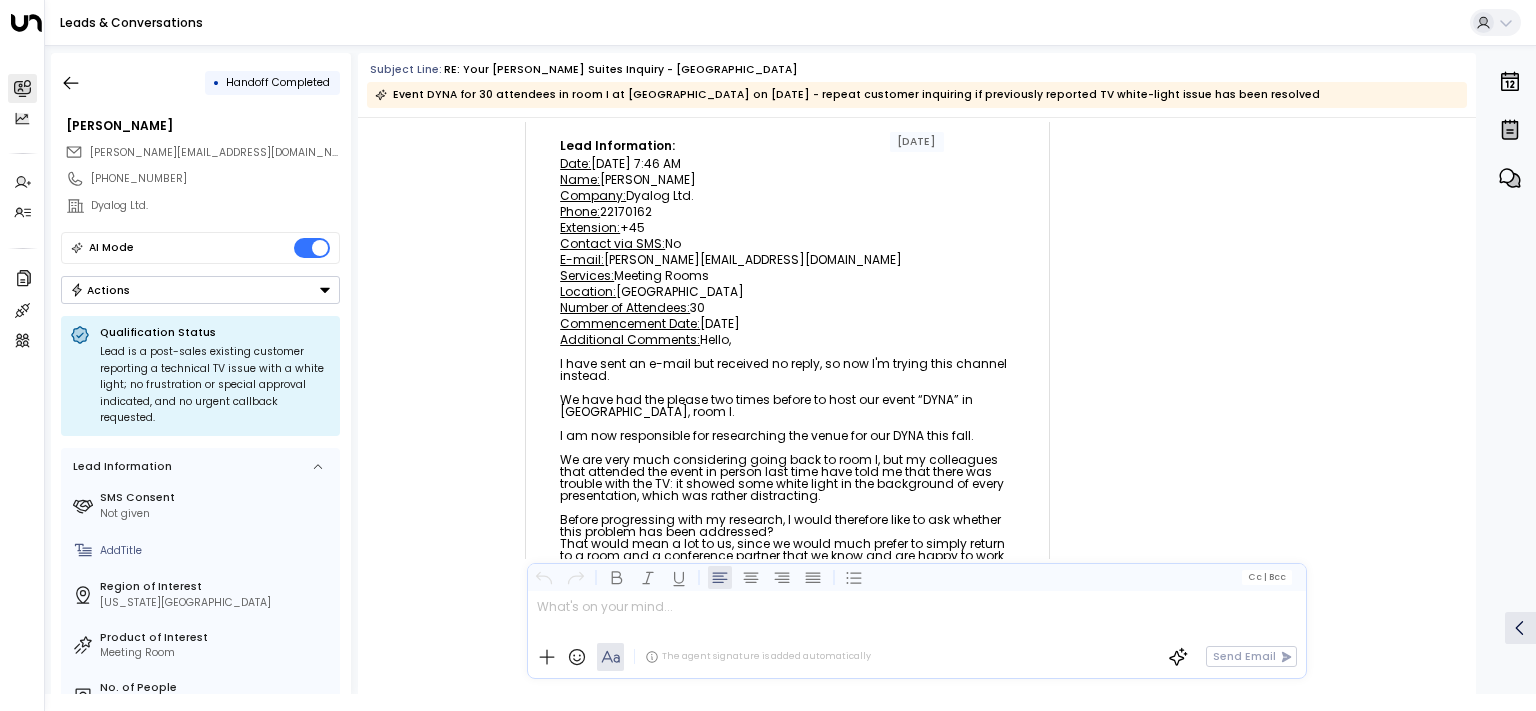 scroll, scrollTop: 194, scrollLeft: 0, axis: vertical 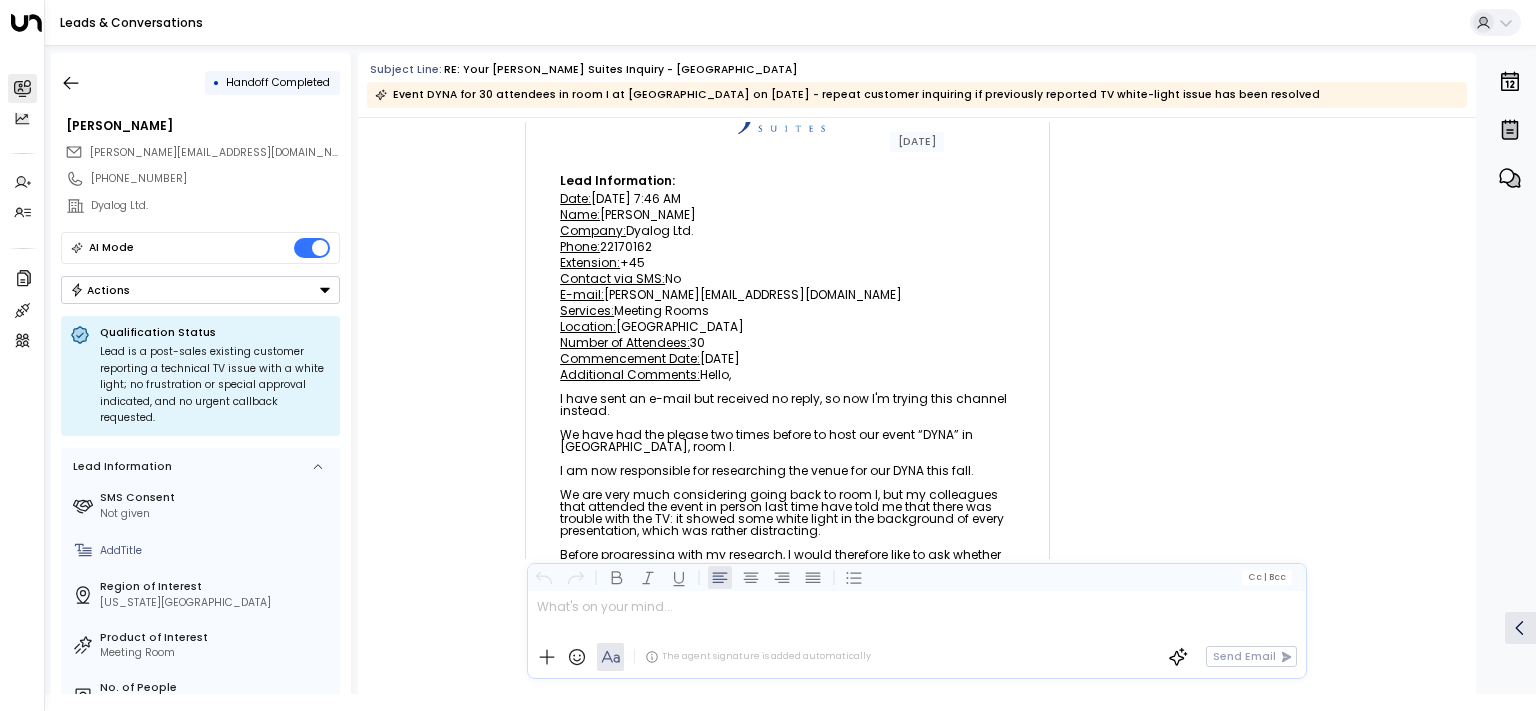 click on "Name:  [PERSON_NAME]" at bounding box center [787, 215] 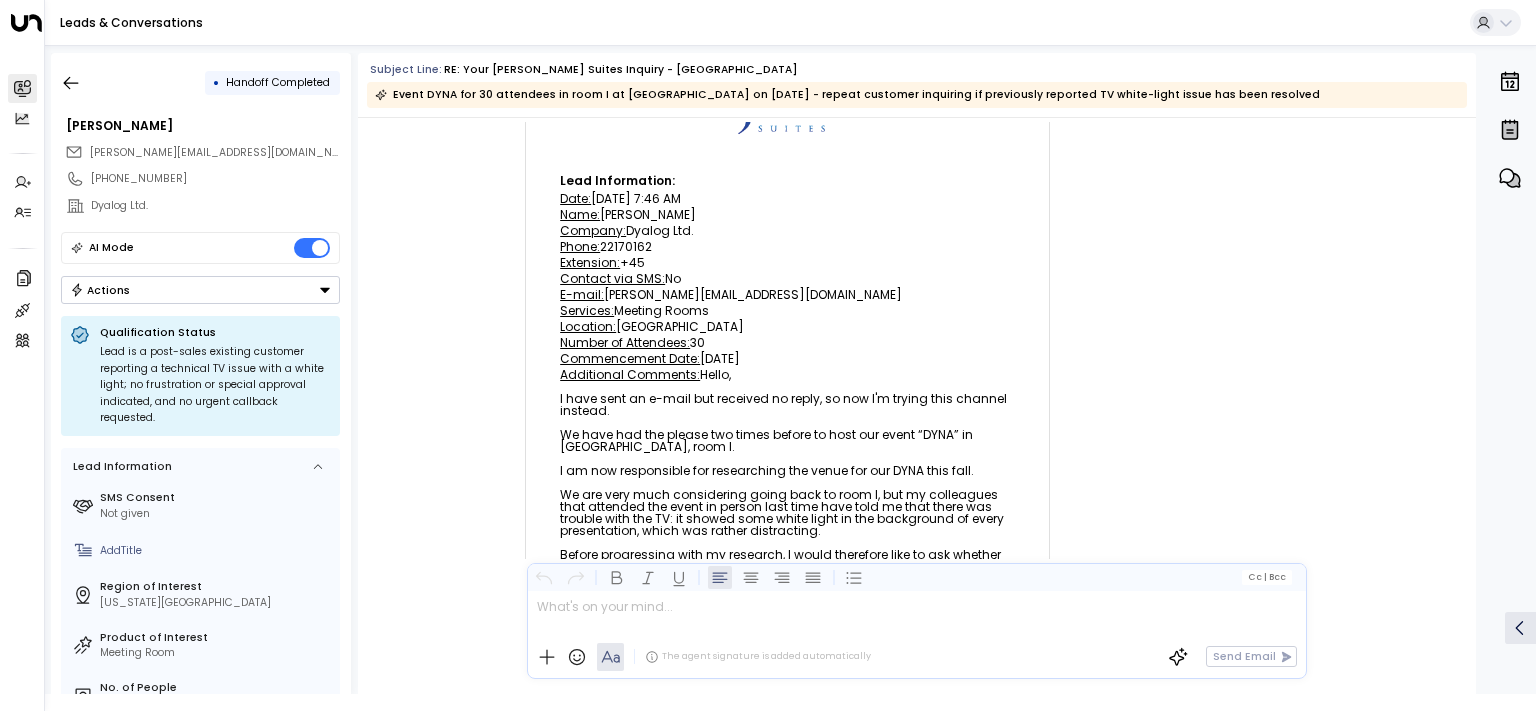 drag, startPoint x: 726, startPoint y: 215, endPoint x: 596, endPoint y: 215, distance: 130 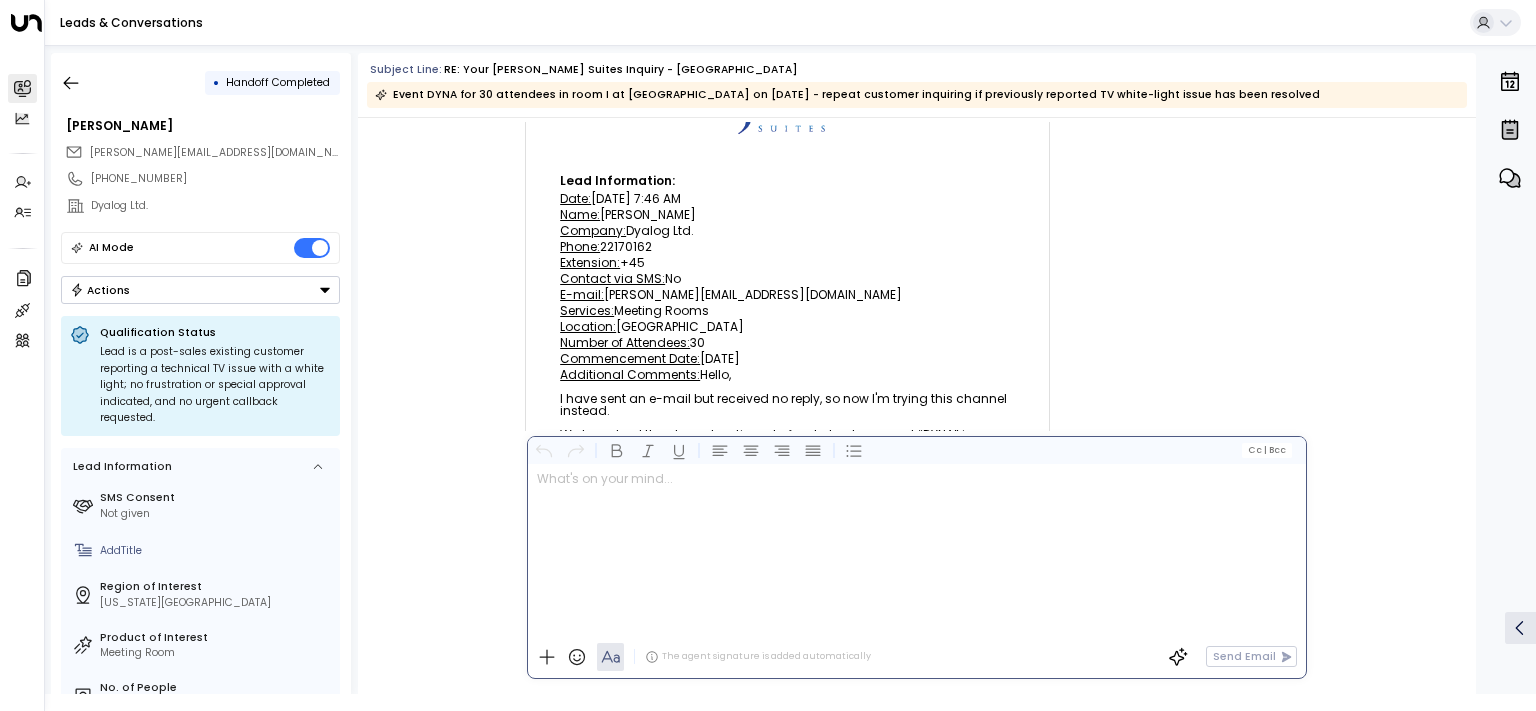 click at bounding box center (916, 550) 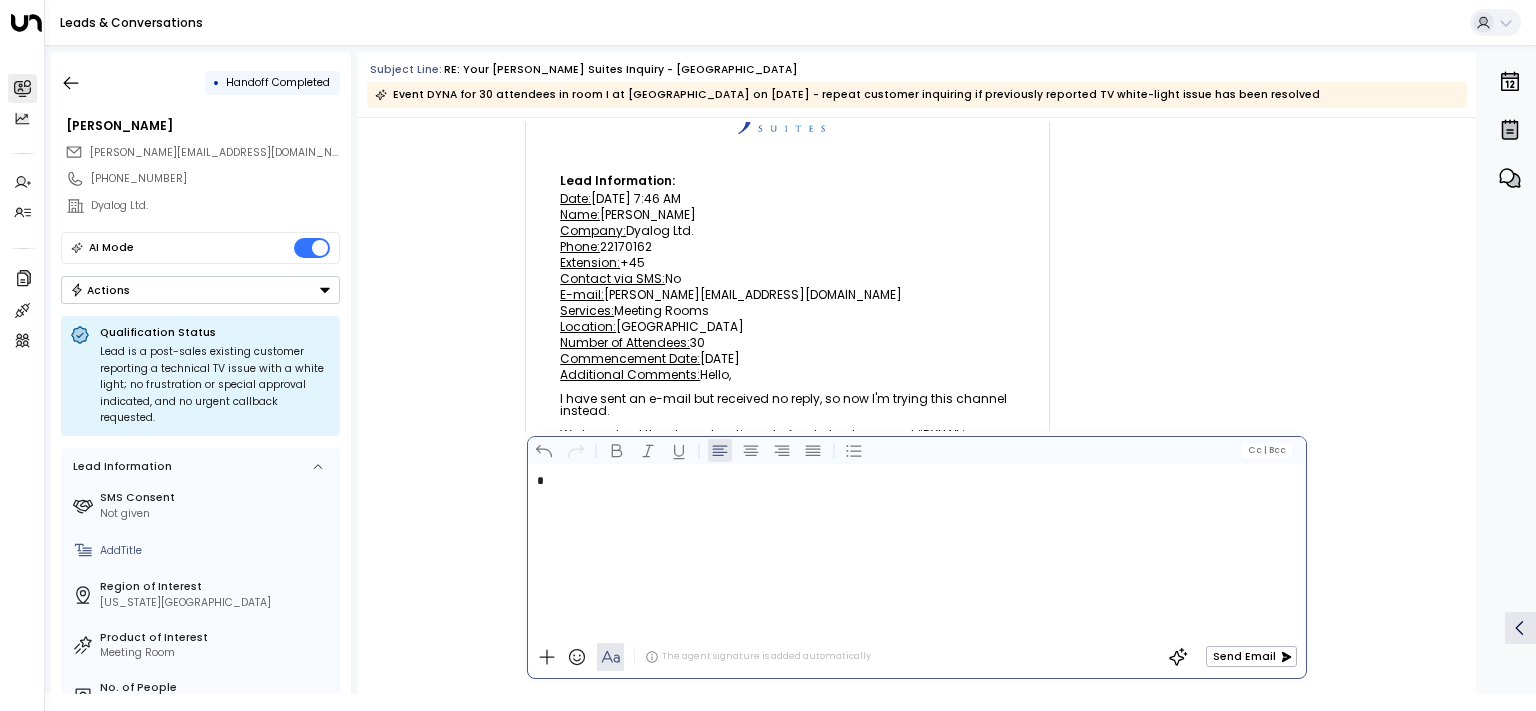 type 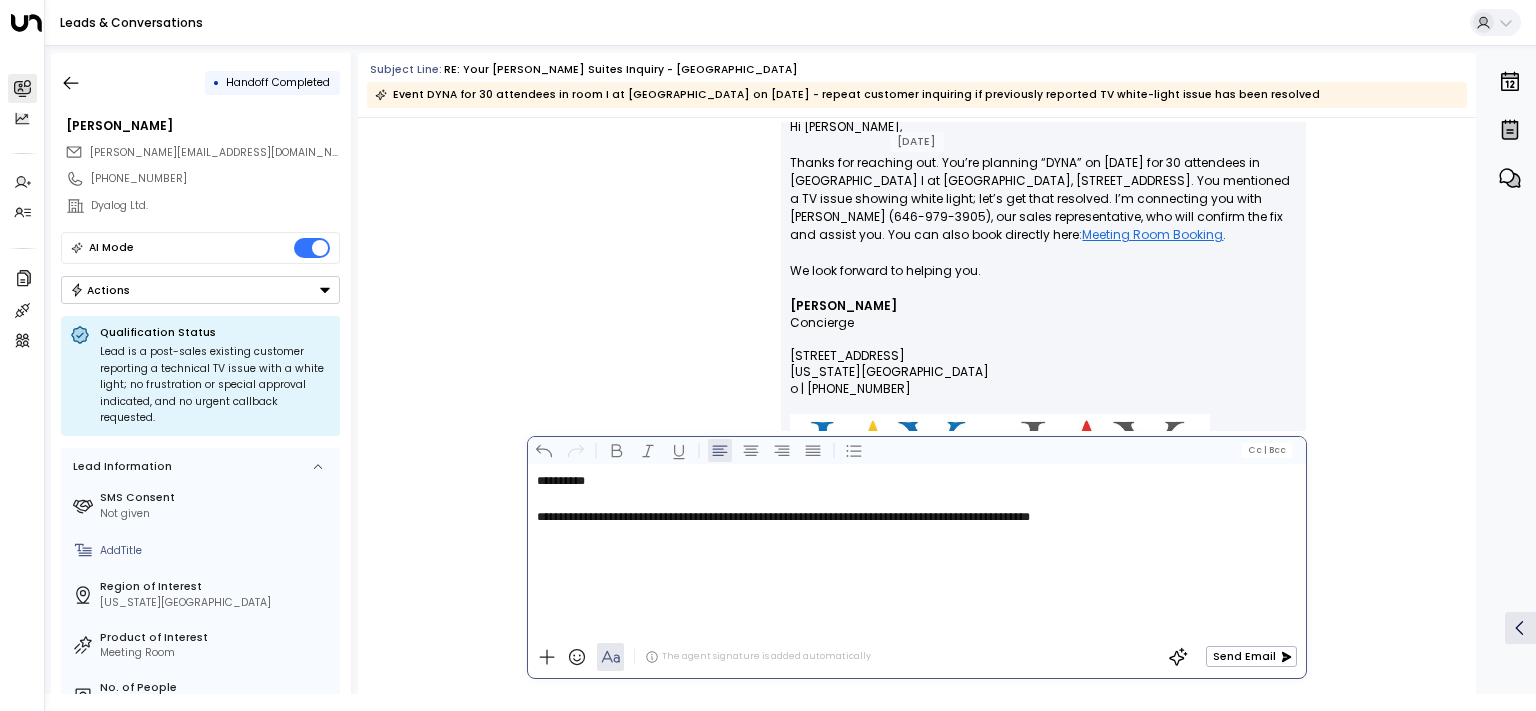 scroll, scrollTop: 1303, scrollLeft: 0, axis: vertical 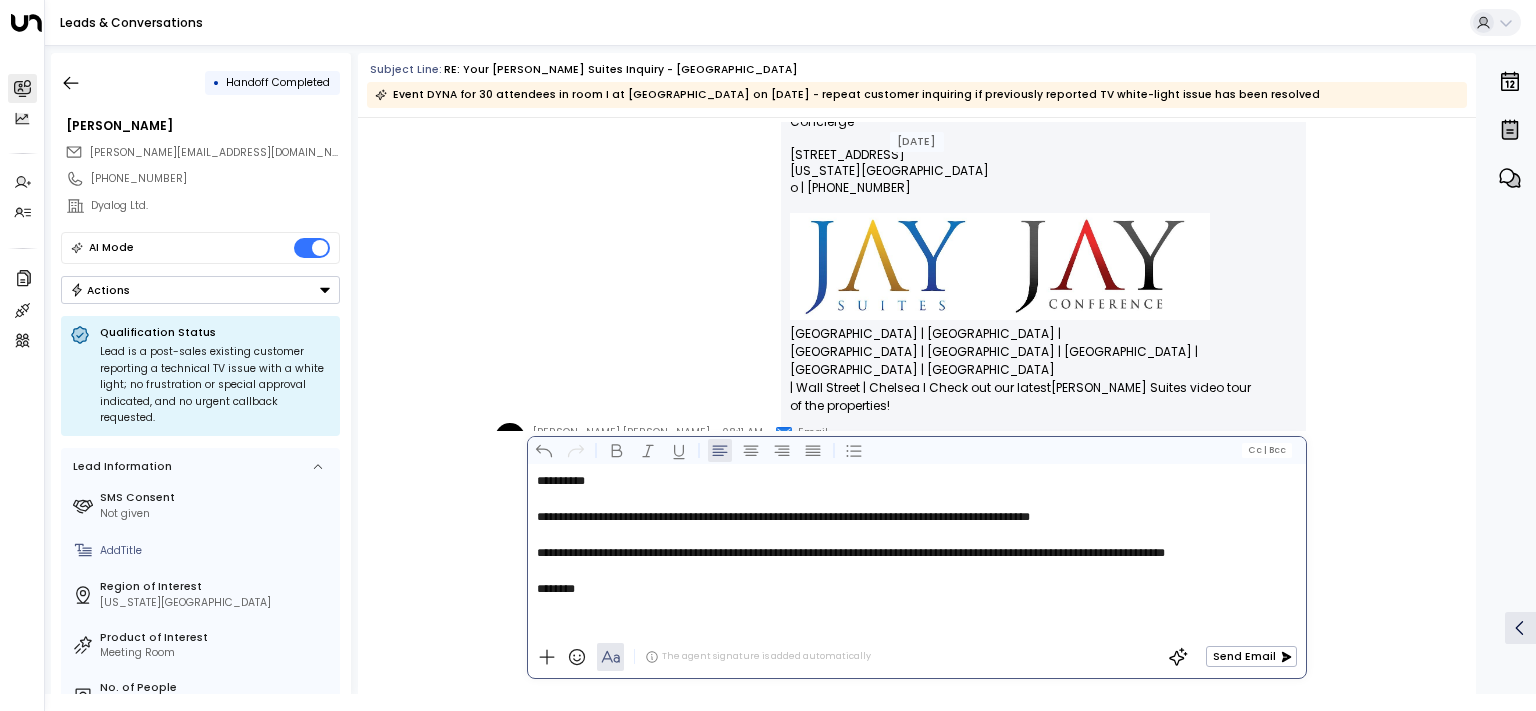 click on "**********" at bounding box center (920, 517) 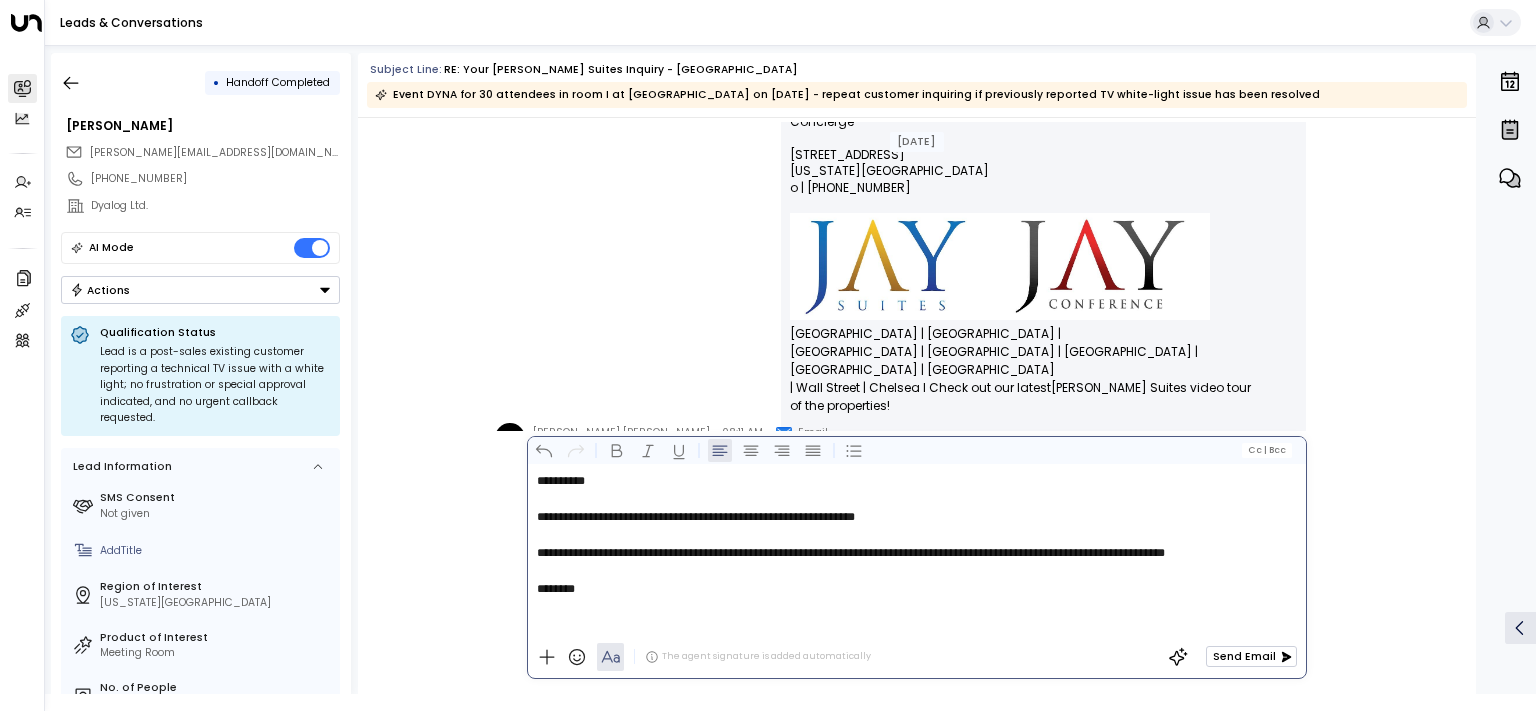 click on "Send Email" at bounding box center [1251, 656] 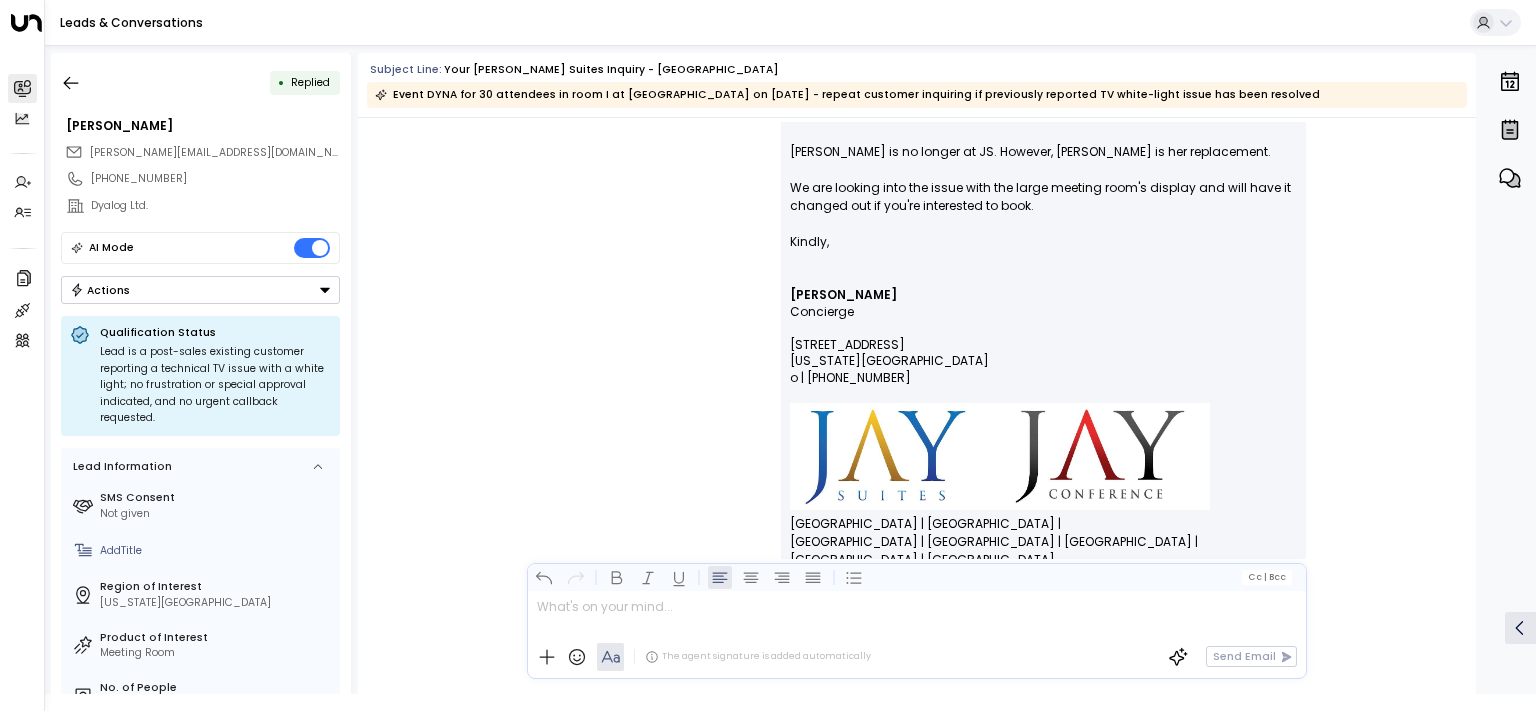 scroll, scrollTop: 2177, scrollLeft: 0, axis: vertical 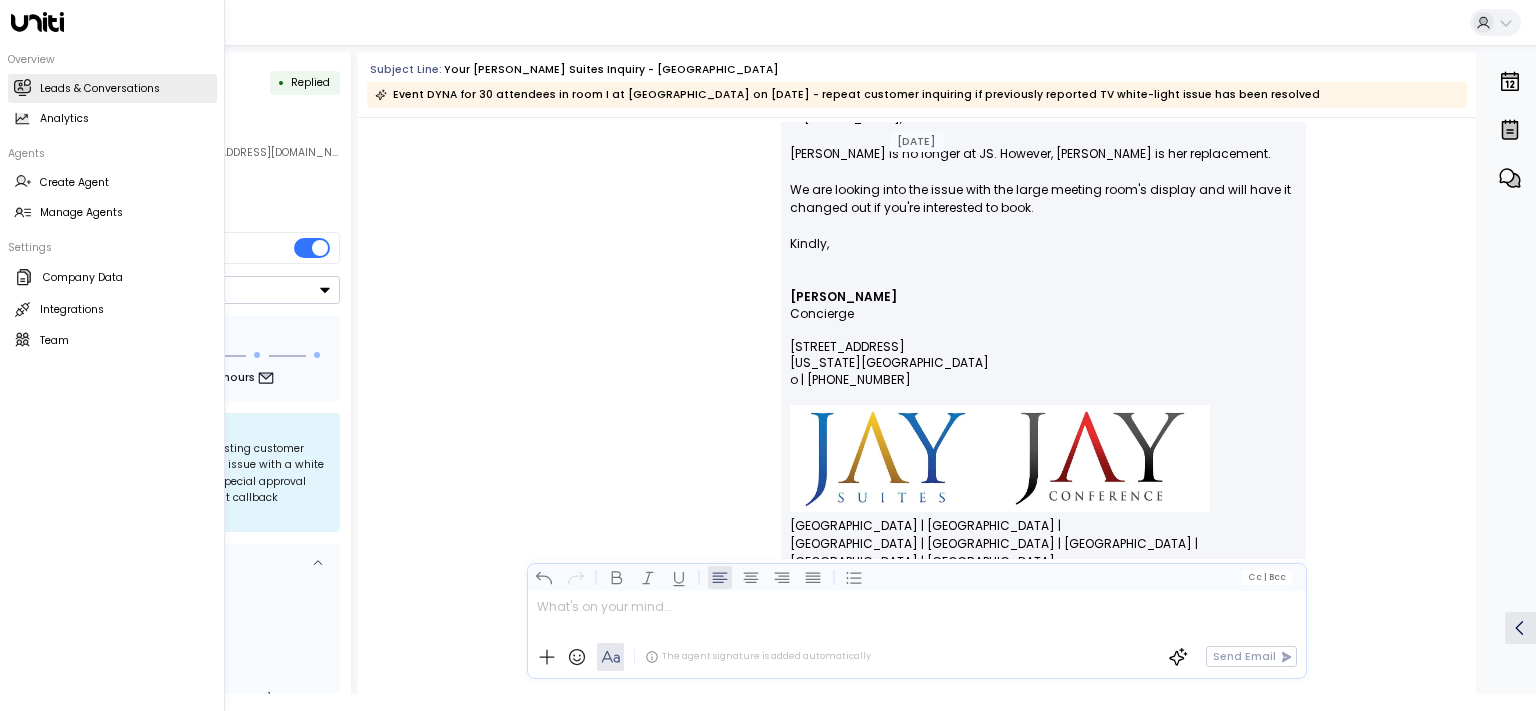 click on "Leads & Conversations" at bounding box center (100, 89) 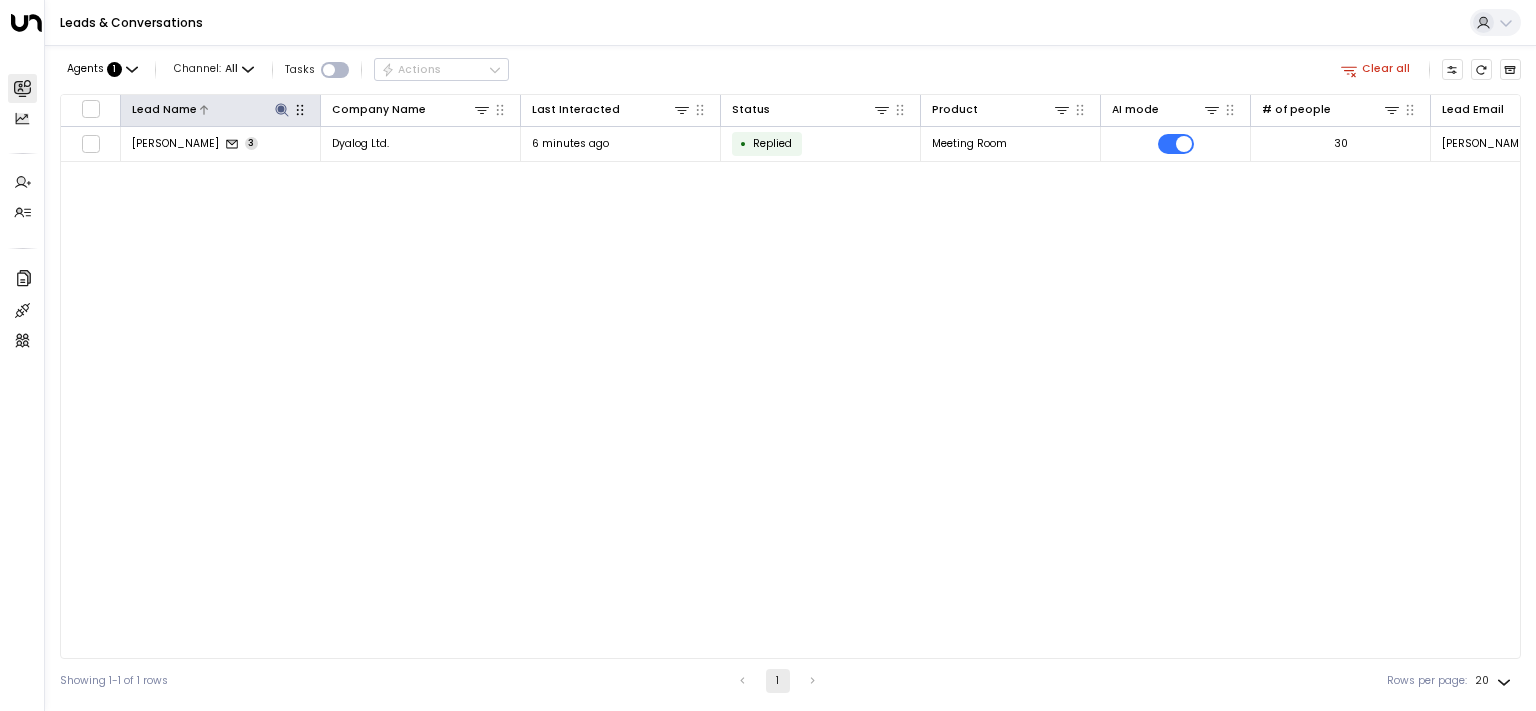 click 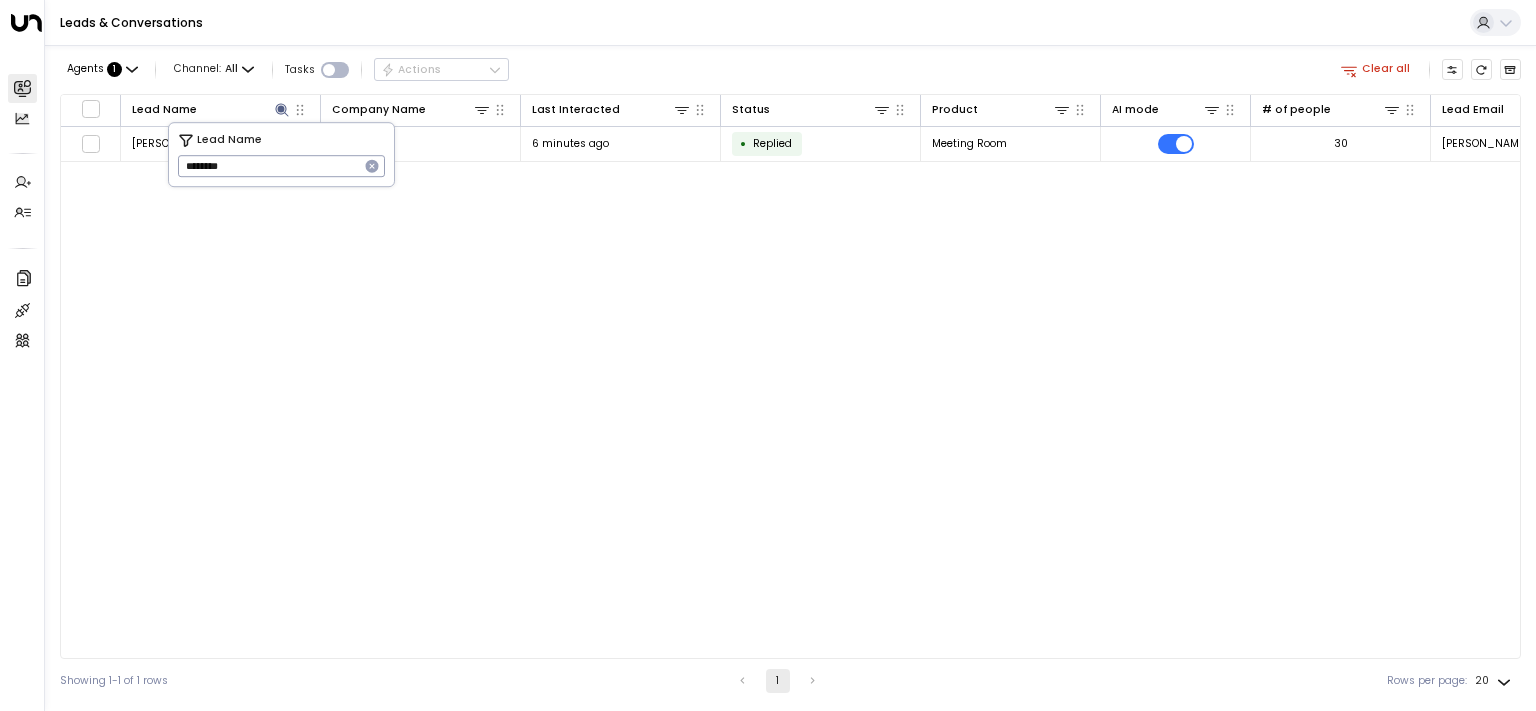 click 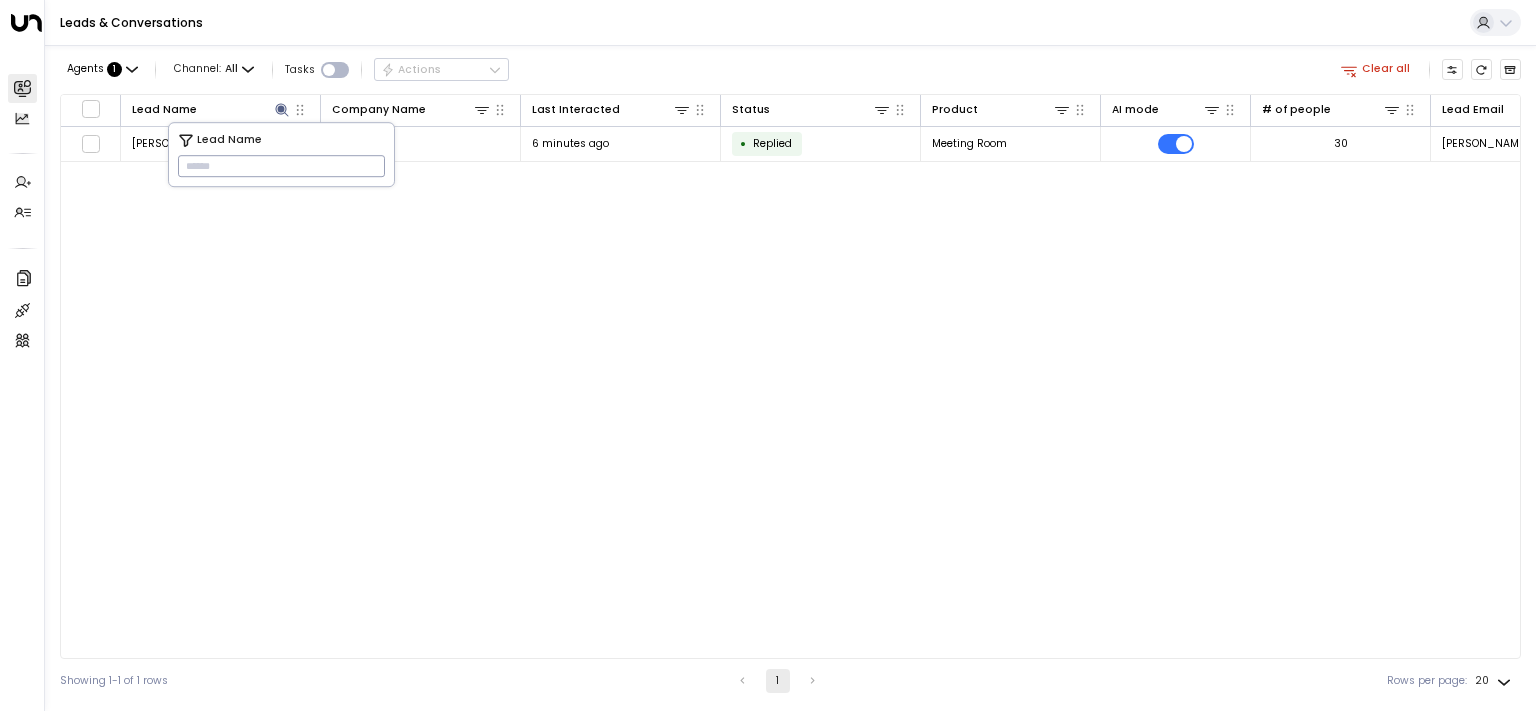 click on "Lead Name Company Name Last Interacted Status Product AI mode # of people Lead Email Phone Location [PERSON_NAME] 3 Dyalog Ltd. 6 minutes ago • Replied Meeting Room 30 [PERSON_NAME][EMAIL_ADDRESS][DOMAIN_NAME] [PHONE_NUMBER] [GEOGRAPHIC_DATA]" at bounding box center (790, 376) 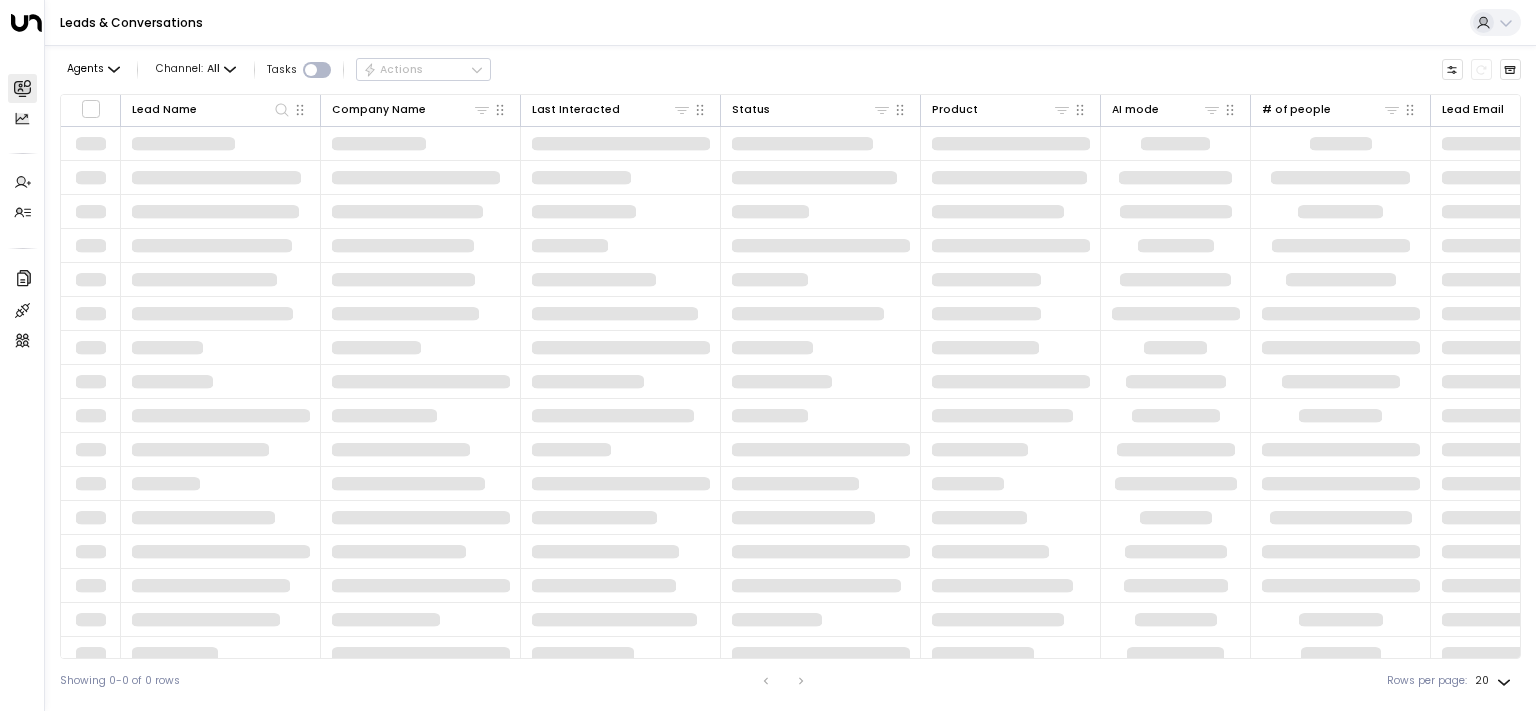 scroll, scrollTop: 0, scrollLeft: 0, axis: both 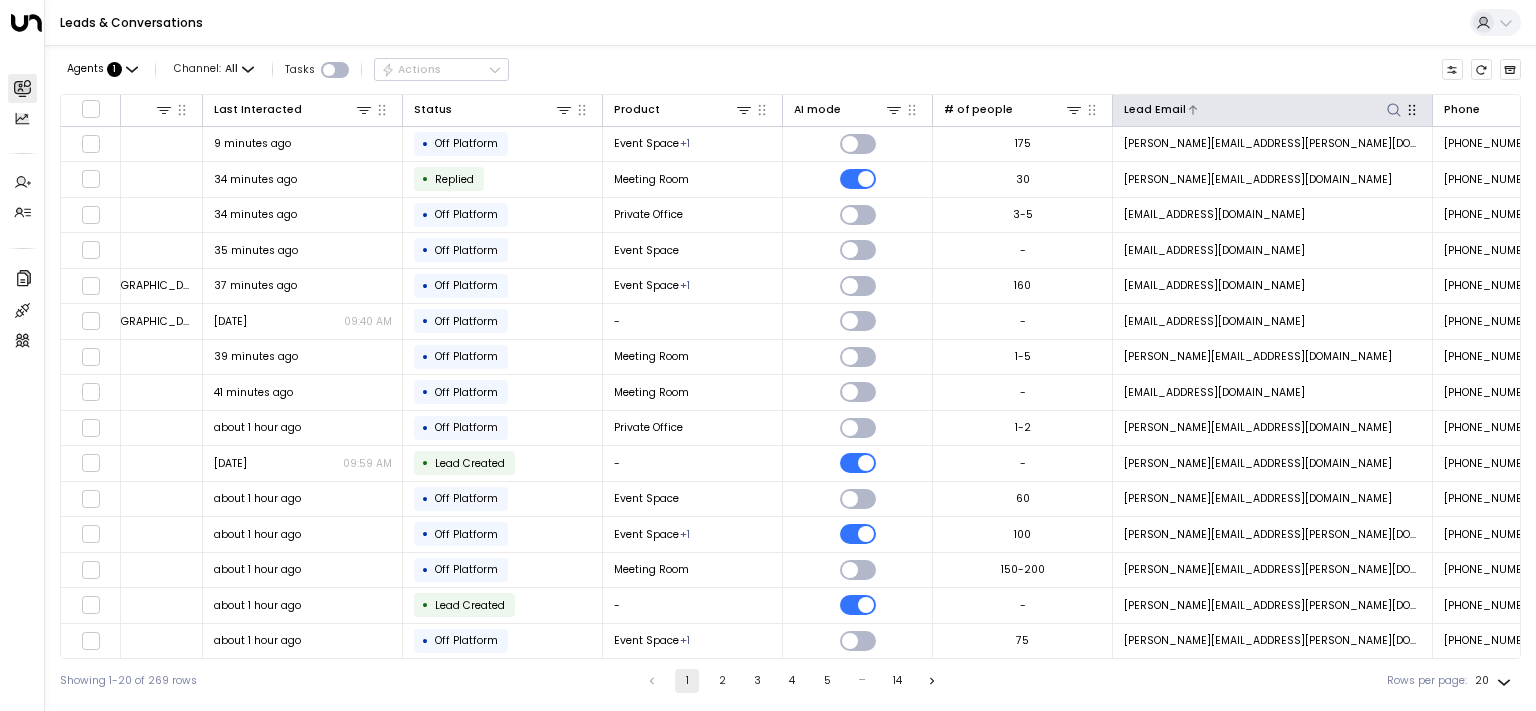 click 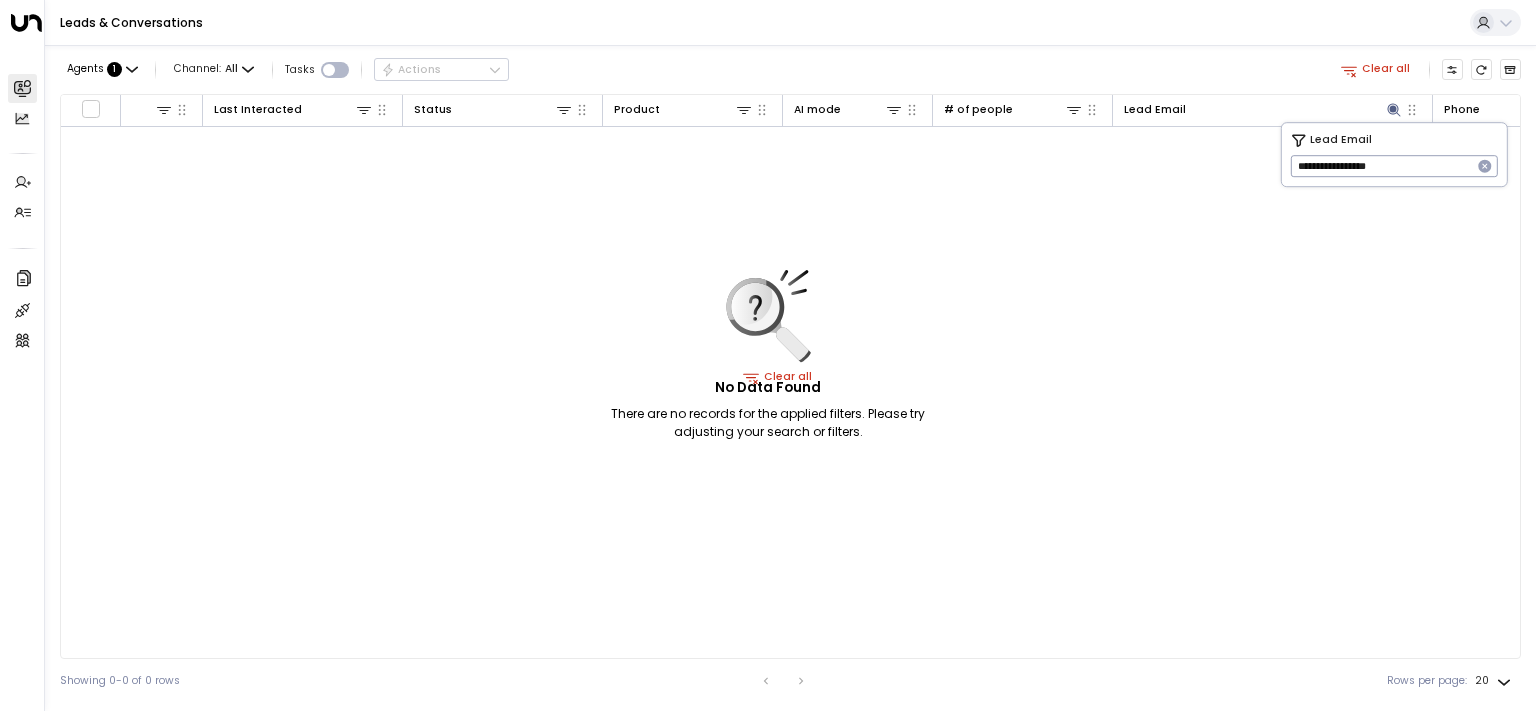 click on "**********" at bounding box center (1381, 166) 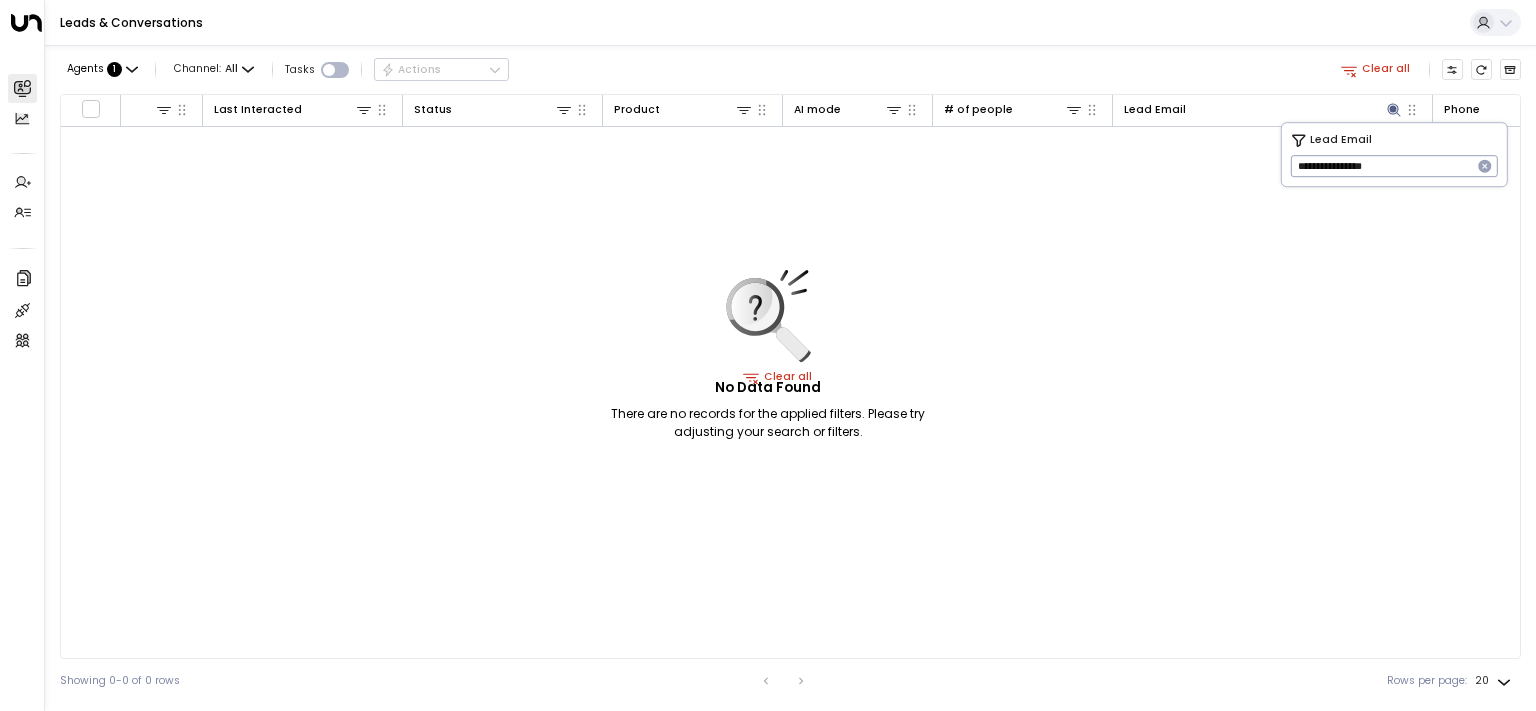 type on "**********" 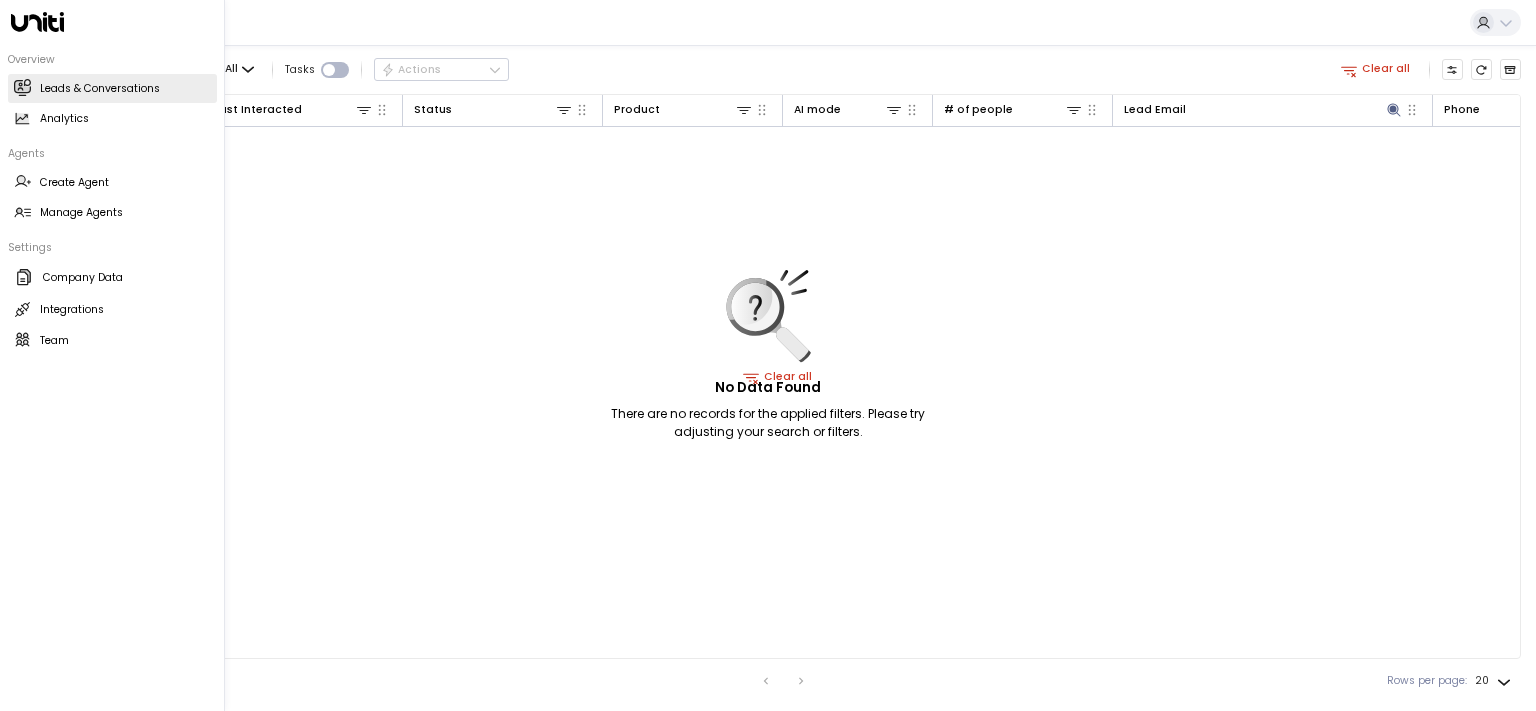 click on "Leads & Conversations" at bounding box center (100, 89) 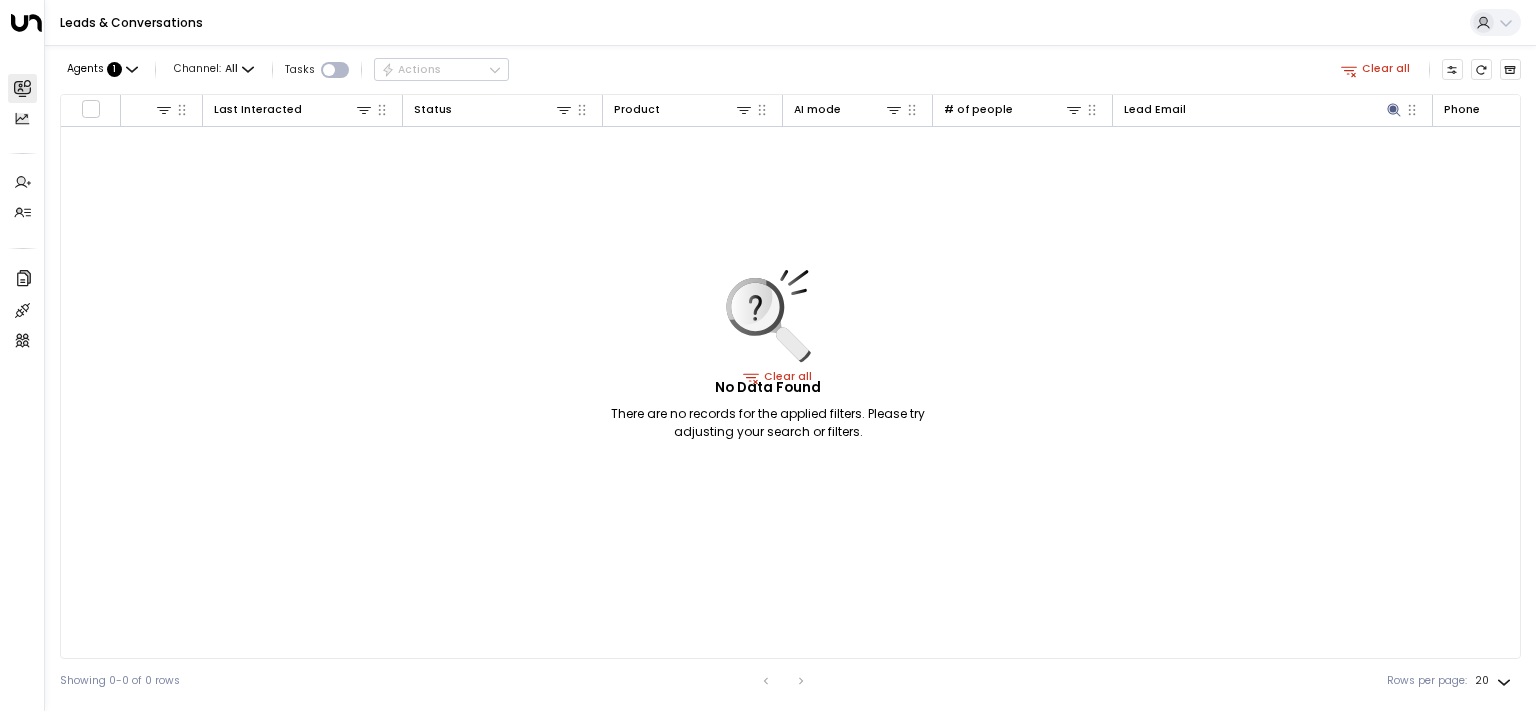 scroll, scrollTop: 0, scrollLeft: 0, axis: both 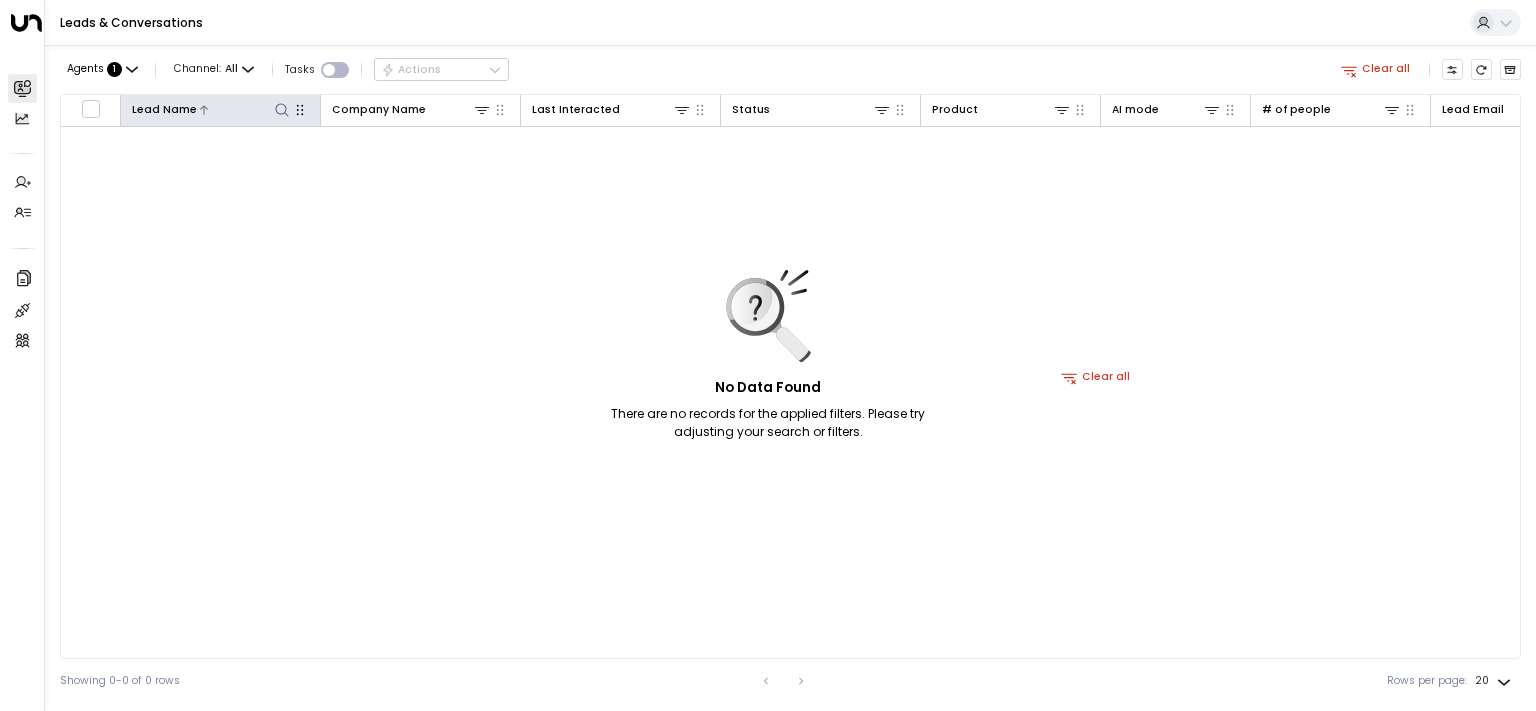 click 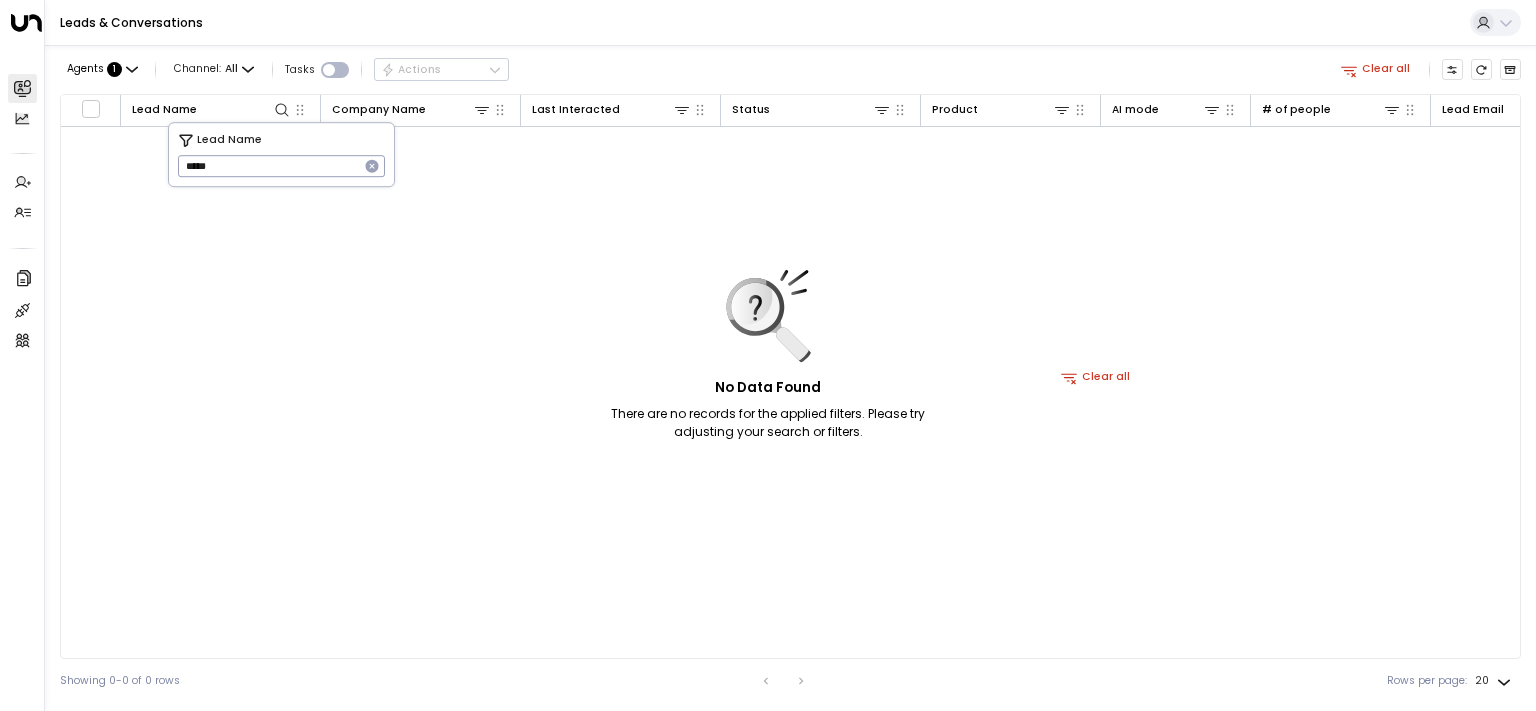 type on "*****" 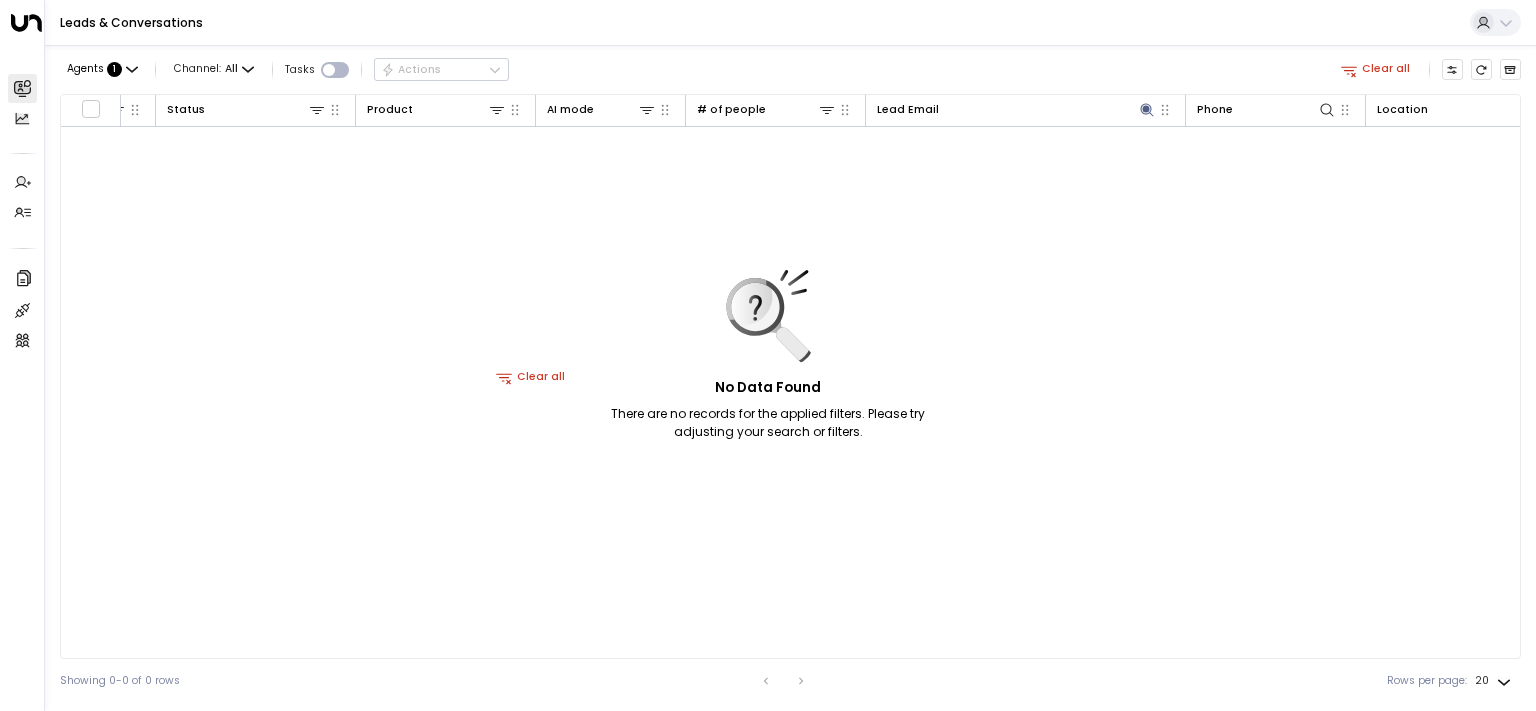 scroll, scrollTop: 0, scrollLeft: 588, axis: horizontal 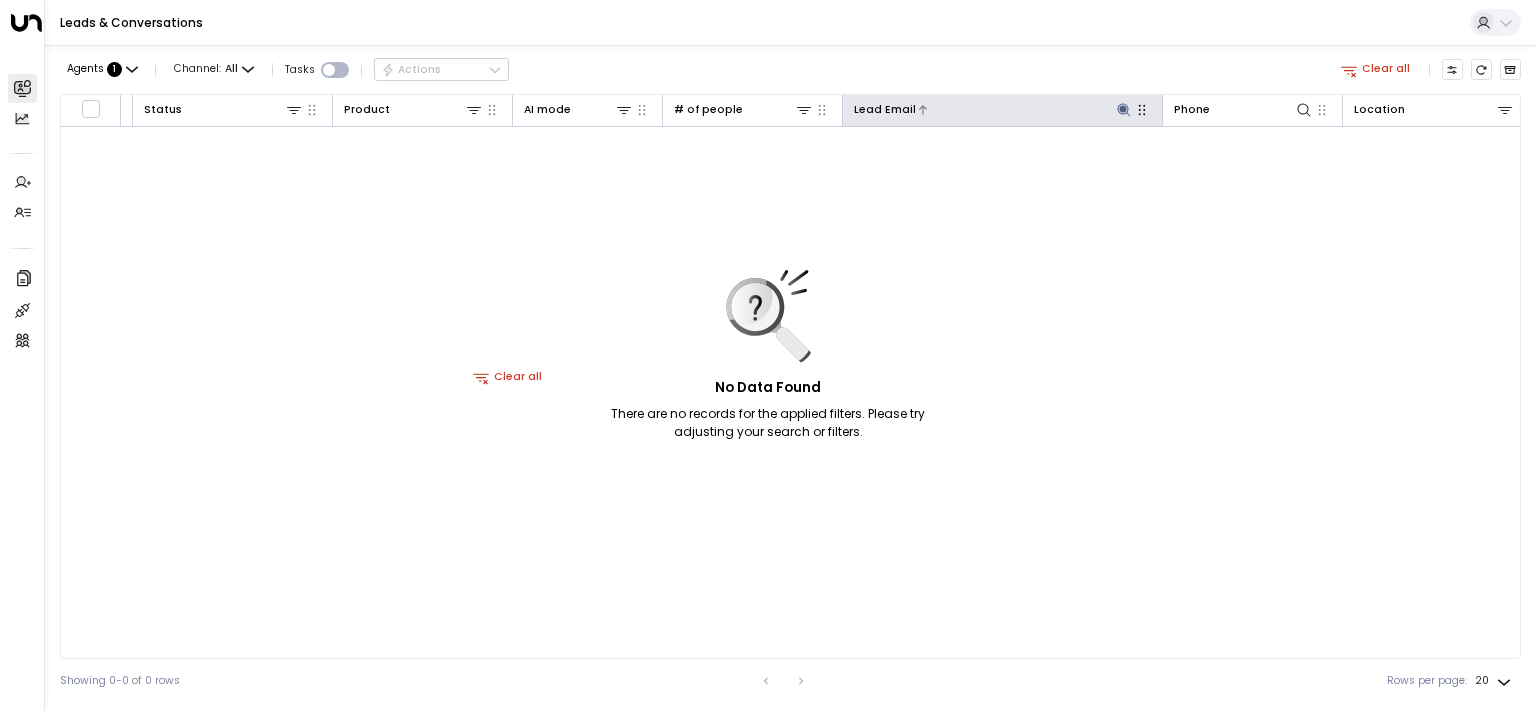 click at bounding box center (1123, 109) 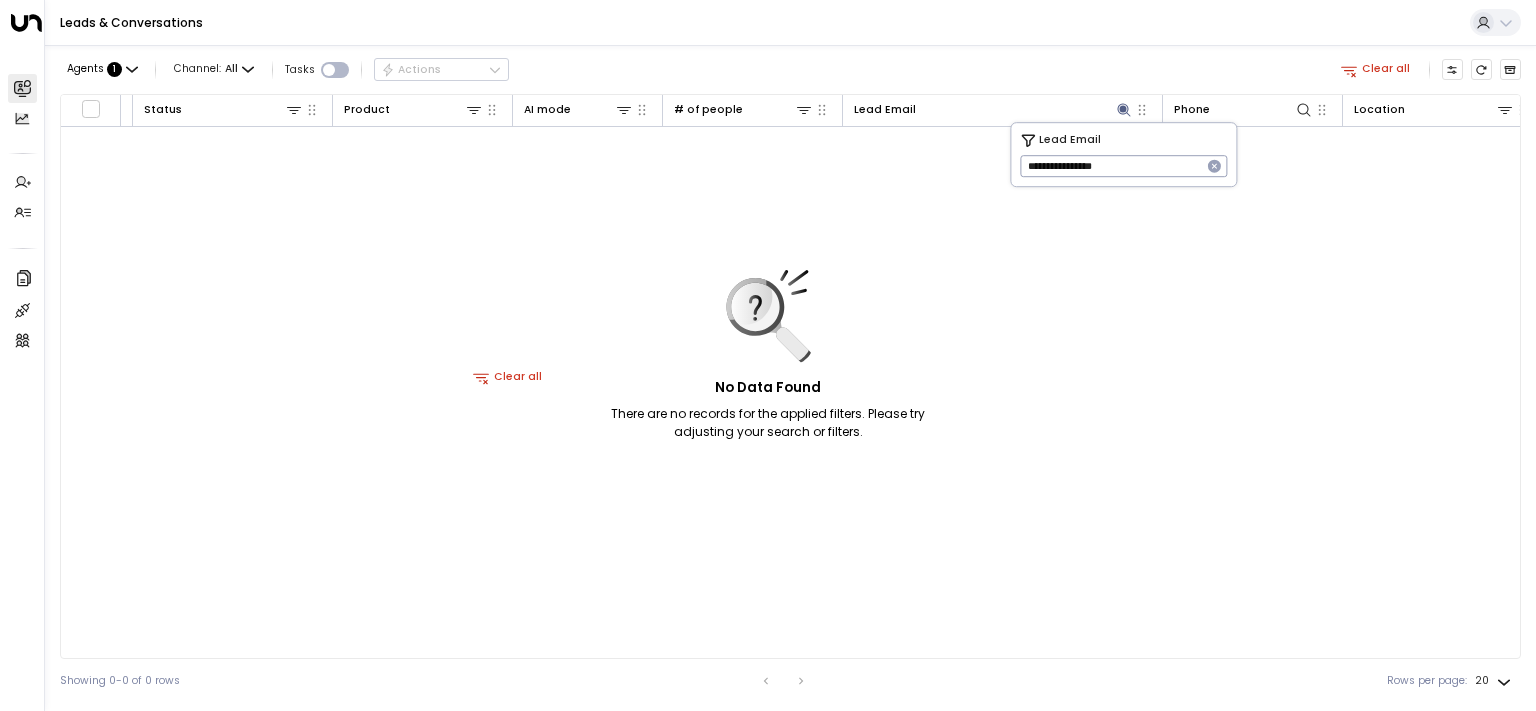 click 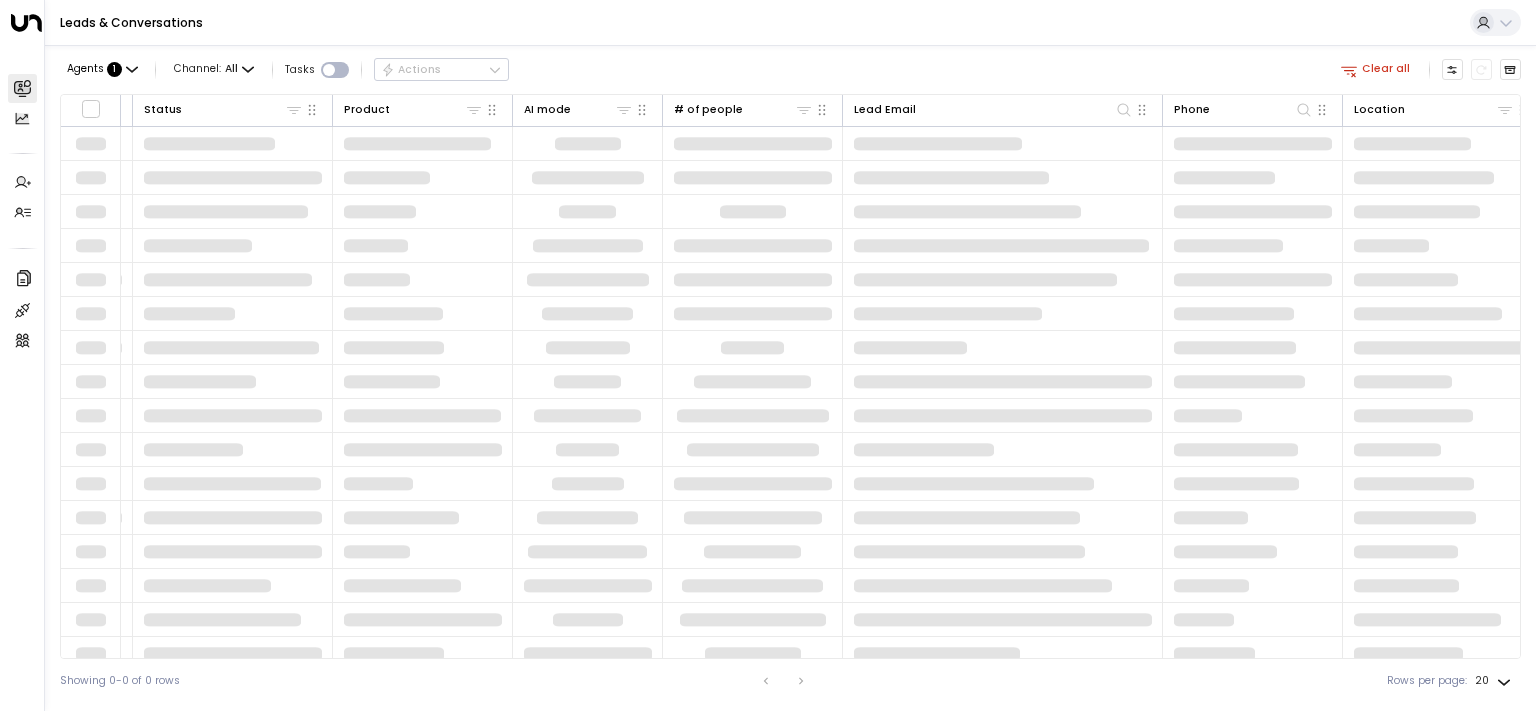scroll, scrollTop: 0, scrollLeft: 0, axis: both 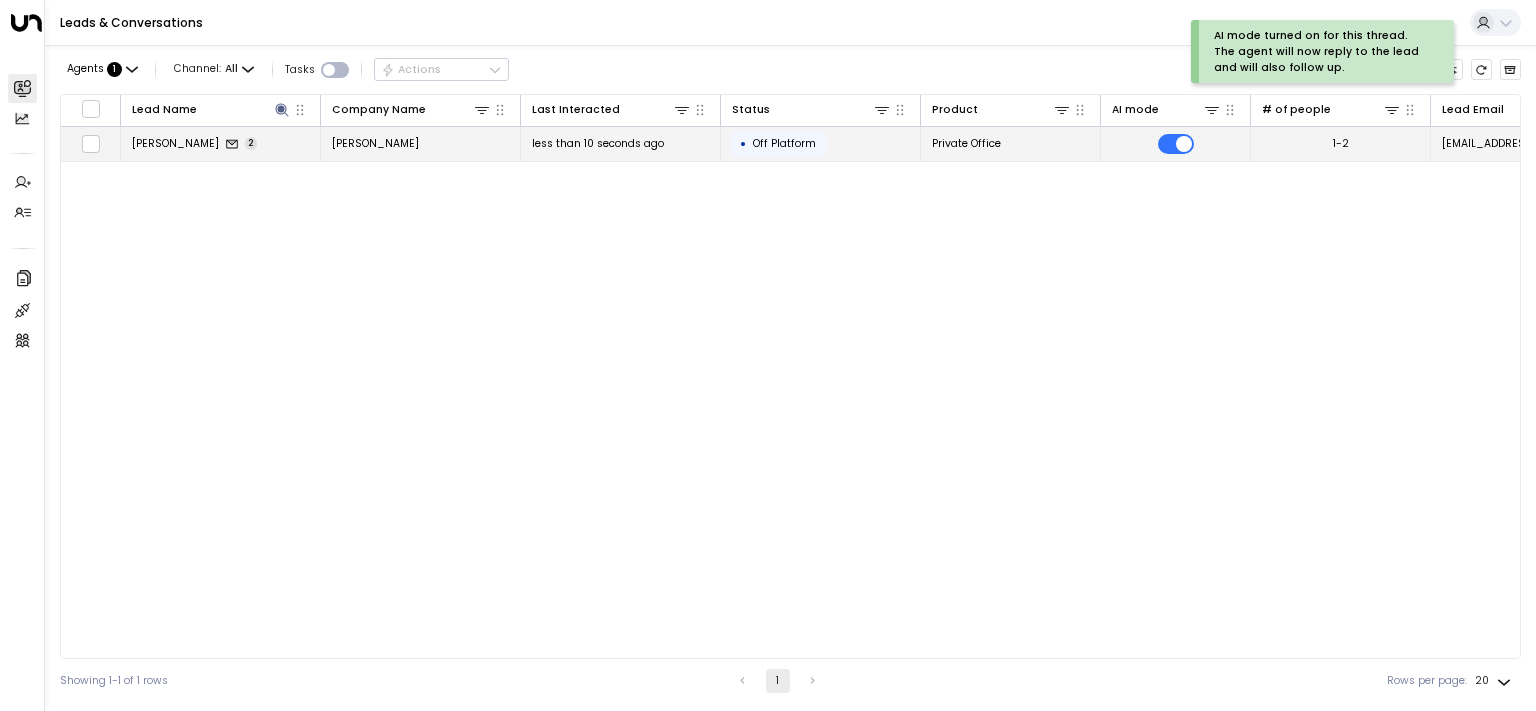 click on "tyler" at bounding box center (175, 143) 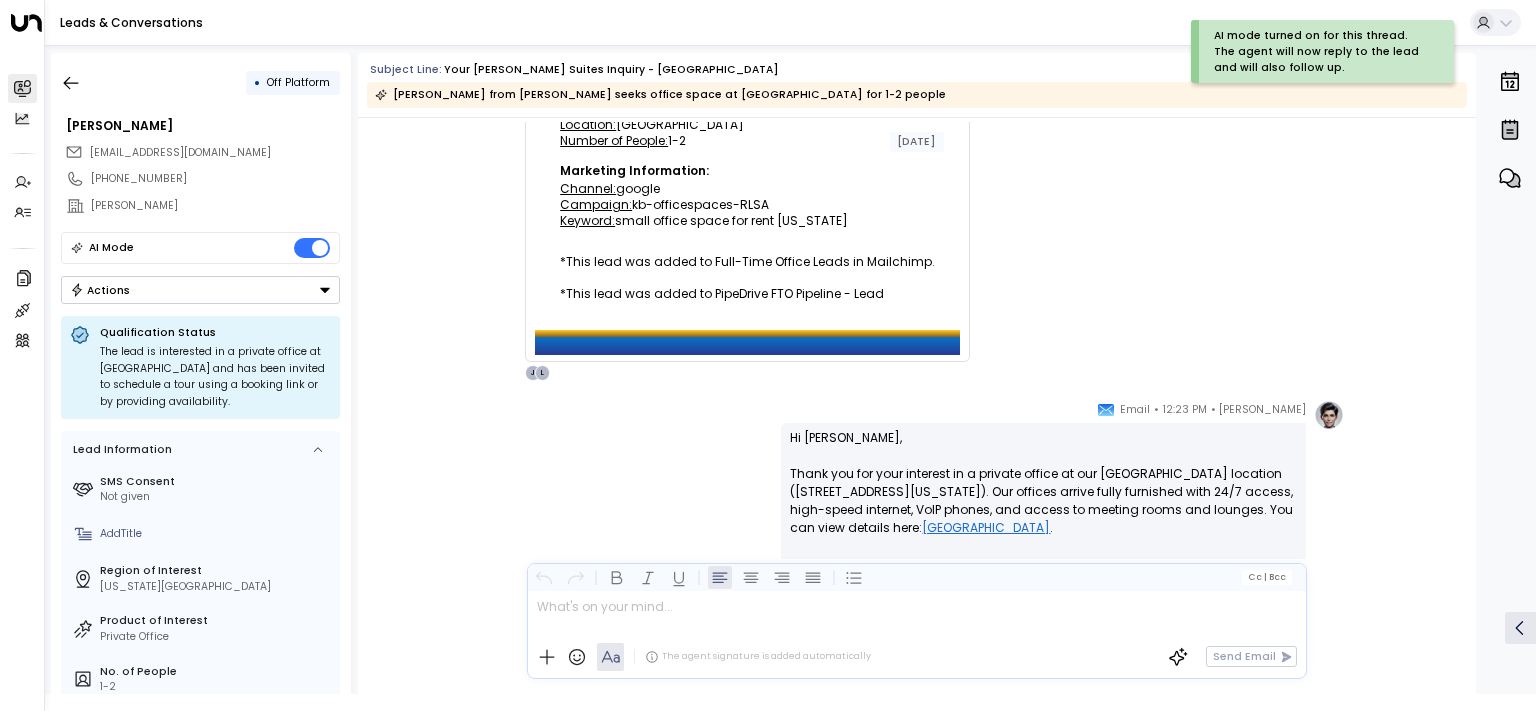scroll, scrollTop: 279, scrollLeft: 0, axis: vertical 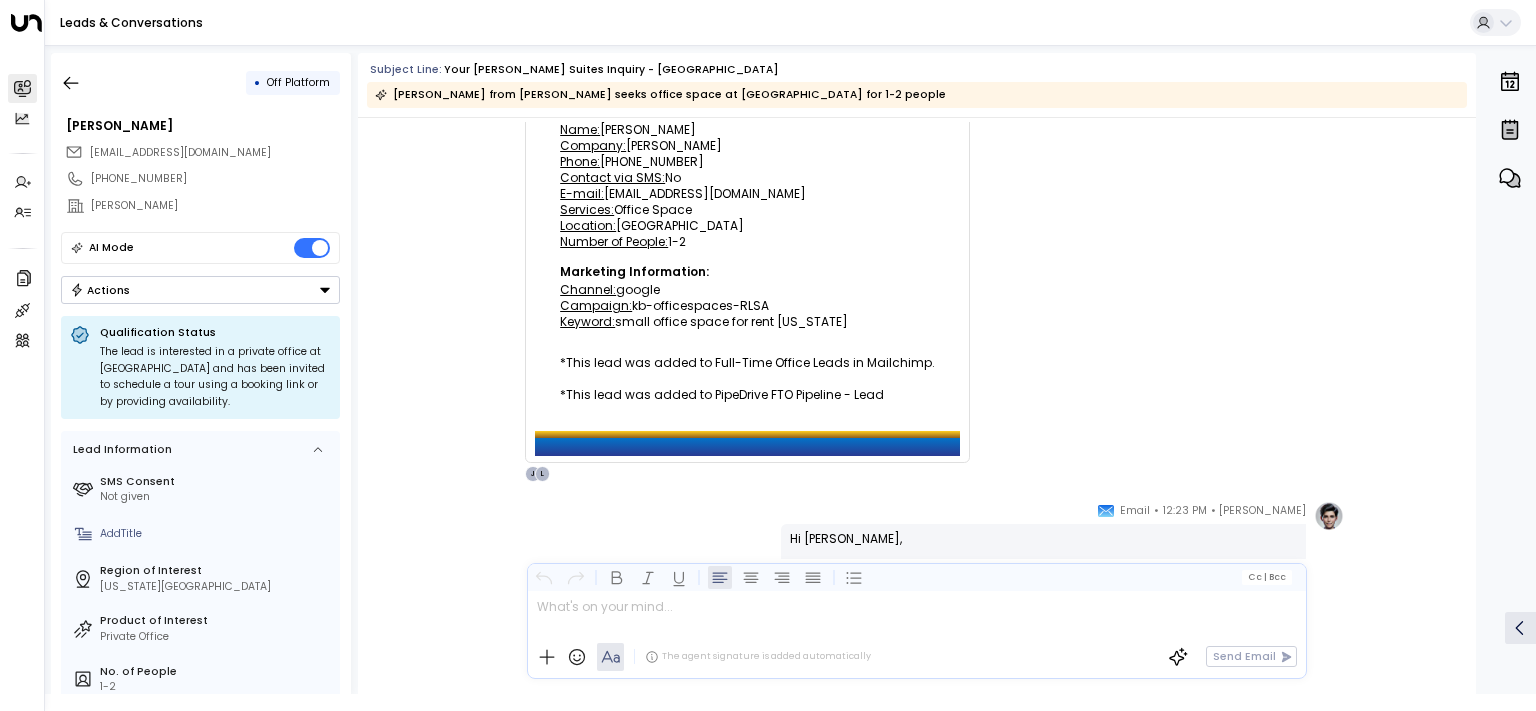 click 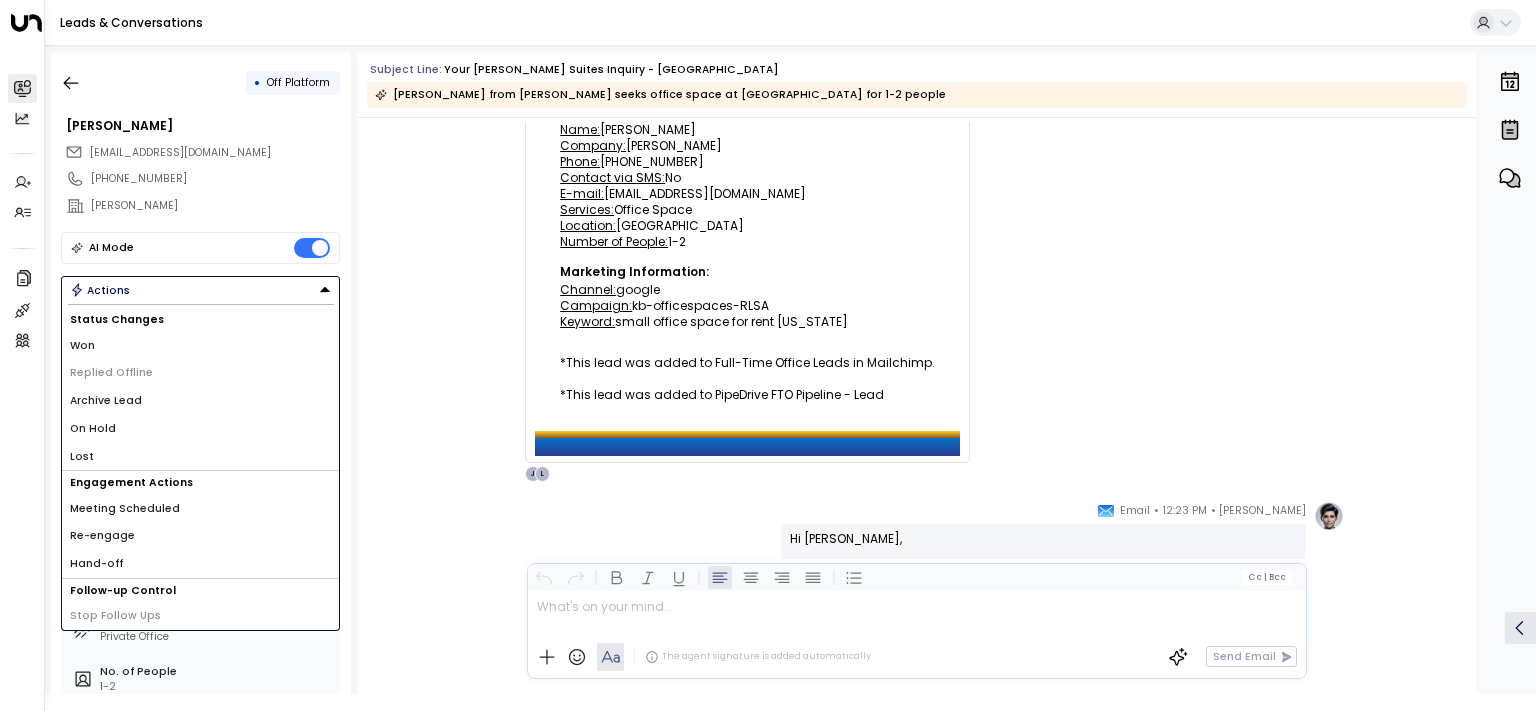 click on "Re-engage" at bounding box center (200, 536) 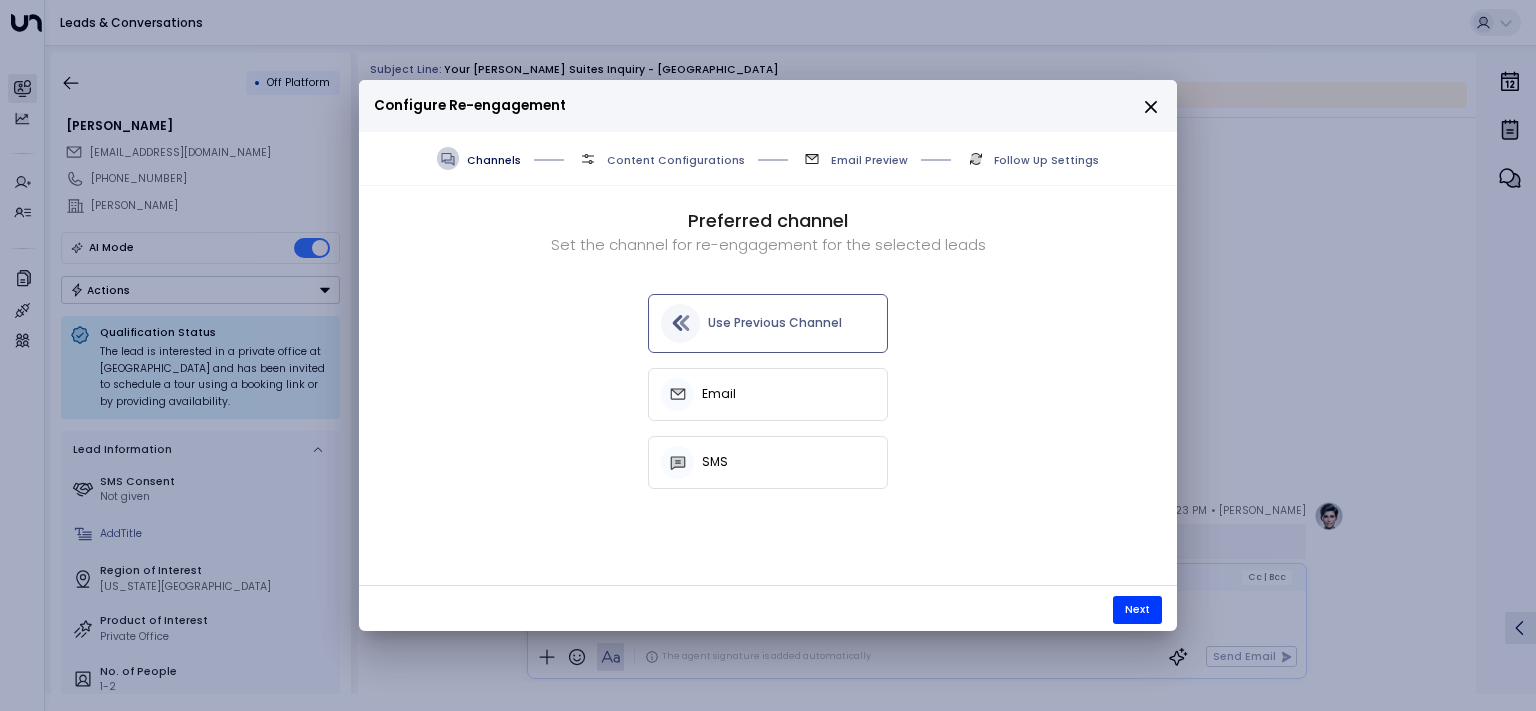 click on "Next" at bounding box center [768, 604] 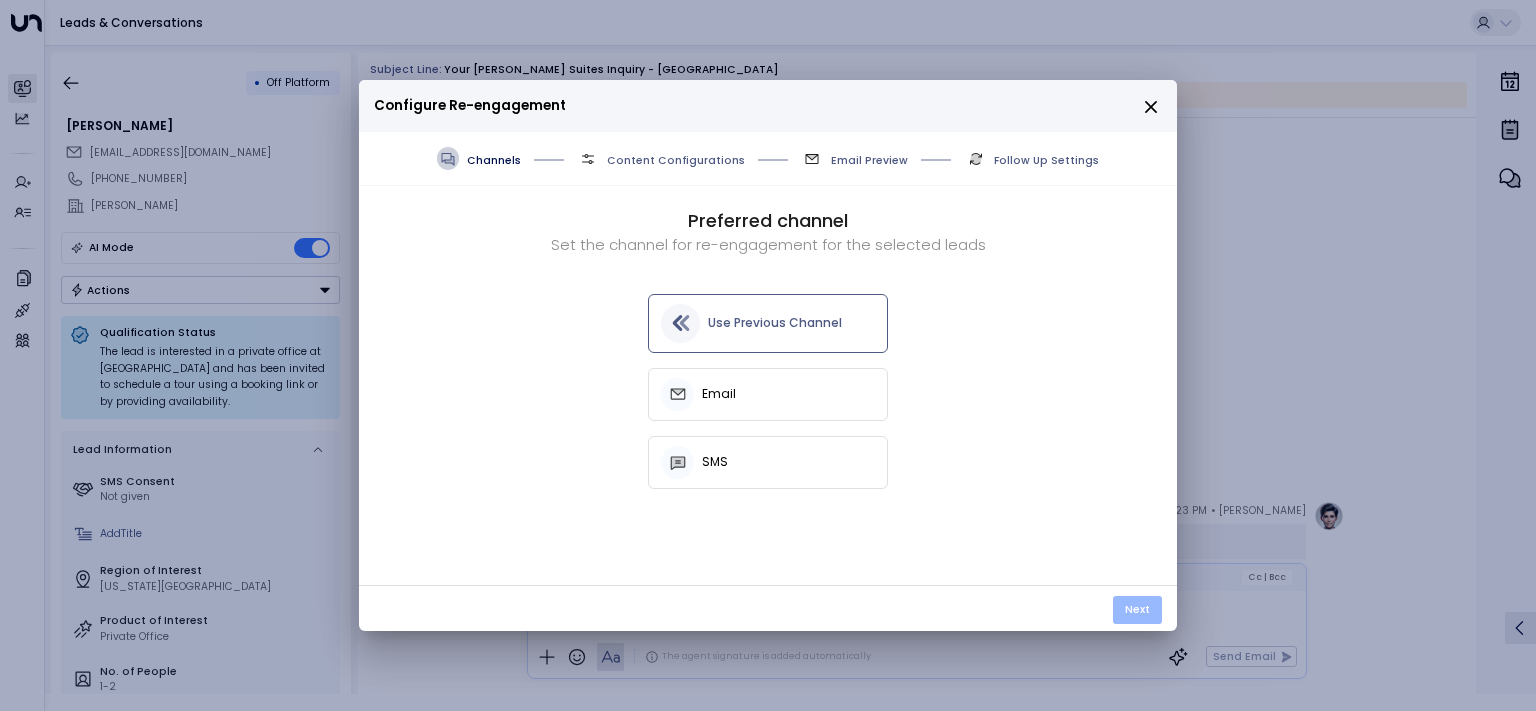 click on "Next" at bounding box center (1137, 610) 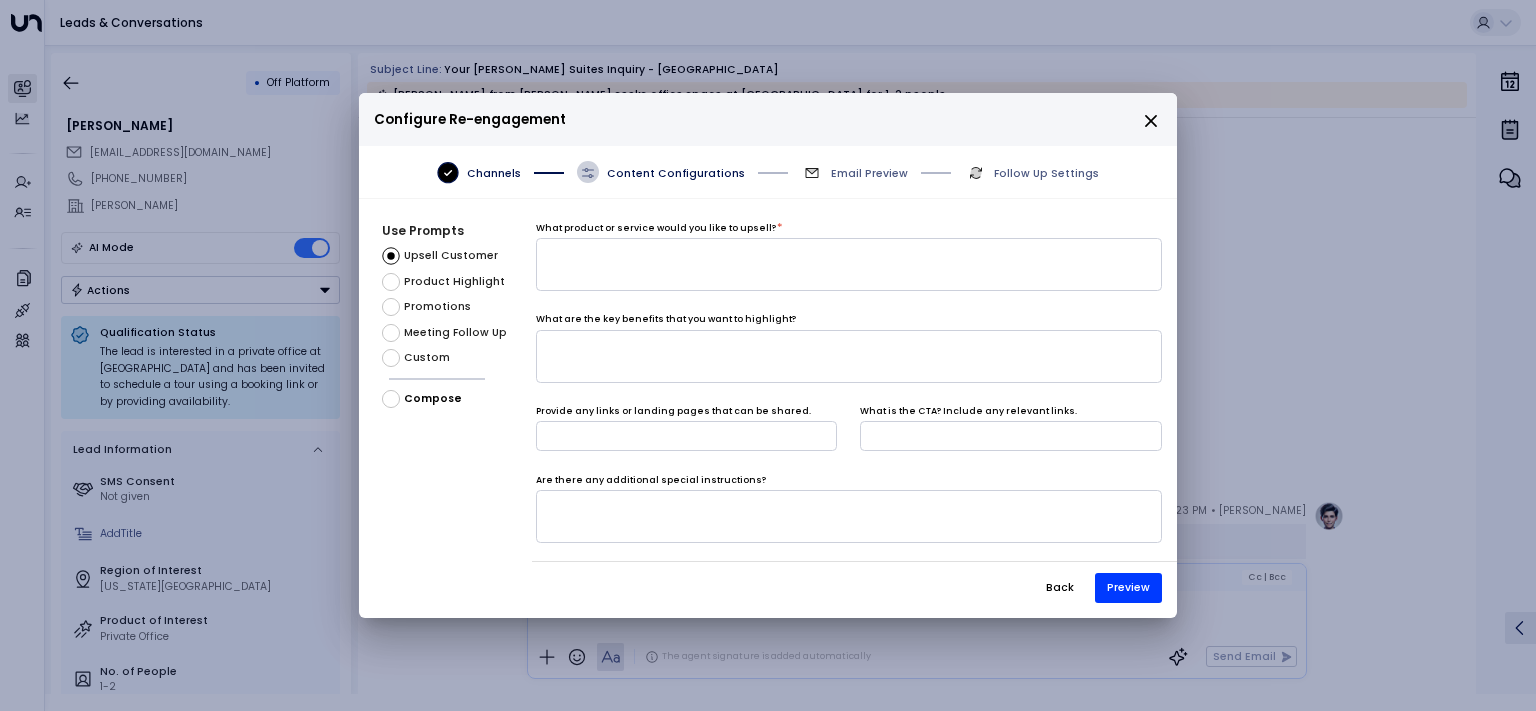 click on "Custom" at bounding box center [427, 358] 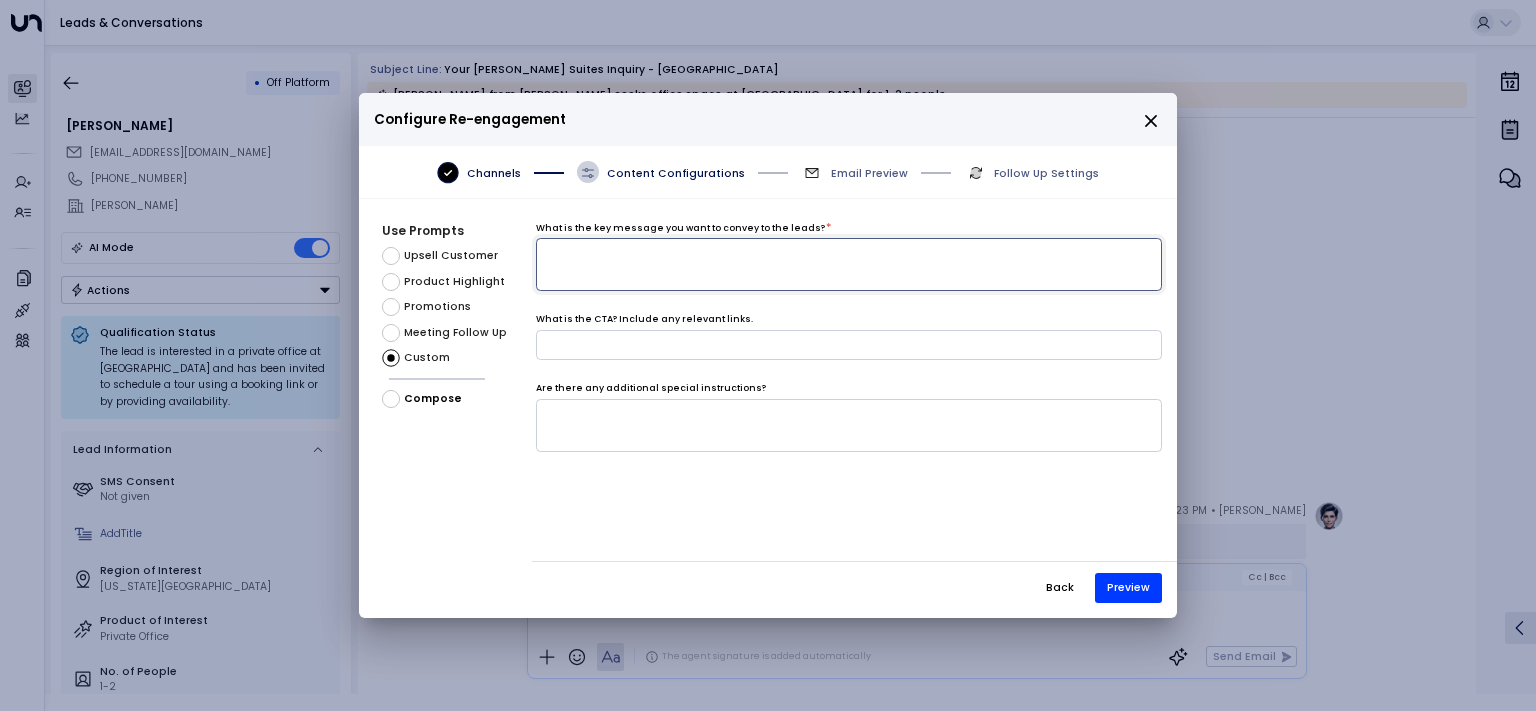 click at bounding box center (849, 264) 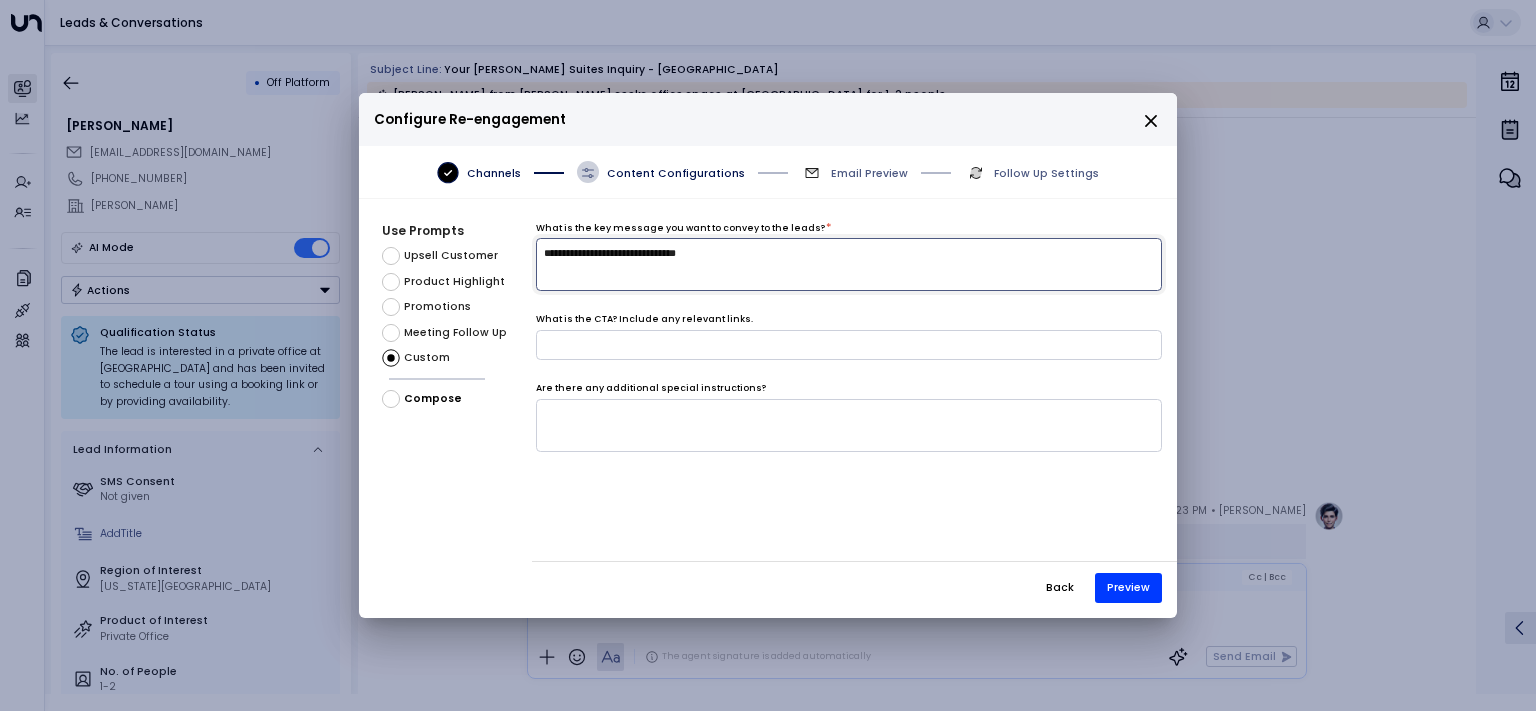 type on "**********" 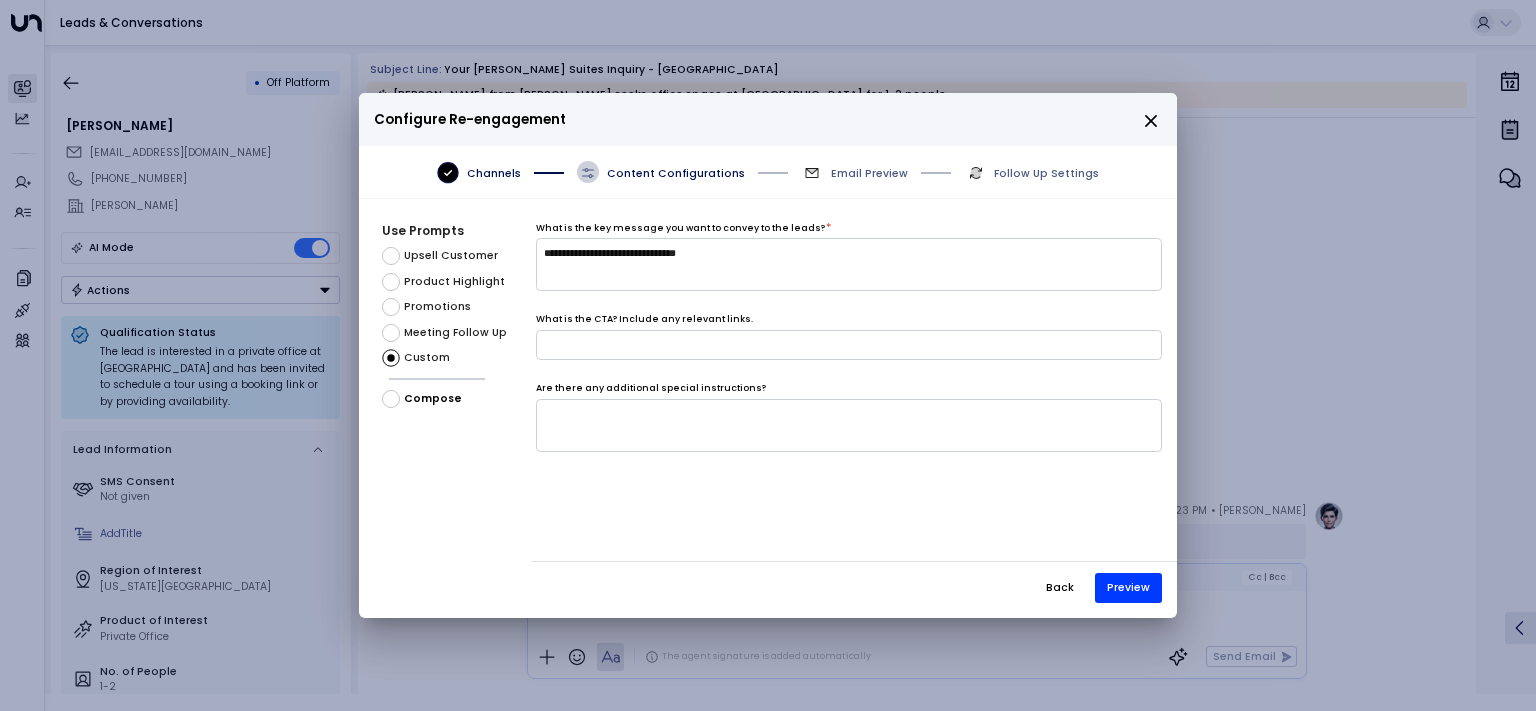 click on "Back Preview" at bounding box center [854, 581] 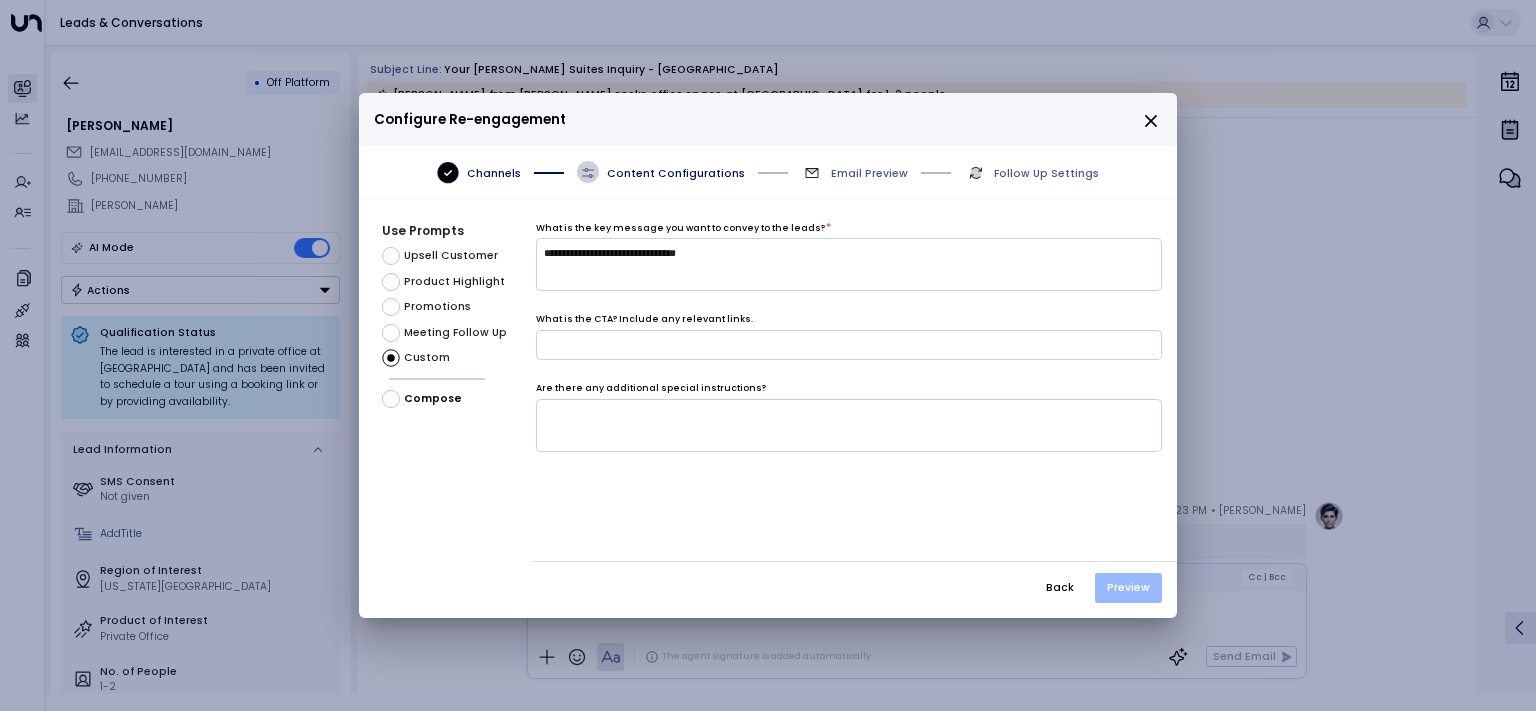 click on "Preview" at bounding box center (1128, 588) 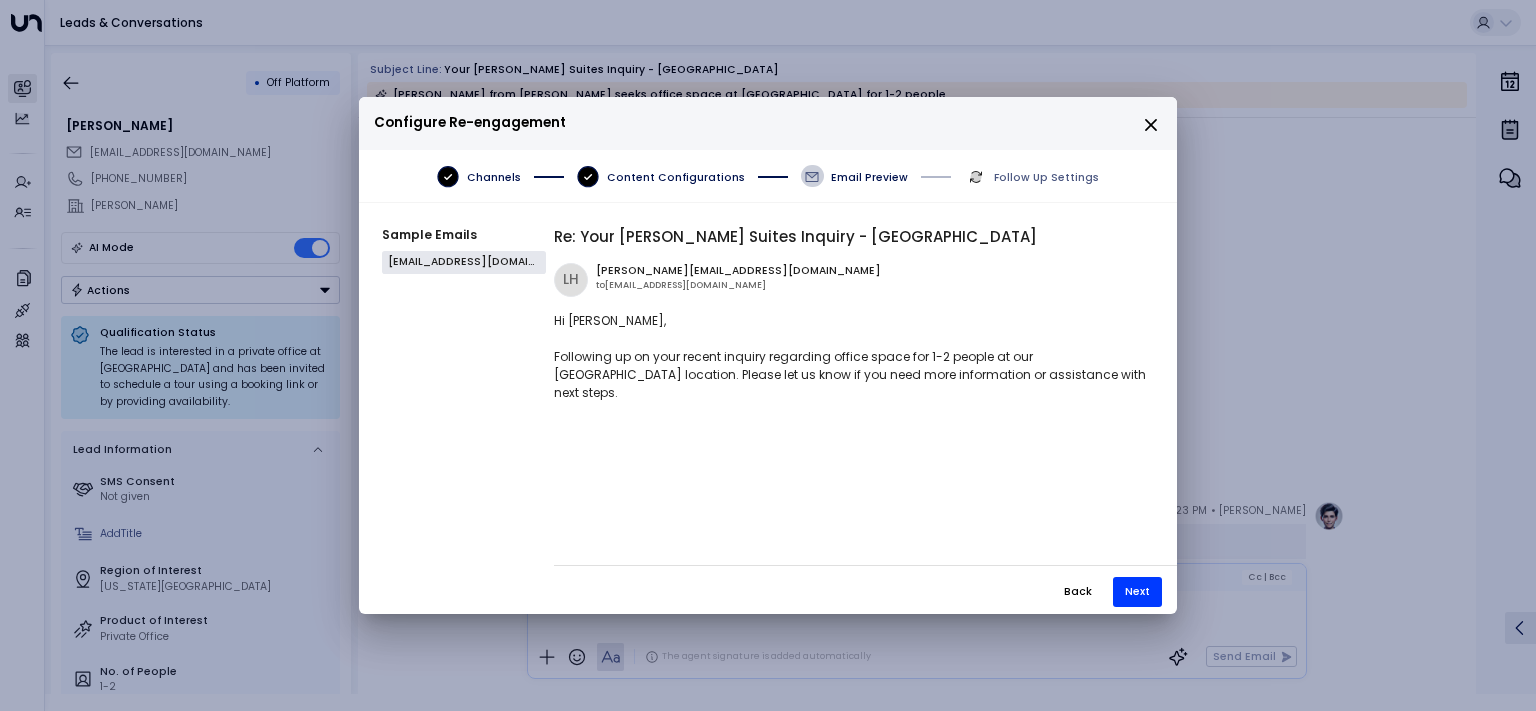 click on "Hi Tyler, Following up on your recent inquiry regarding office space for 1-2 people at our Bryant Park location. Please let us know if you need more information or assistance with next steps." at bounding box center (850, 357) 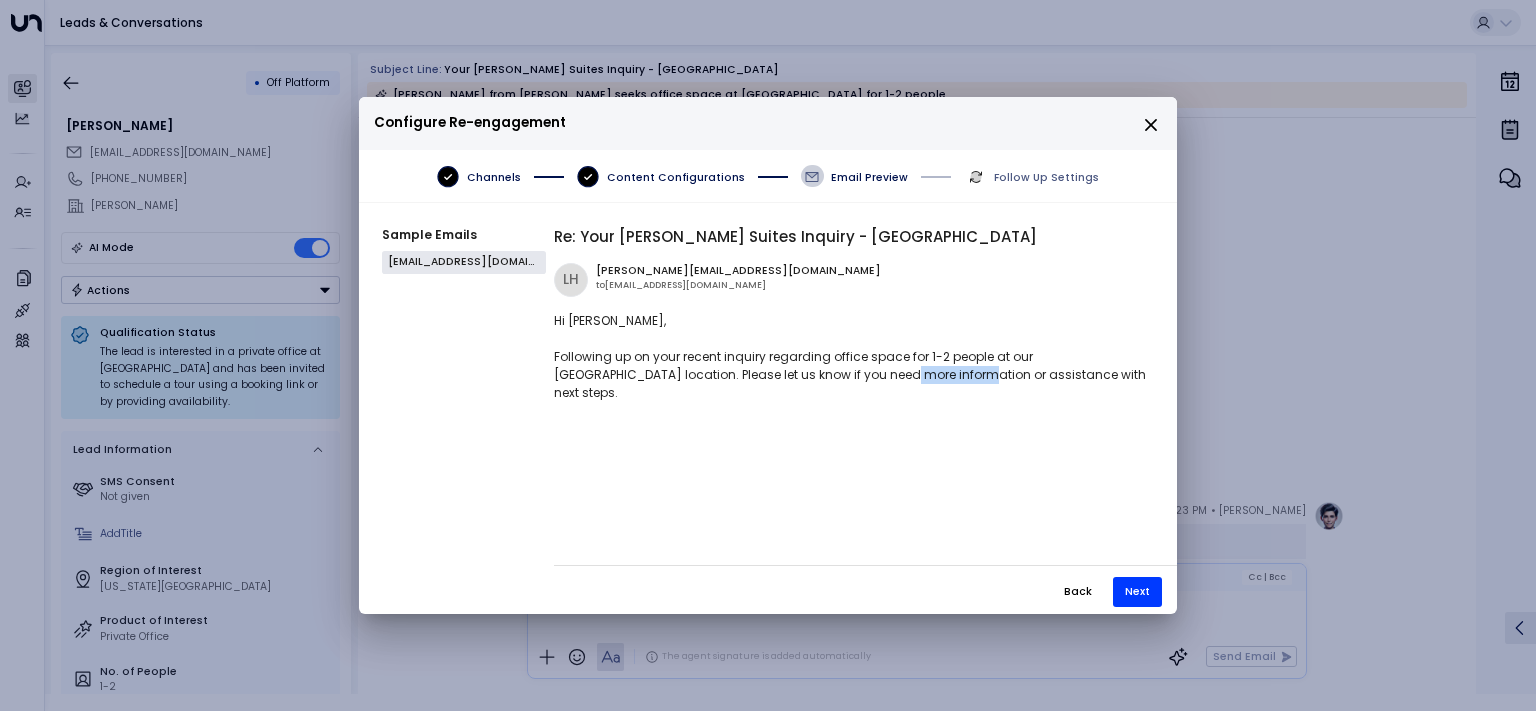 click on "Hi Tyler, Following up on your recent inquiry regarding office space for 1-2 people at our Bryant Park location. Please let us know if you need more information or assistance with next steps." at bounding box center (850, 357) 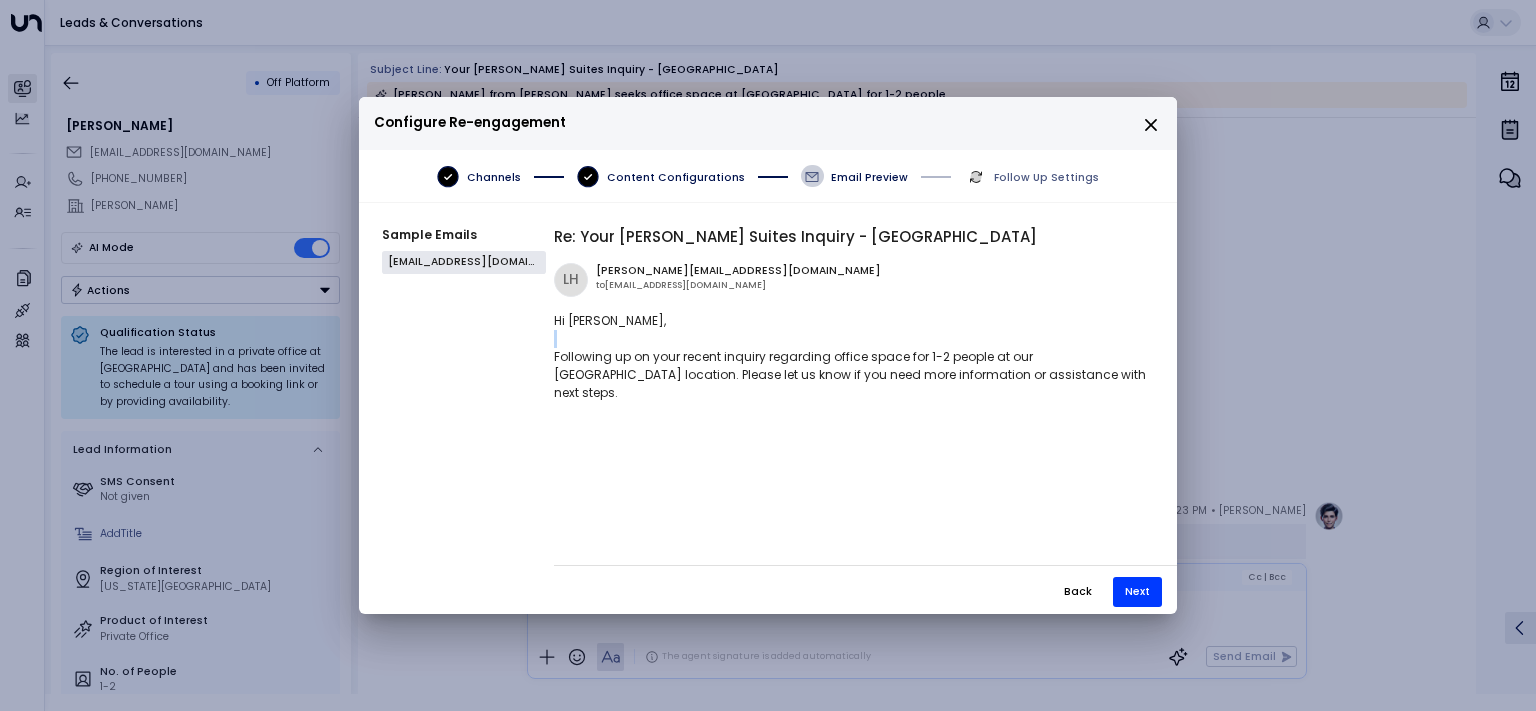 click on "Hi Tyler, Following up on your recent inquiry regarding office space for 1-2 people at our Bryant Park location. Please let us know if you need more information or assistance with next steps." at bounding box center [850, 357] 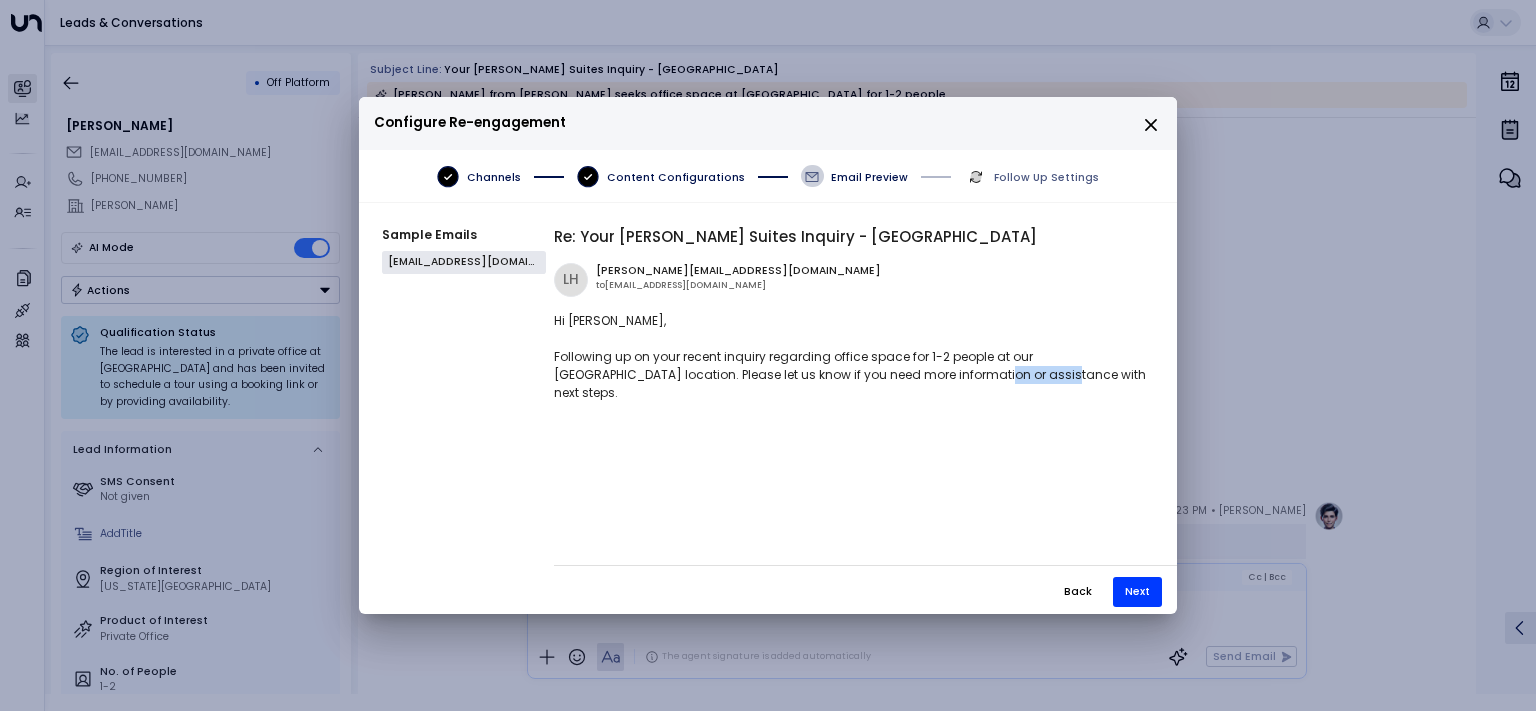 click on "Hi Tyler, Following up on your recent inquiry regarding office space for 1-2 people at our Bryant Park location. Please let us know if you need more information or assistance with next steps." at bounding box center (850, 357) 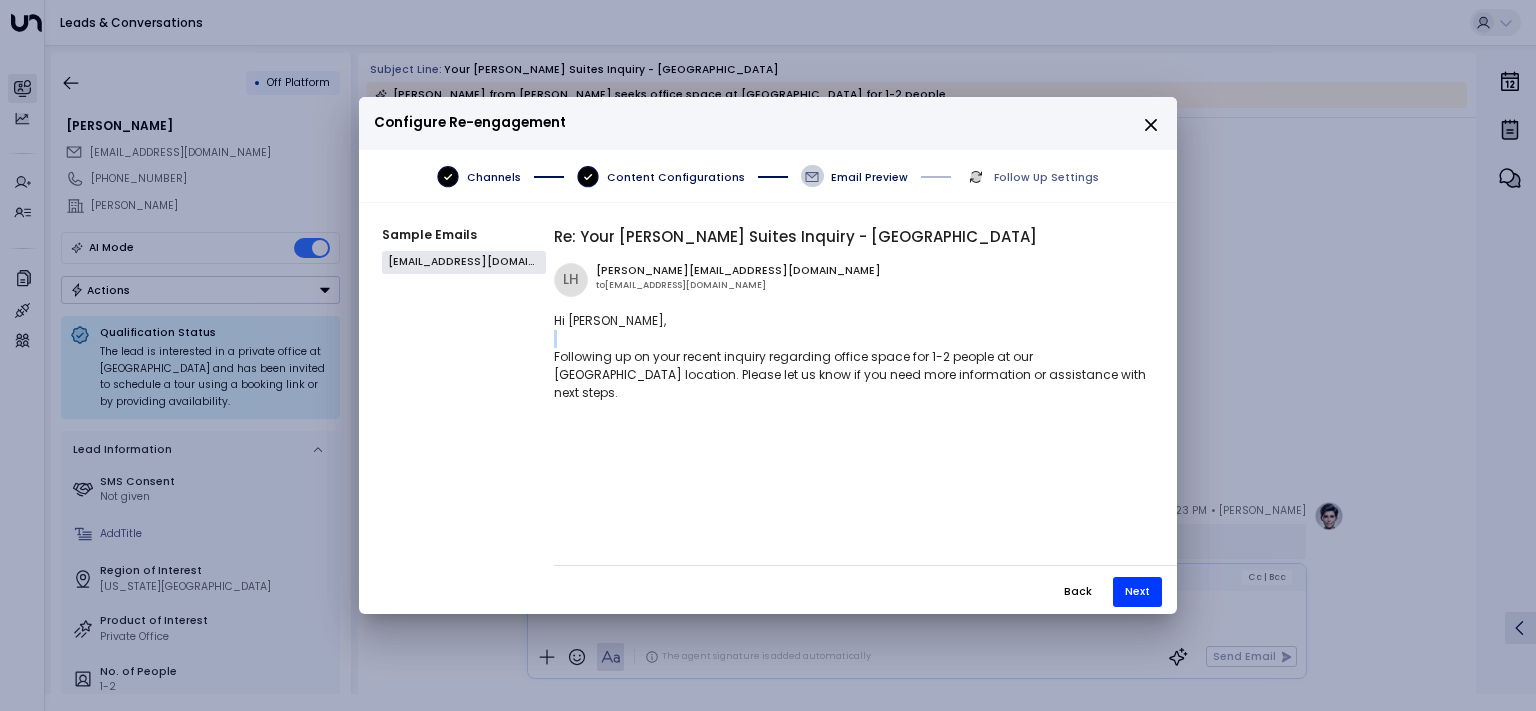 click on "Hi Tyler, Following up on your recent inquiry regarding office space for 1-2 people at our Bryant Park location. Please let us know if you need more information or assistance with next steps." at bounding box center (850, 357) 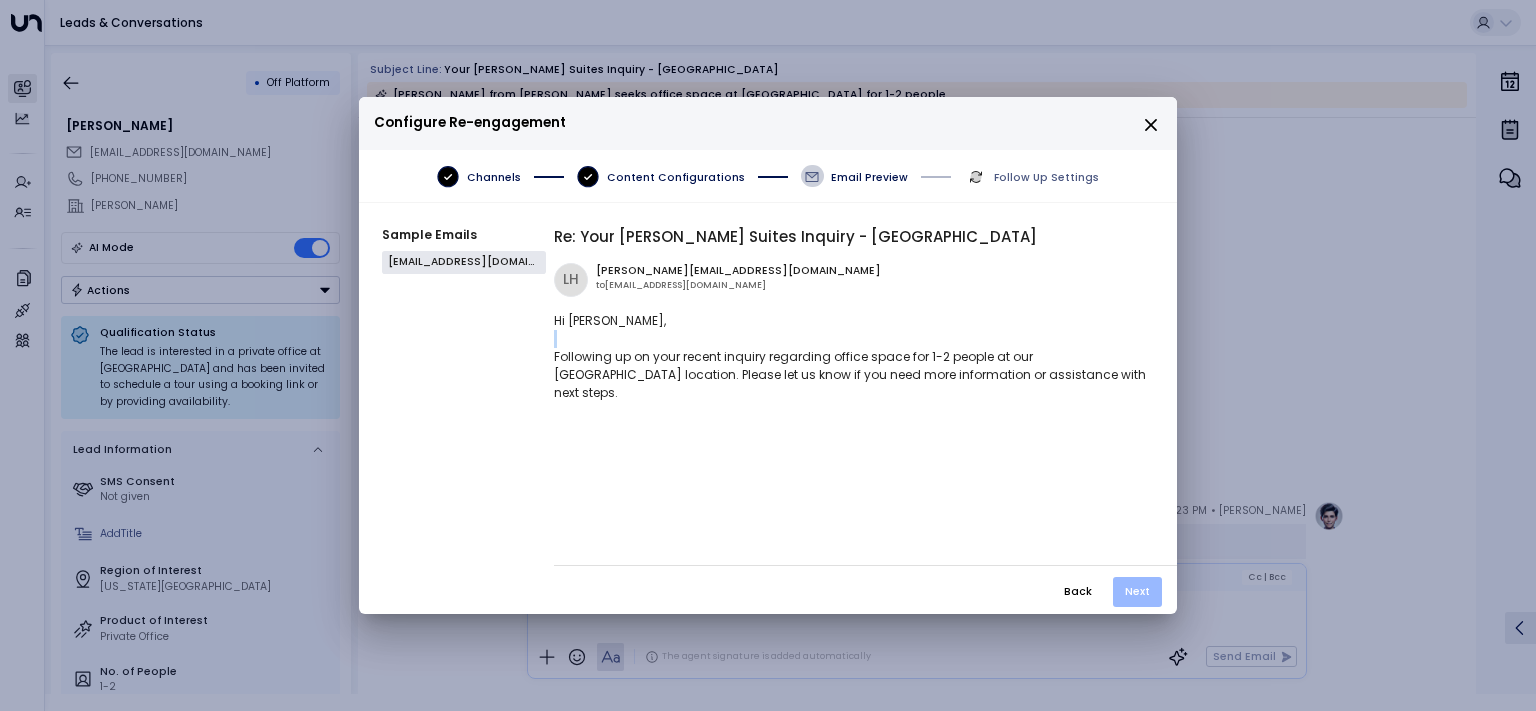 click on "Next" at bounding box center (1137, 592) 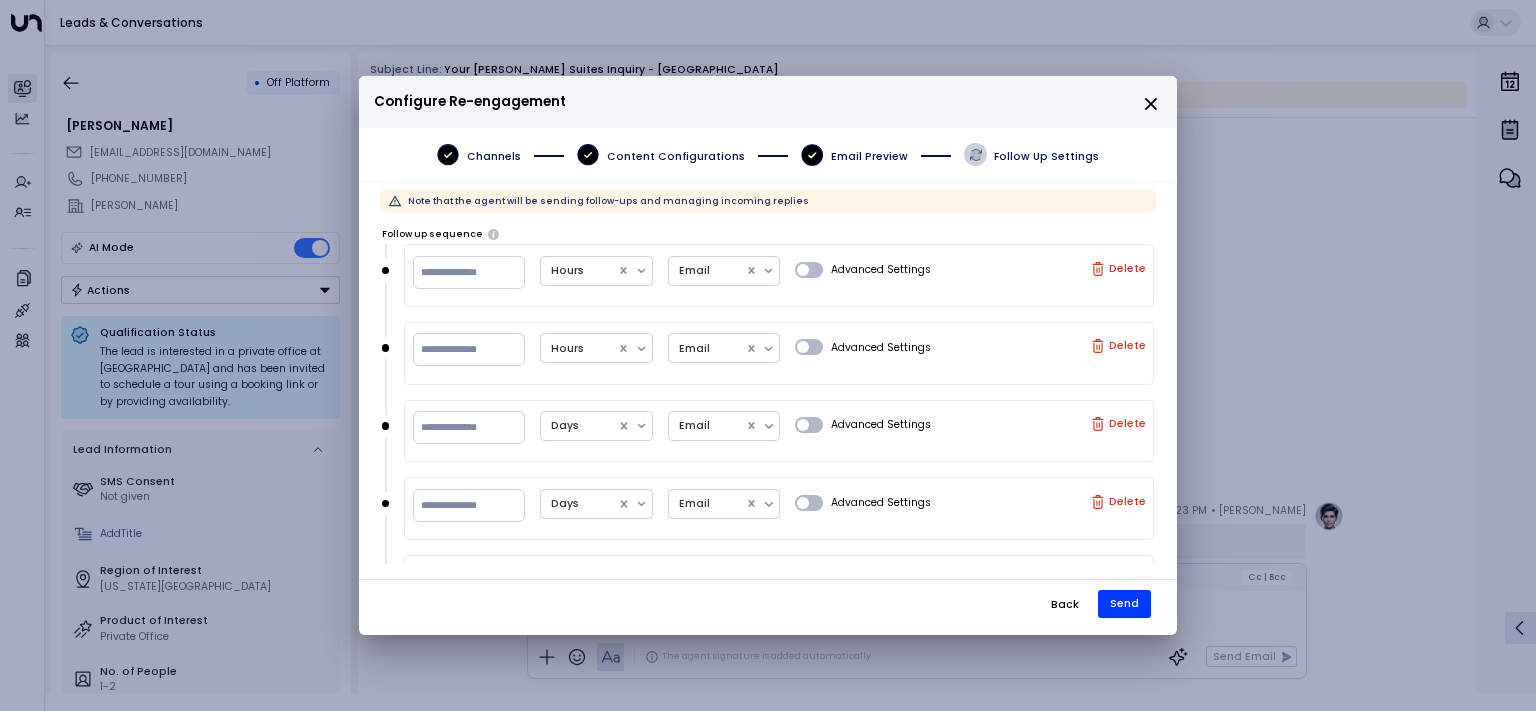scroll, scrollTop: 84, scrollLeft: 0, axis: vertical 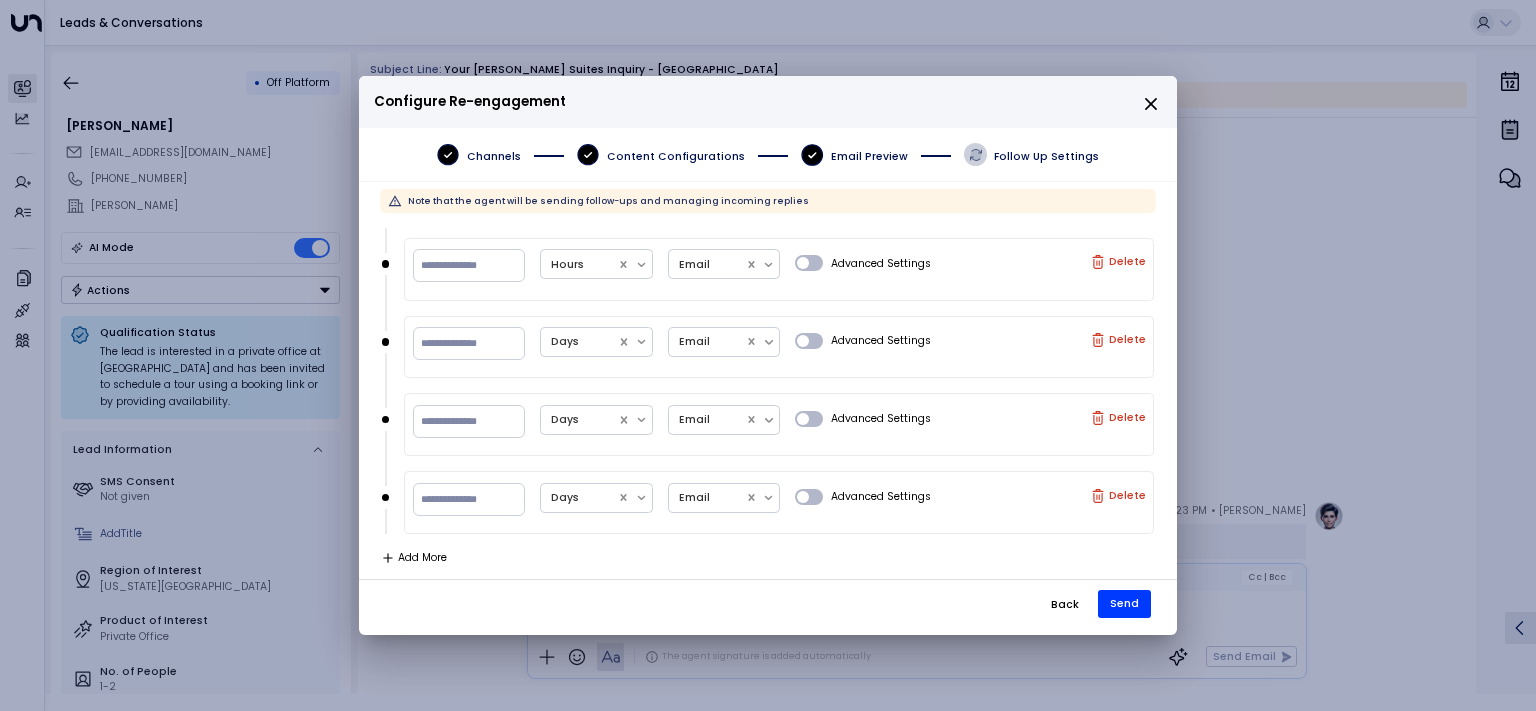 click 